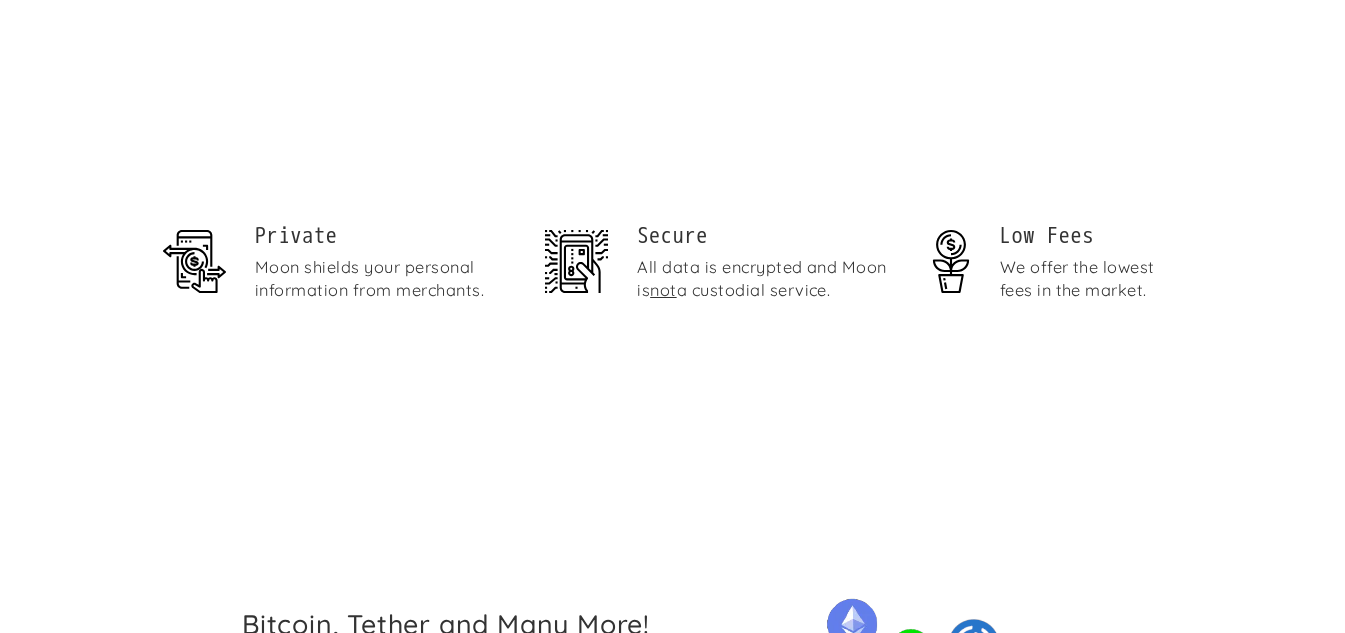 scroll, scrollTop: 0, scrollLeft: 0, axis: both 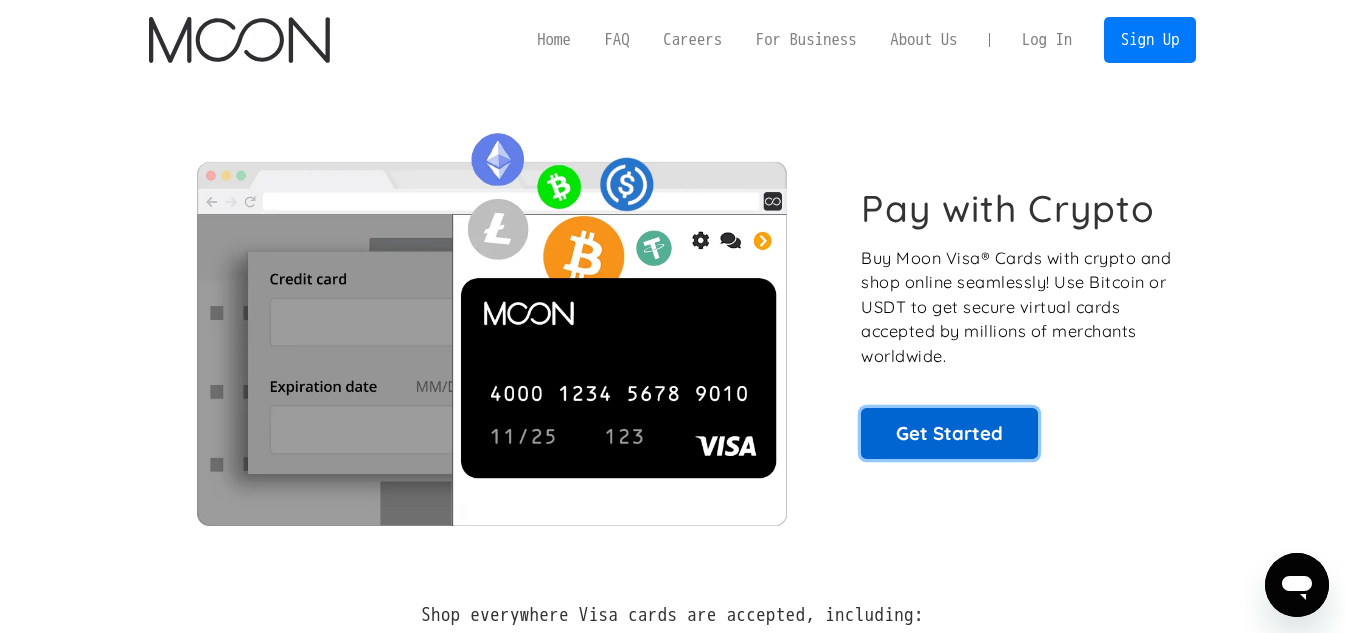 click on "Get Started" at bounding box center [949, 433] 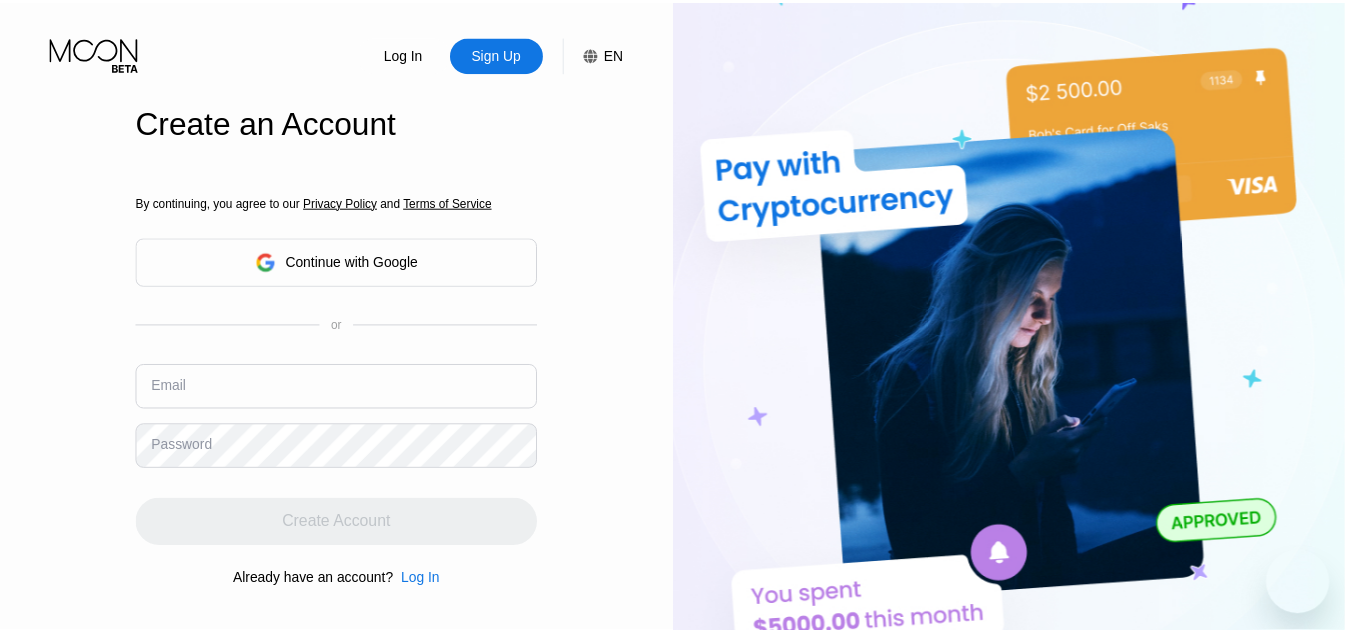 scroll, scrollTop: 0, scrollLeft: 0, axis: both 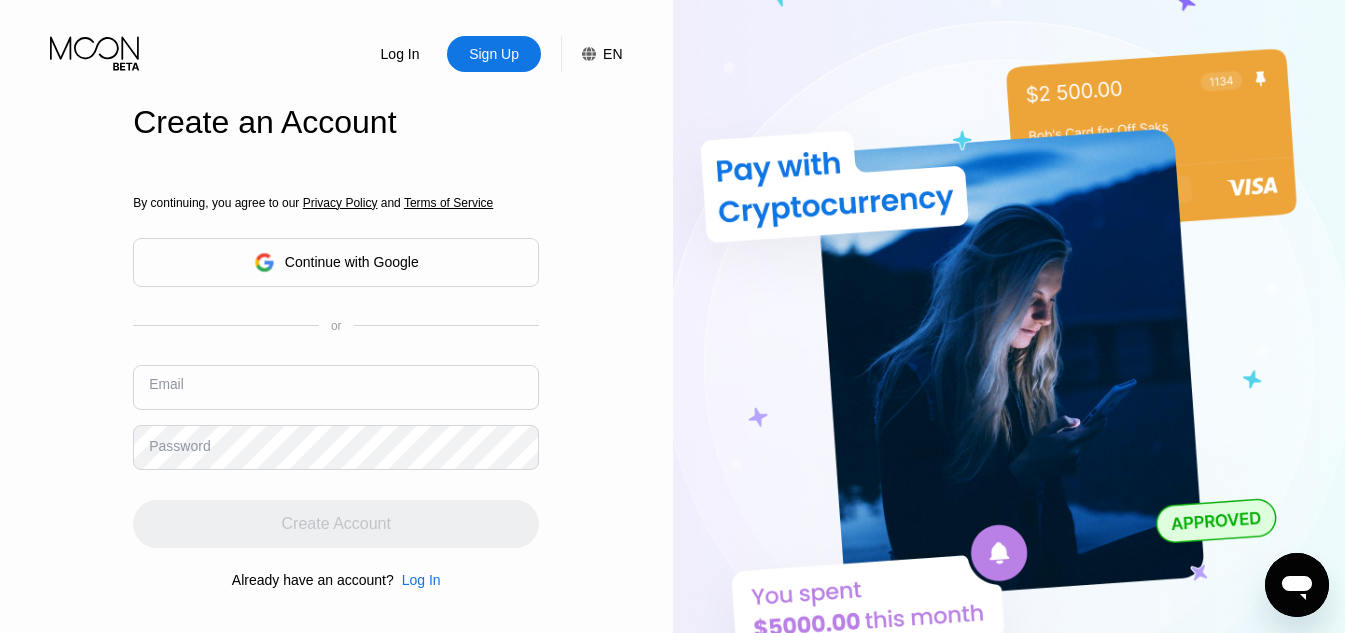 click at bounding box center (336, 387) 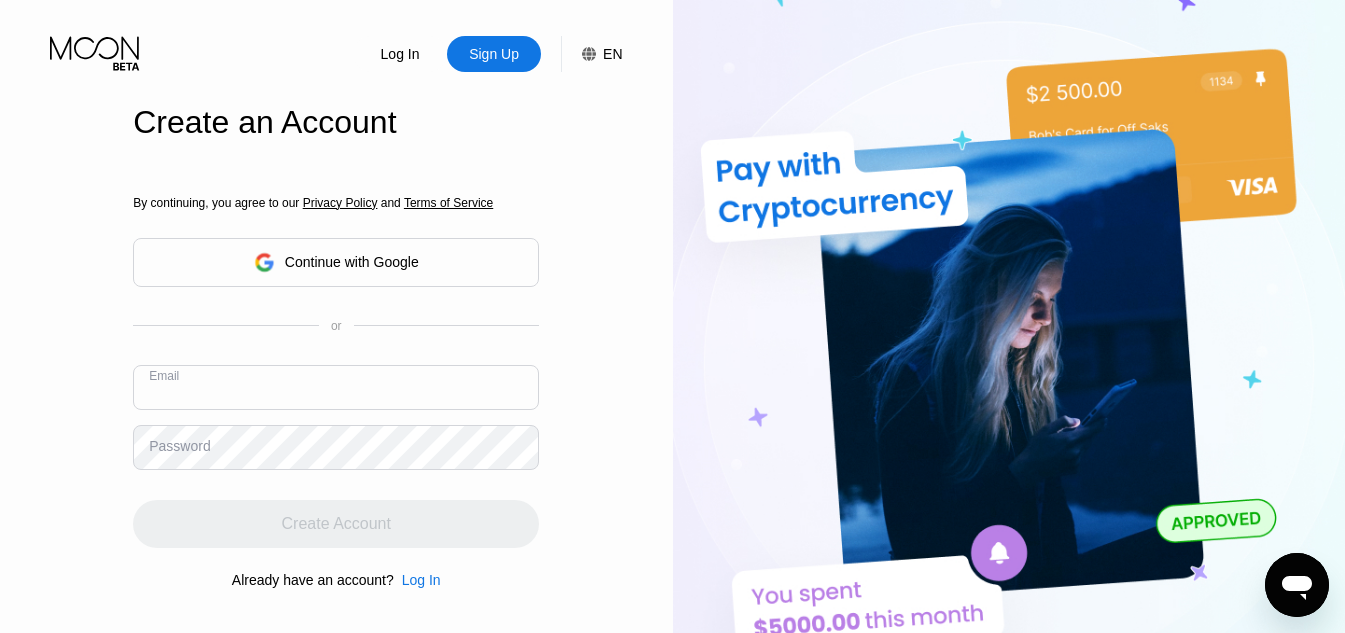 click on "Sign Up" at bounding box center (494, 54) 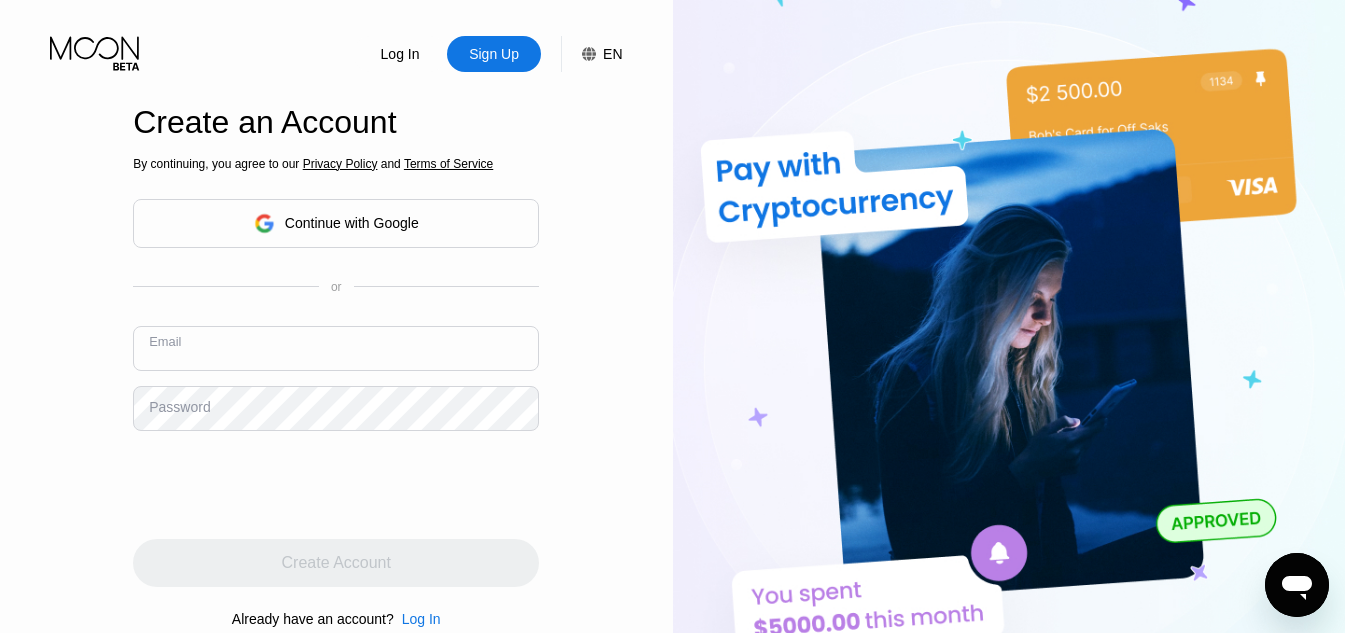 click at bounding box center (336, 348) 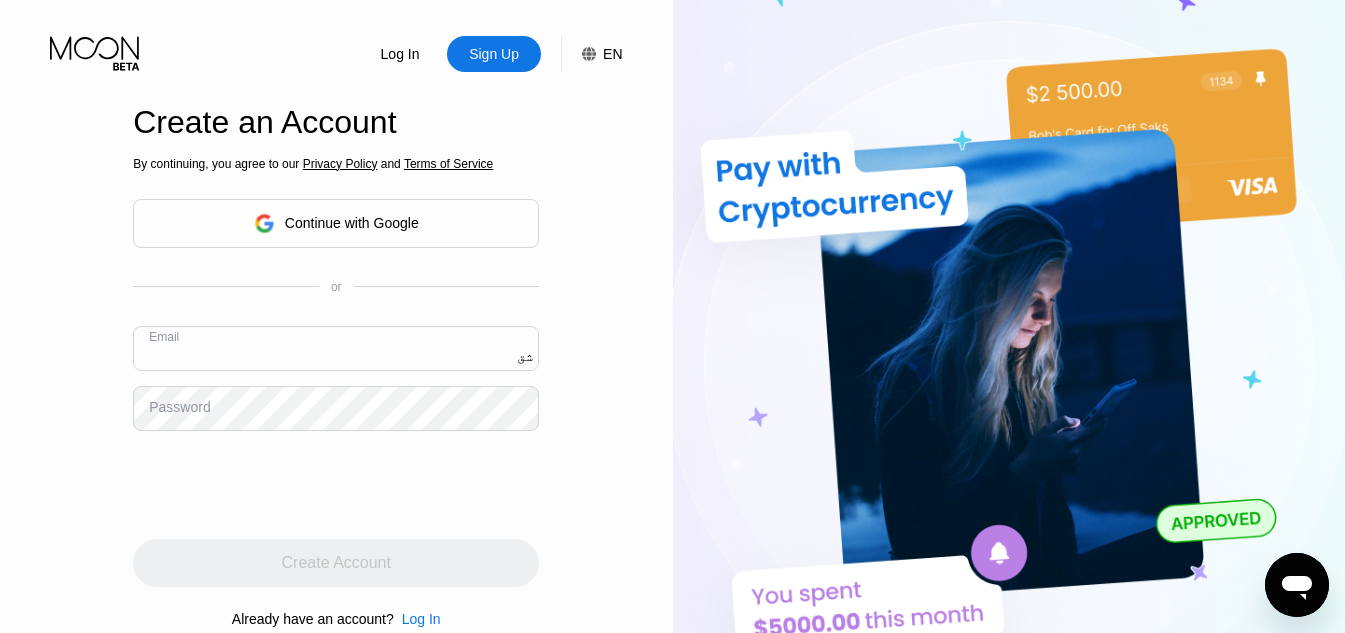 type on "ش" 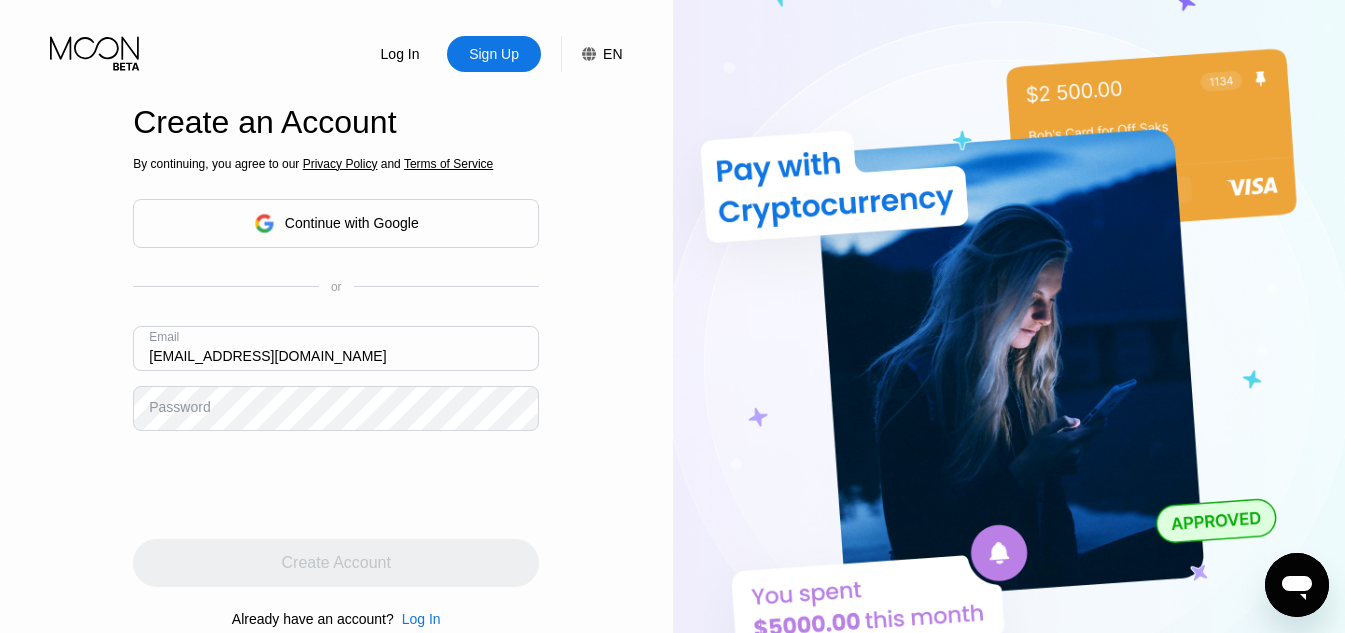 type on "[EMAIL_ADDRESS][DOMAIN_NAME]" 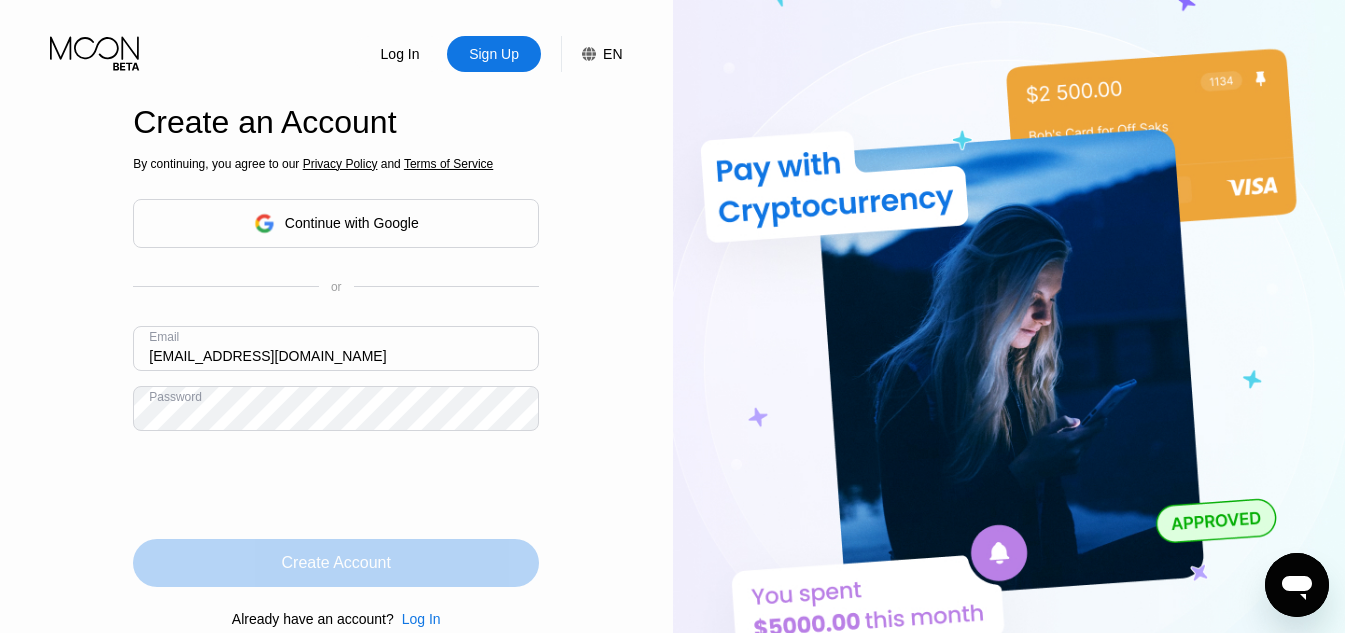 click on "Create Account" at bounding box center (336, 563) 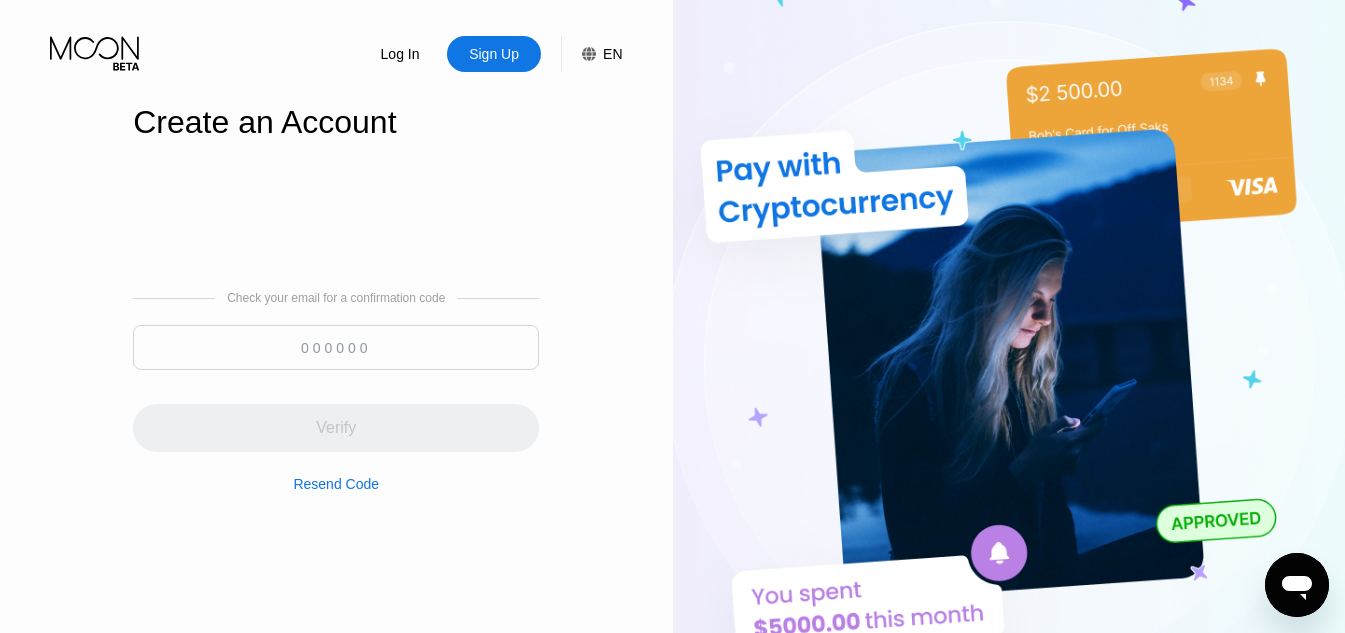 click at bounding box center (336, 347) 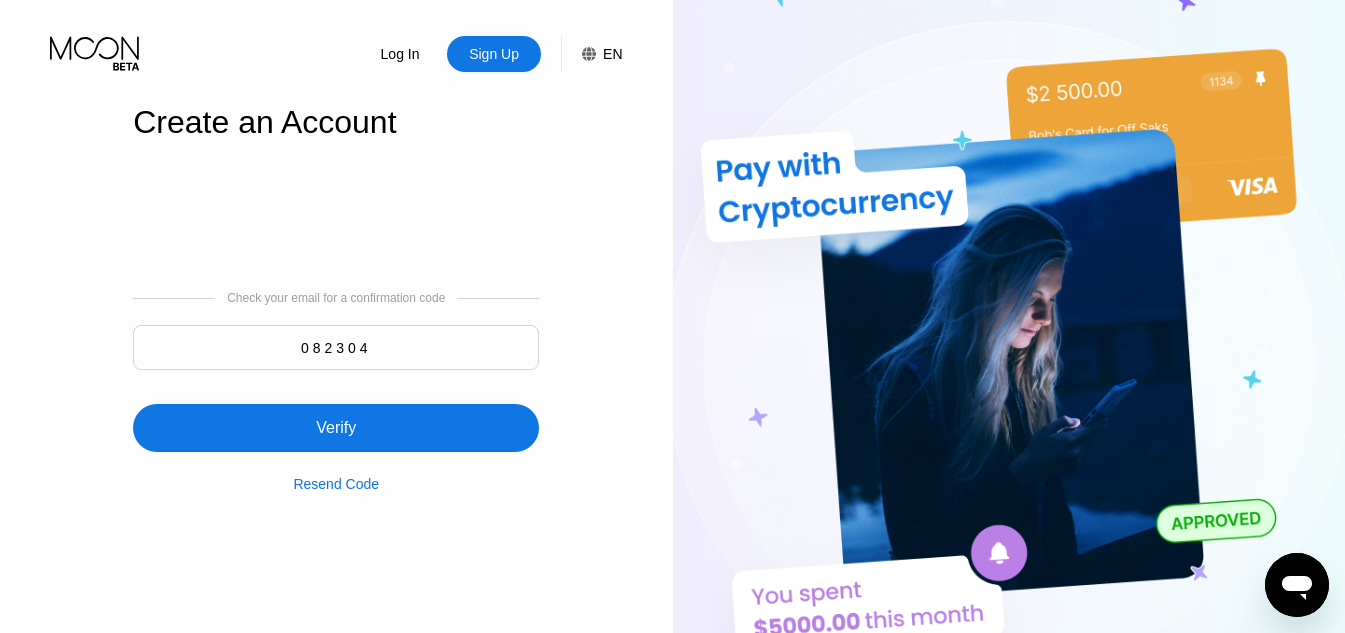 type on "082304" 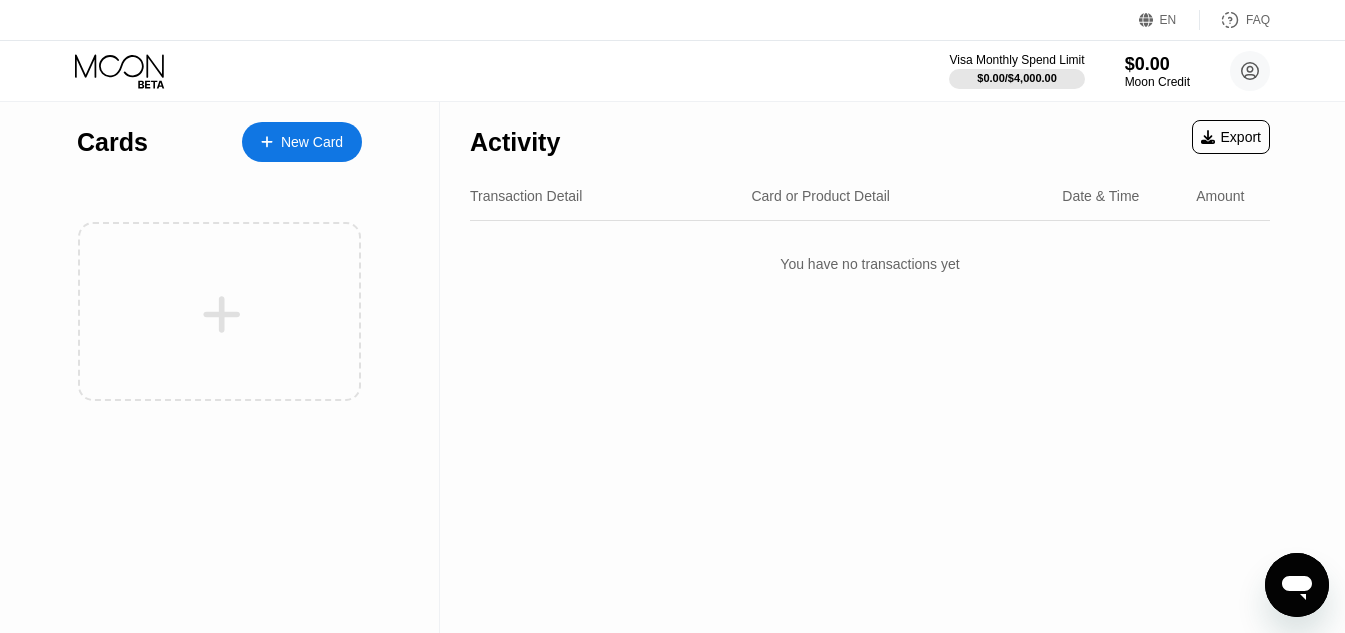 click on "Visa Monthly Spend Limit $0.00 / $4,000.00 $0.00 Moon Credit ar.vafaeinejad@gmail.com  Home Settings Support Careers About Us Log out Privacy policy Terms" at bounding box center (672, 71) 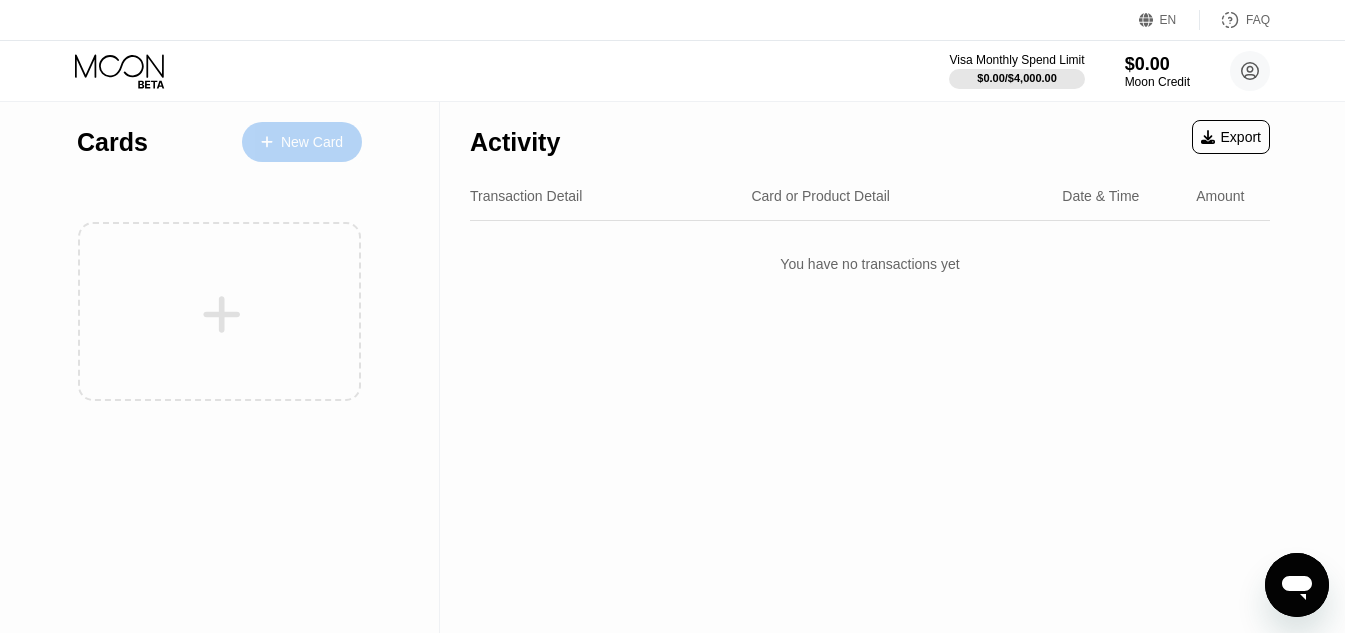 click on "New Card" at bounding box center (312, 142) 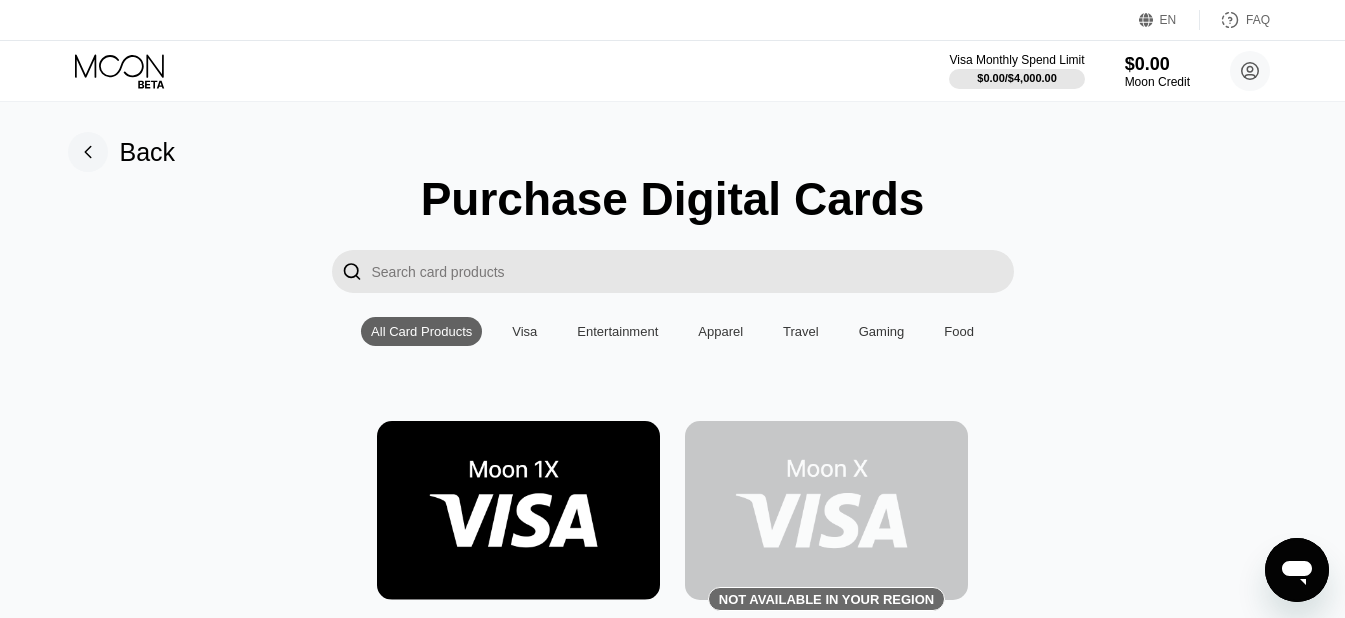 scroll, scrollTop: 0, scrollLeft: 0, axis: both 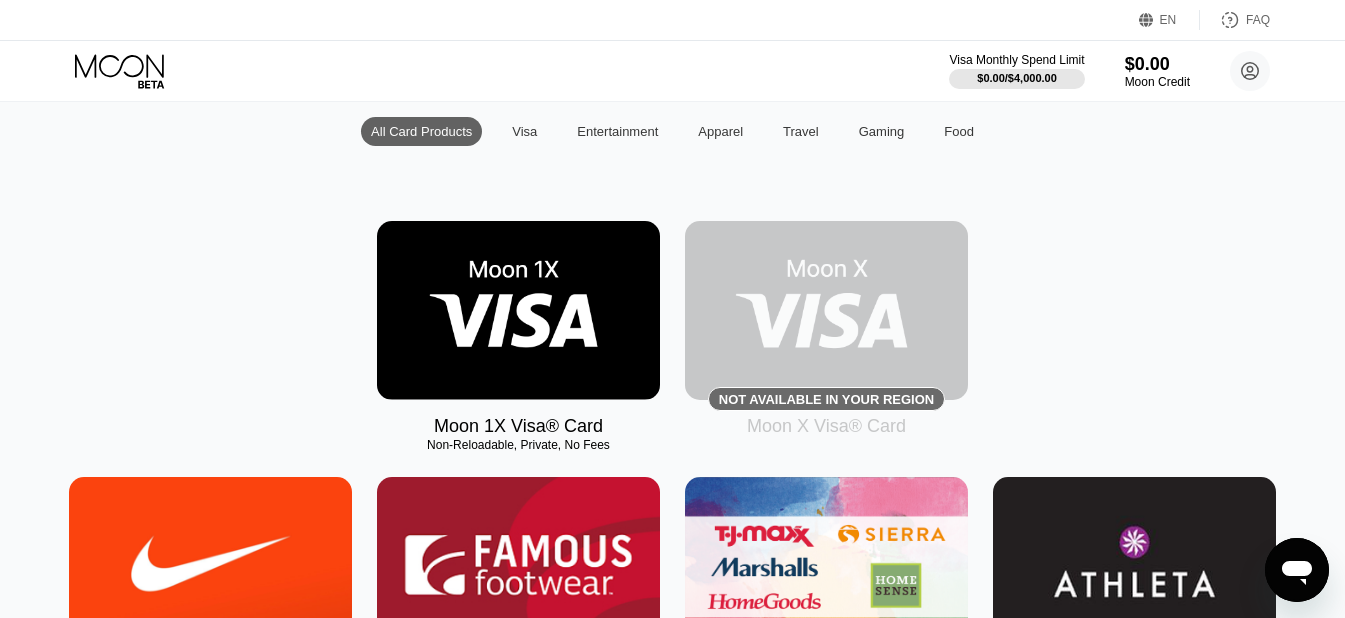 drag, startPoint x: 428, startPoint y: 437, endPoint x: 559, endPoint y: 448, distance: 131.46101 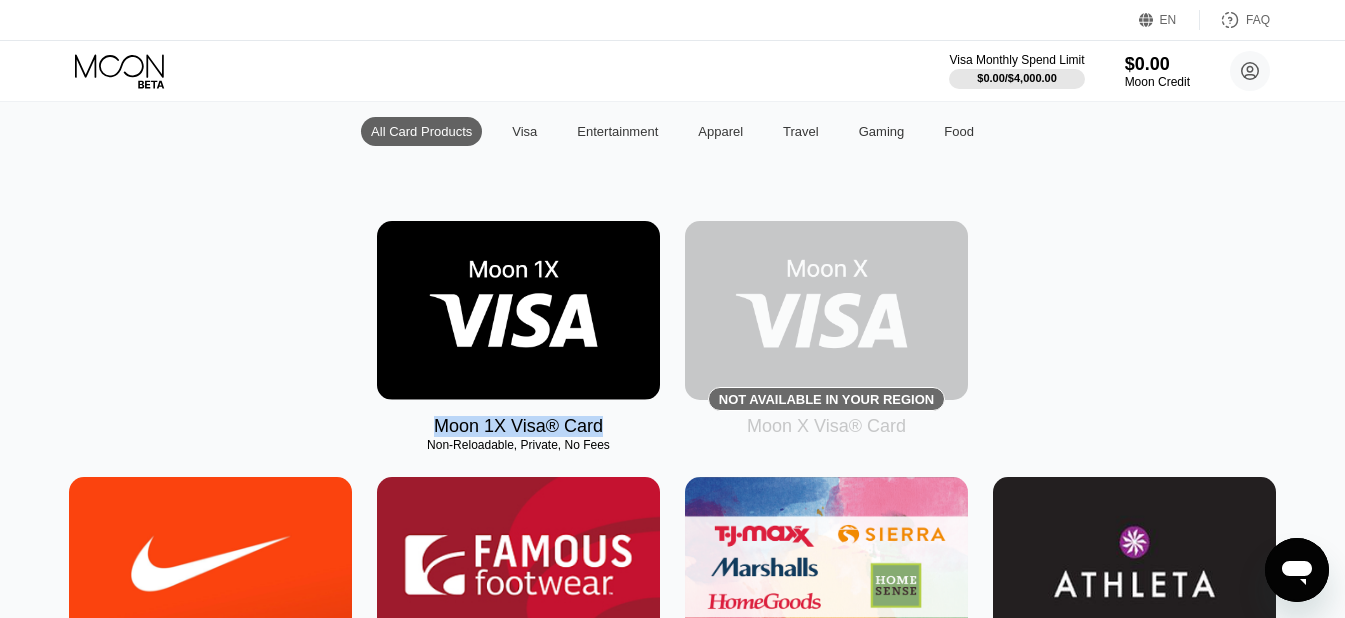 drag, startPoint x: 441, startPoint y: 437, endPoint x: 605, endPoint y: 436, distance: 164.00305 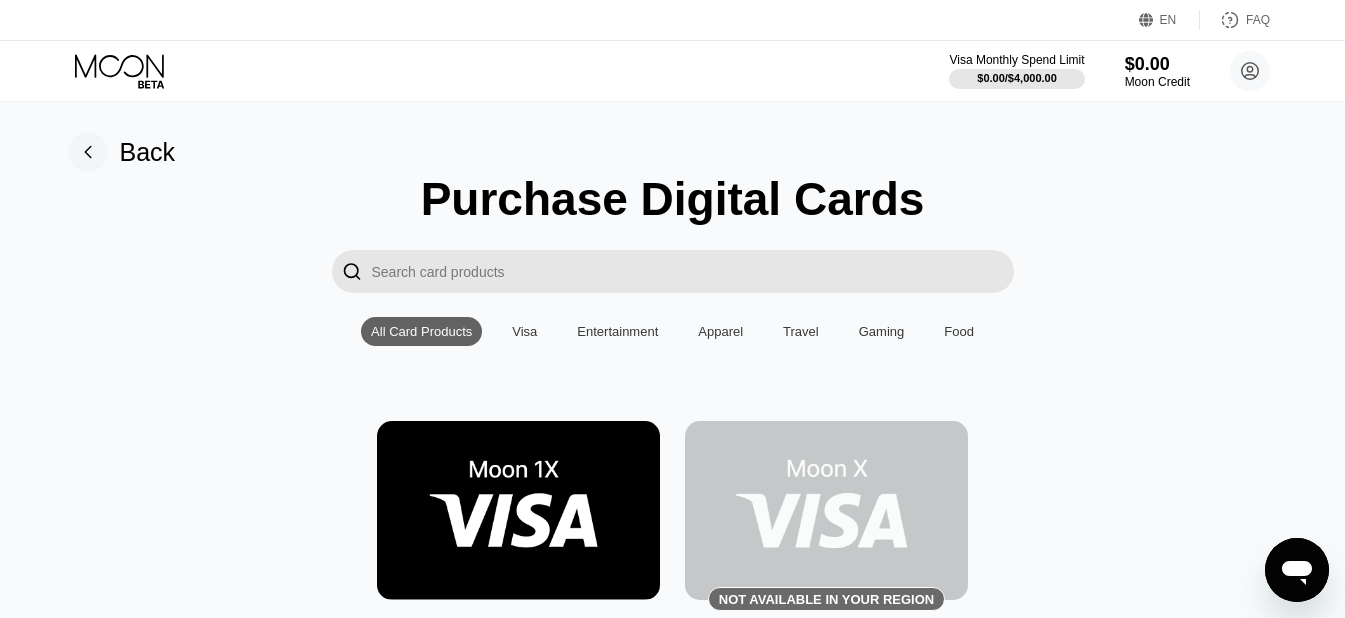 scroll, scrollTop: 0, scrollLeft: 0, axis: both 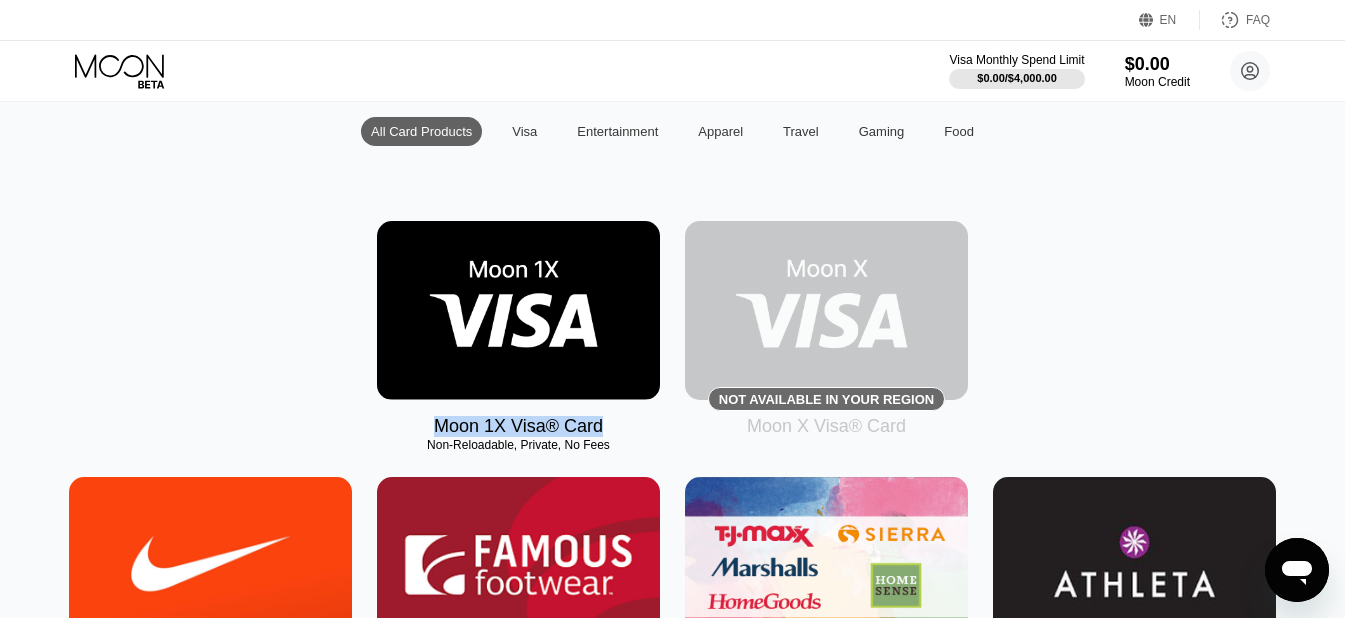 click at bounding box center (518, 310) 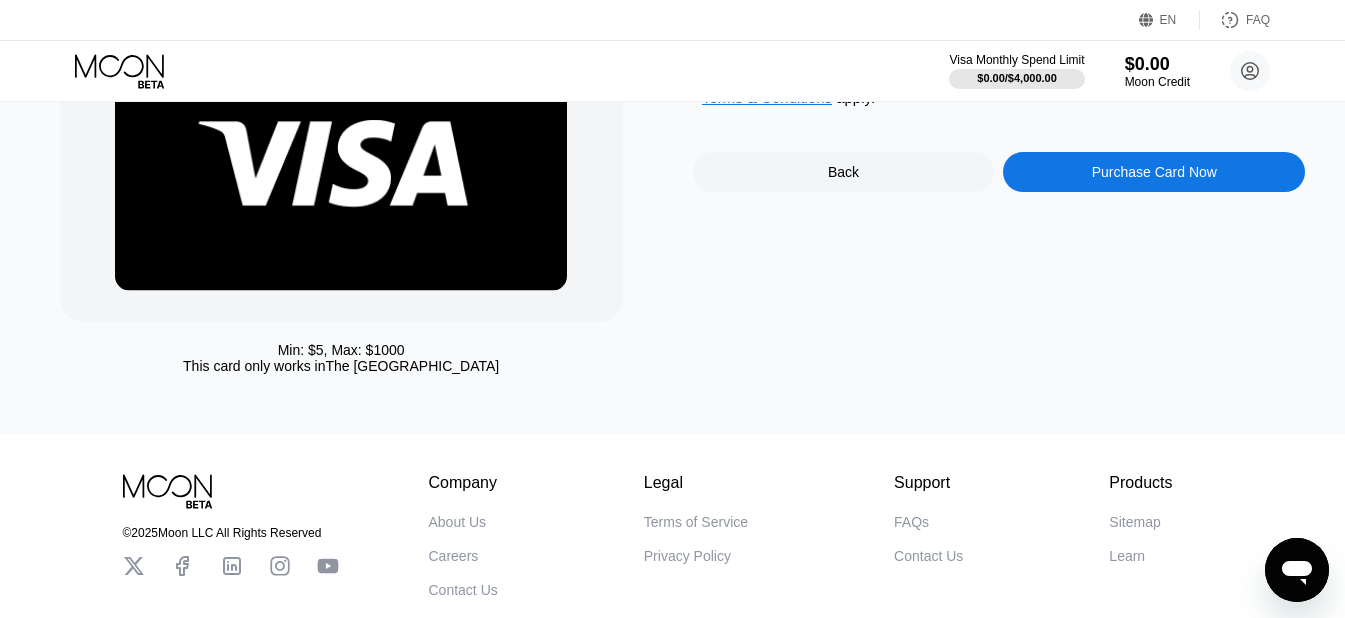 scroll, scrollTop: 0, scrollLeft: 0, axis: both 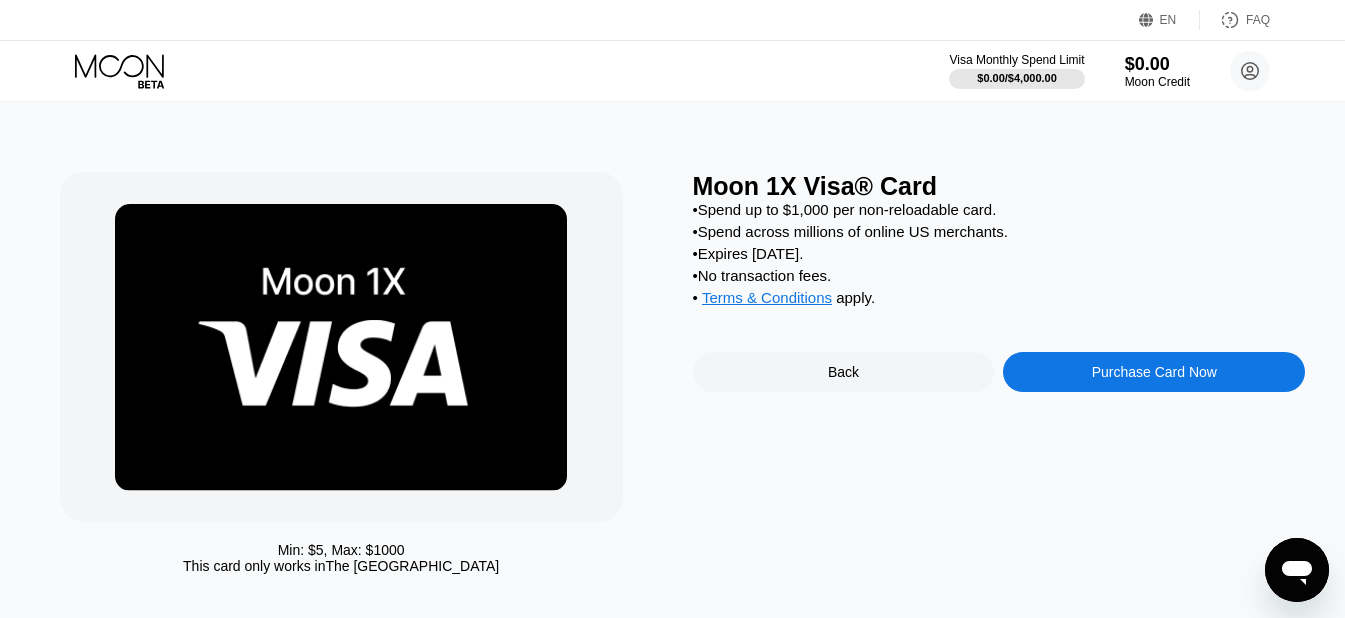 drag, startPoint x: 706, startPoint y: 236, endPoint x: 997, endPoint y: 255, distance: 291.61963 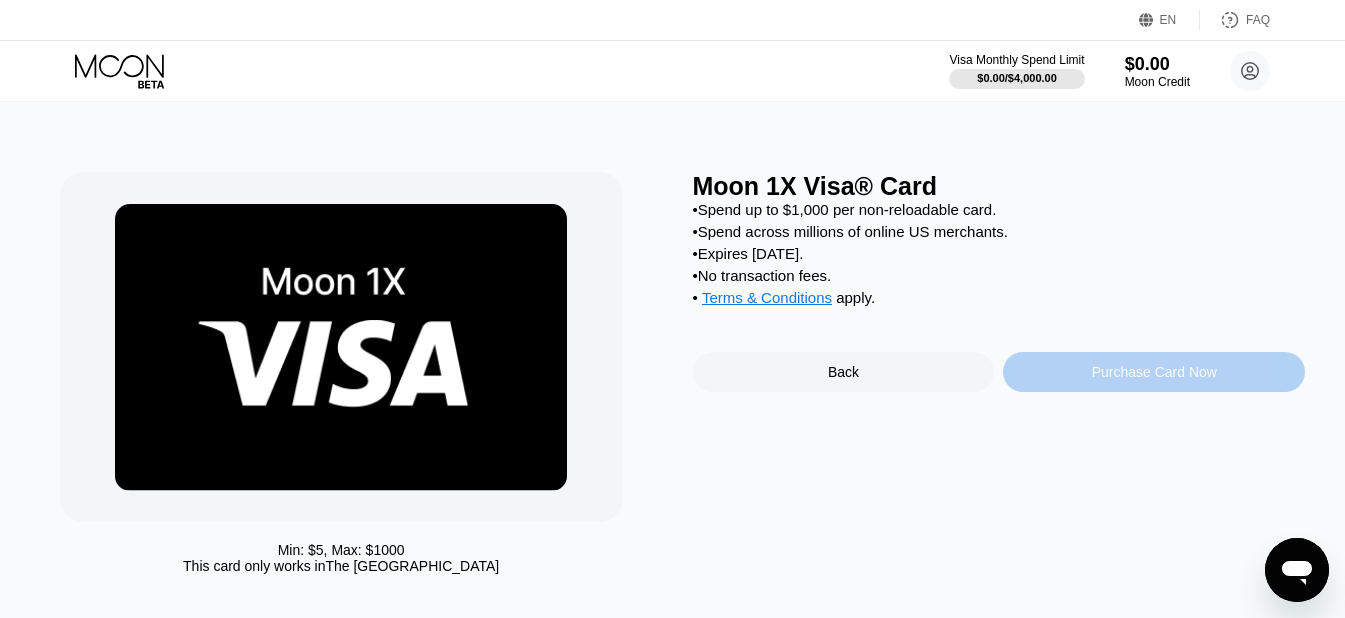 click on "Purchase Card Now" at bounding box center (1154, 372) 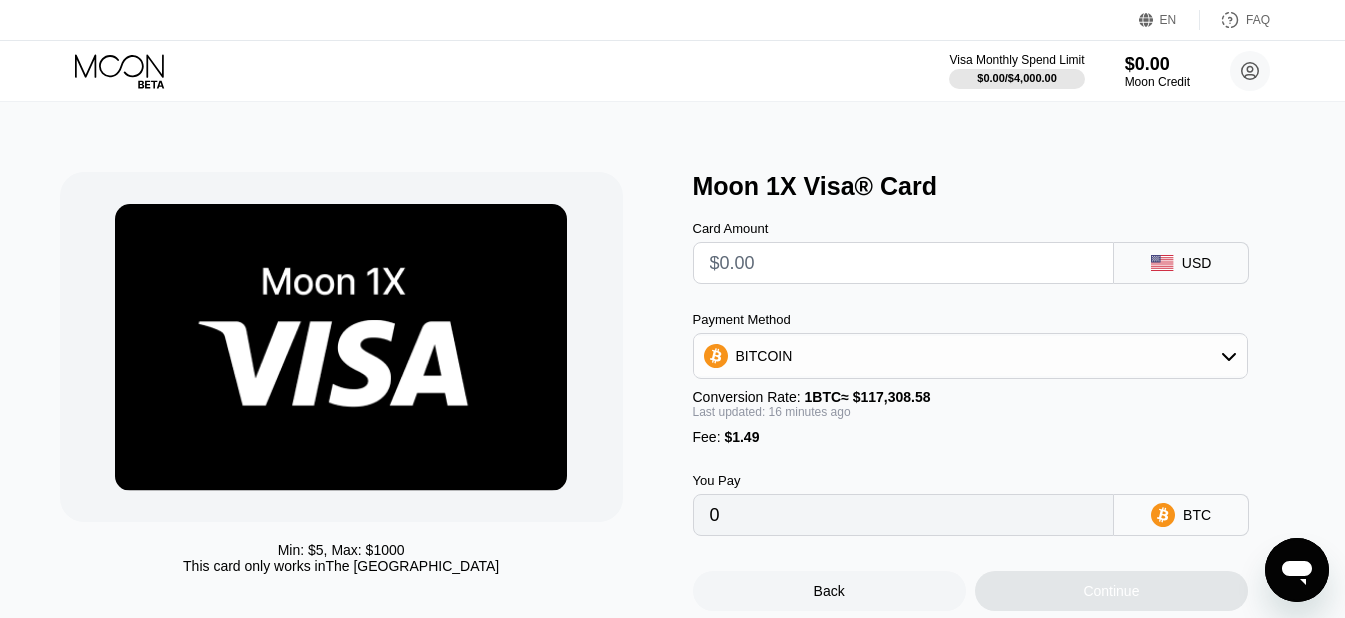 scroll, scrollTop: 100, scrollLeft: 0, axis: vertical 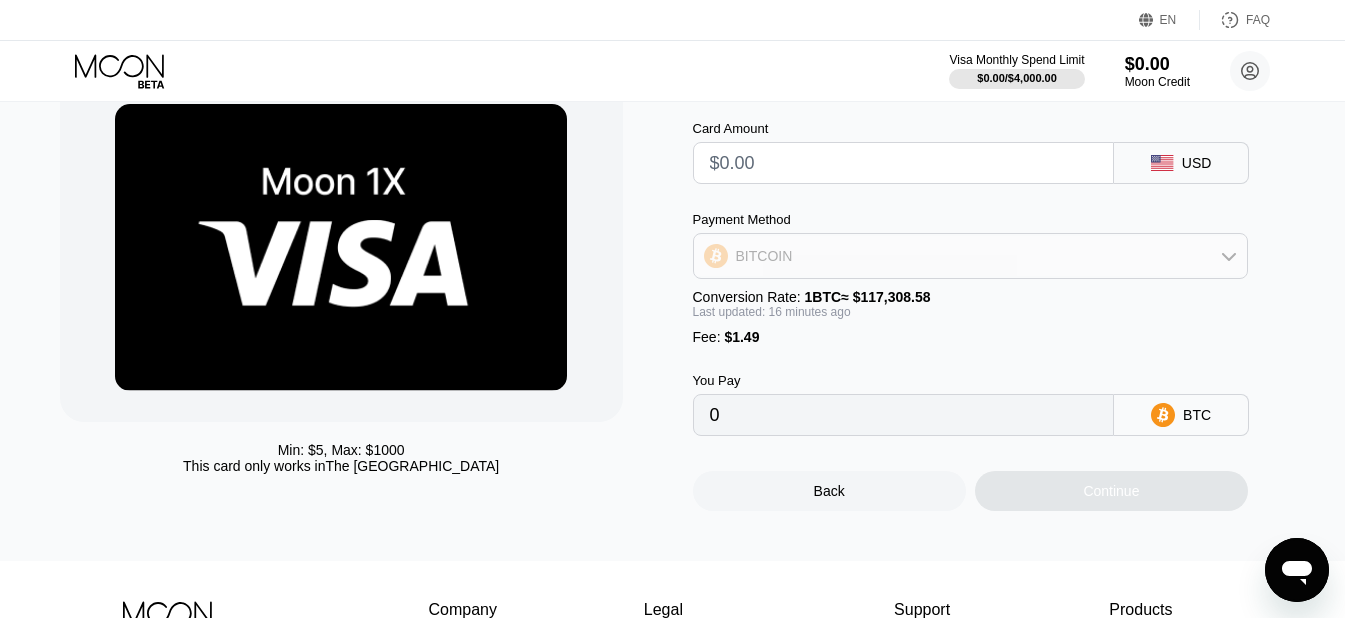 click 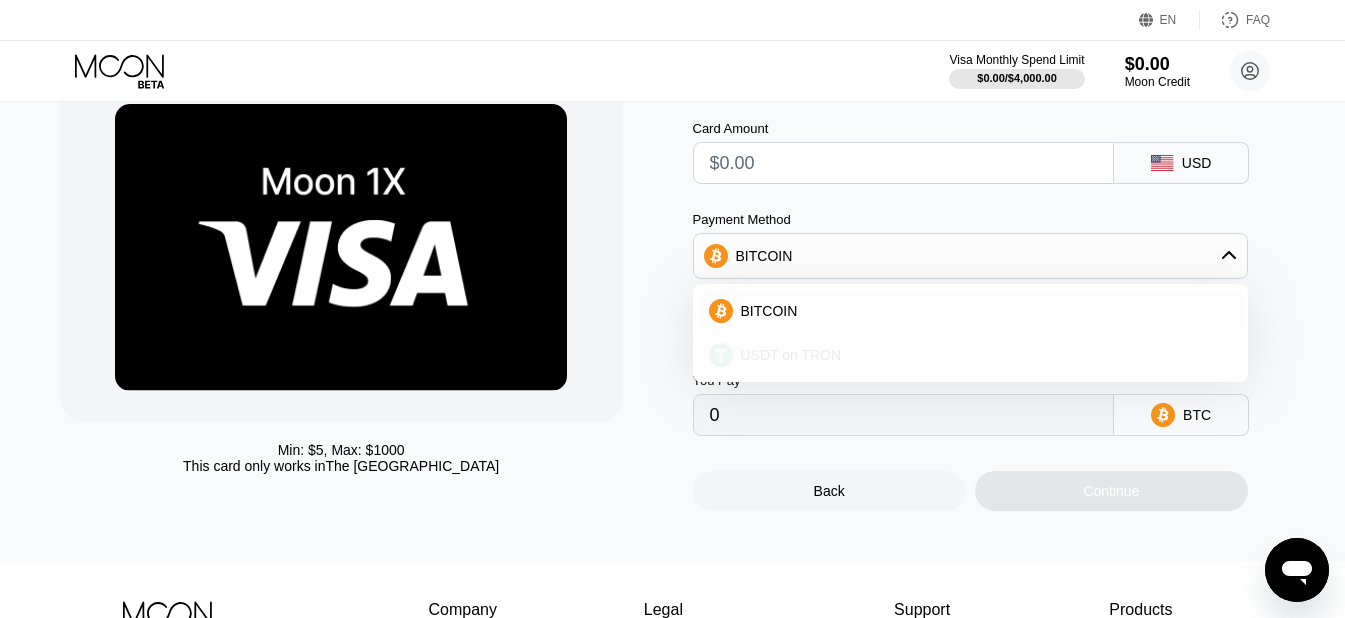 click on "USDT on TRON" at bounding box center [791, 355] 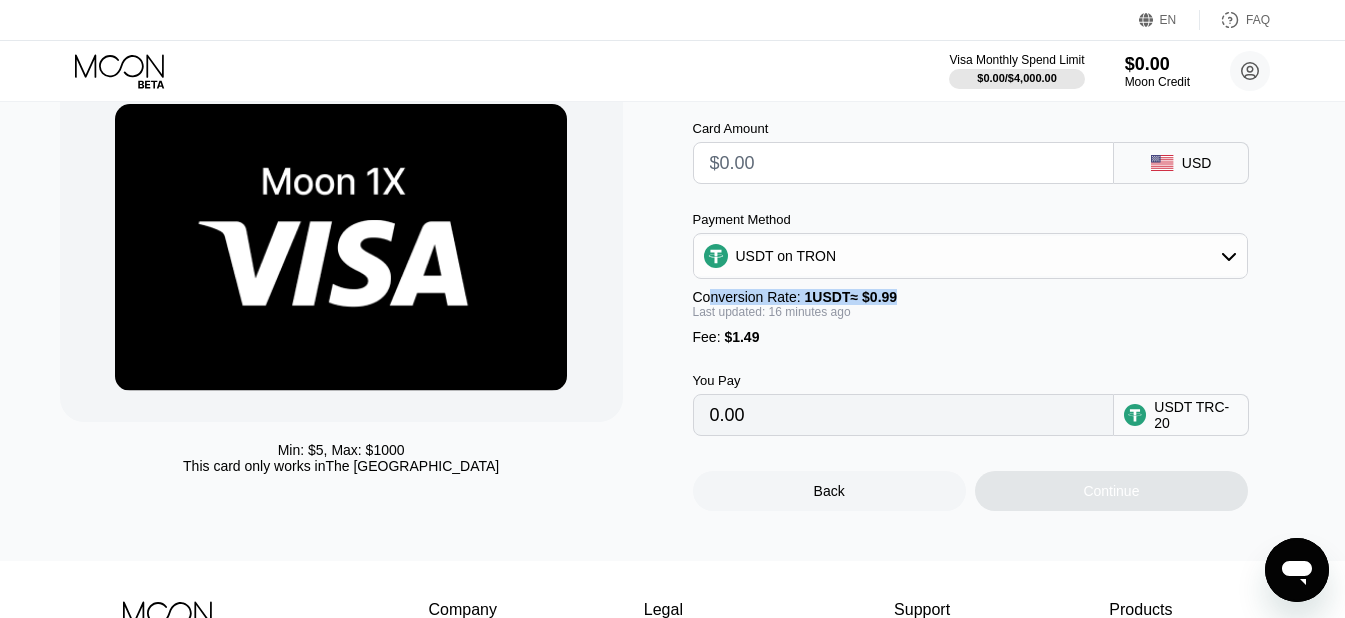 drag, startPoint x: 712, startPoint y: 309, endPoint x: 904, endPoint y: 313, distance: 192.04166 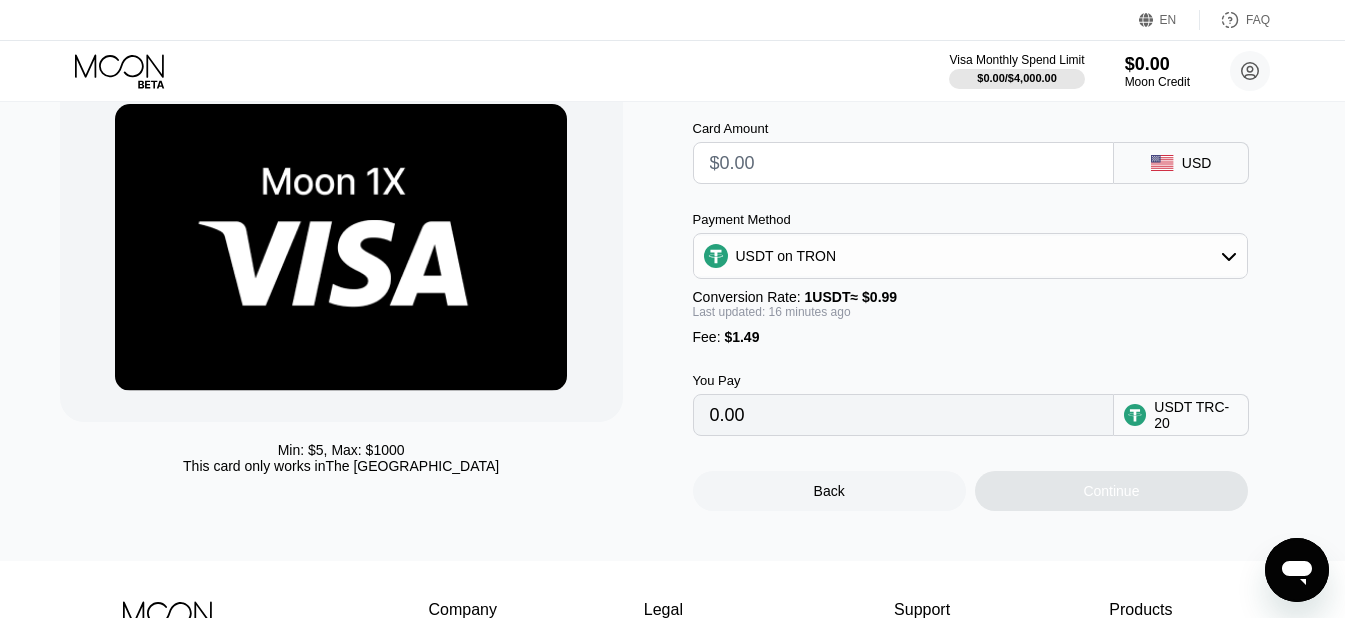 click on "0.00" at bounding box center [904, 415] 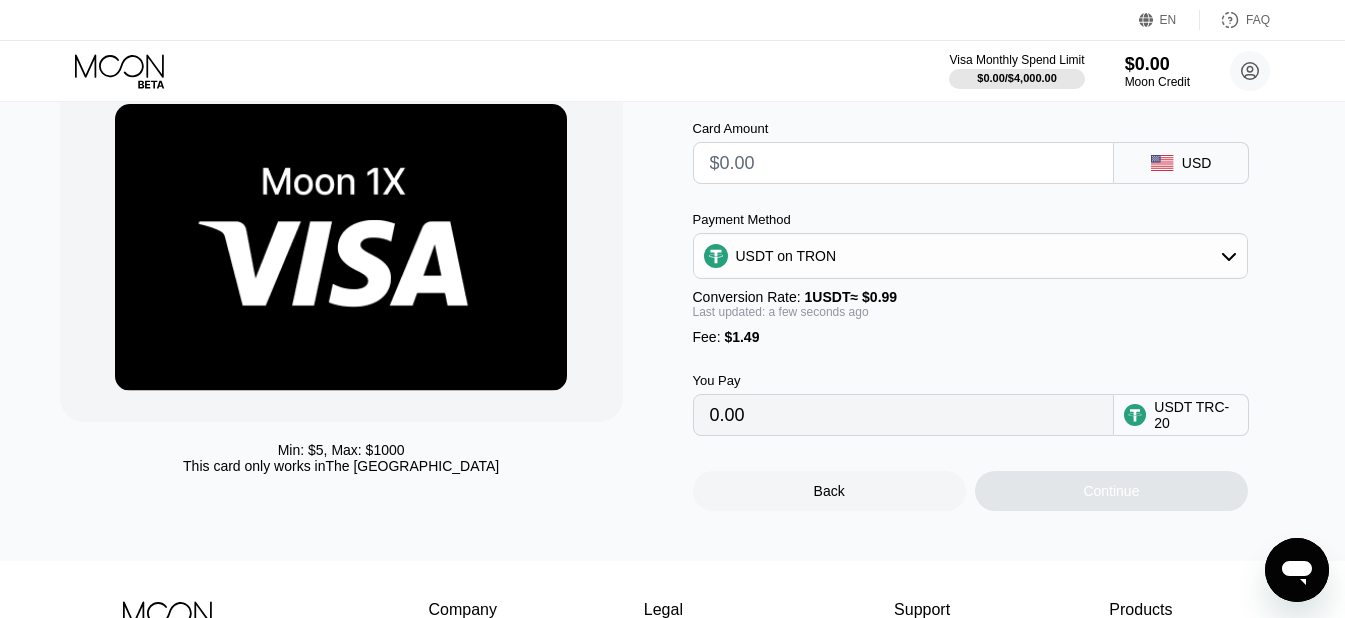 click at bounding box center (904, 163) 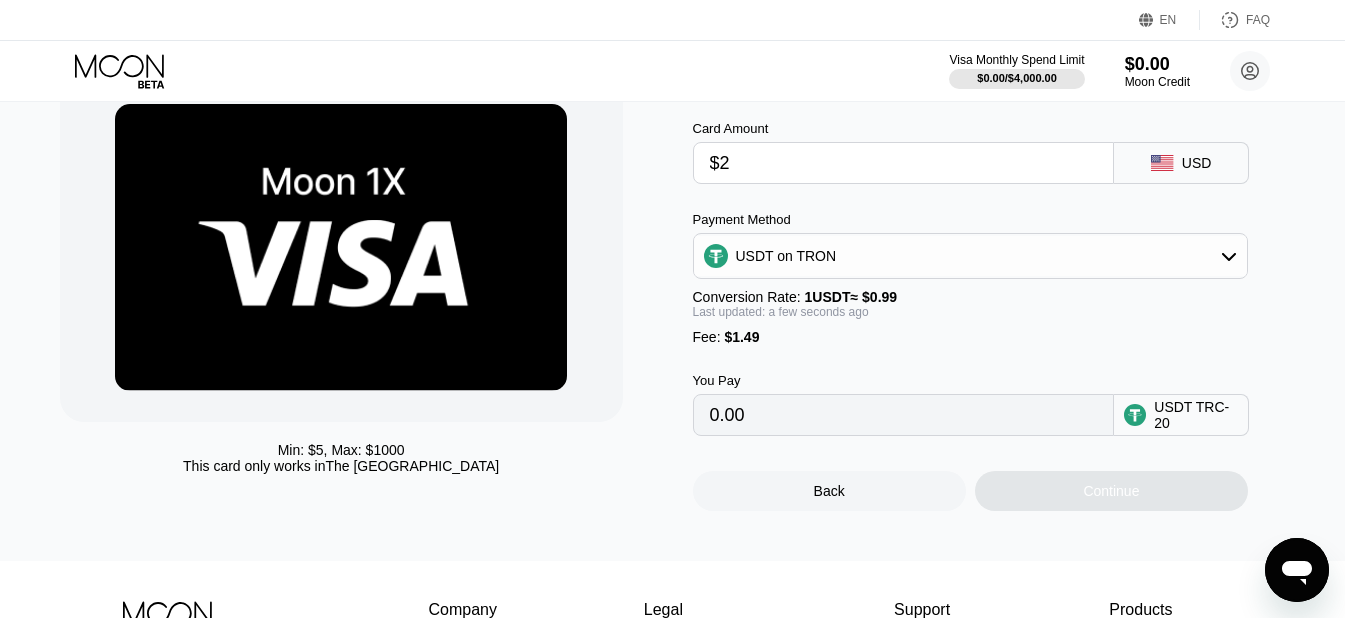 type on "3.53" 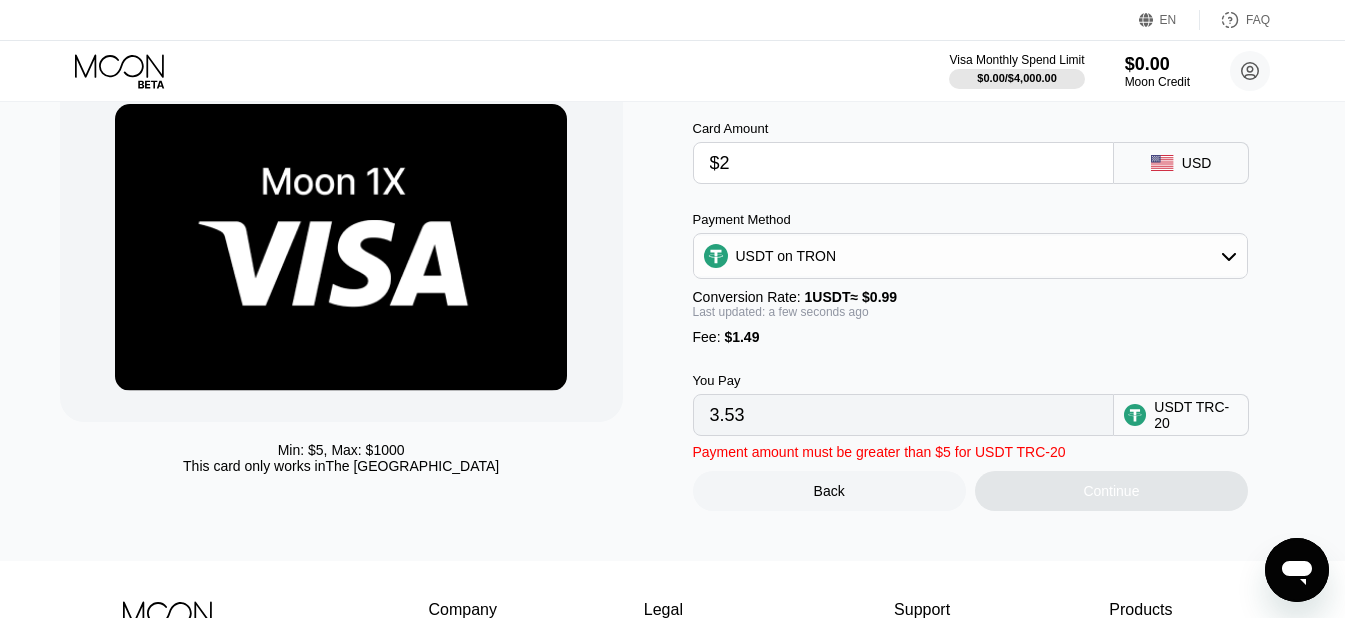 type on "$20" 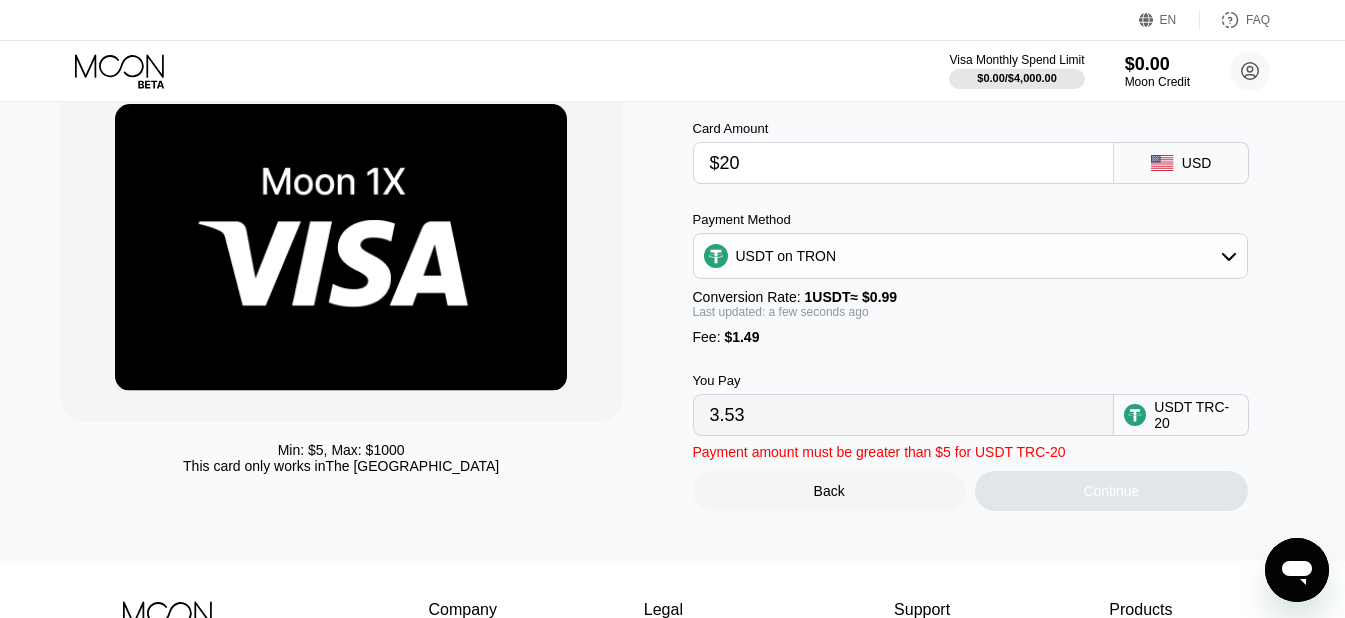 type on "21.71" 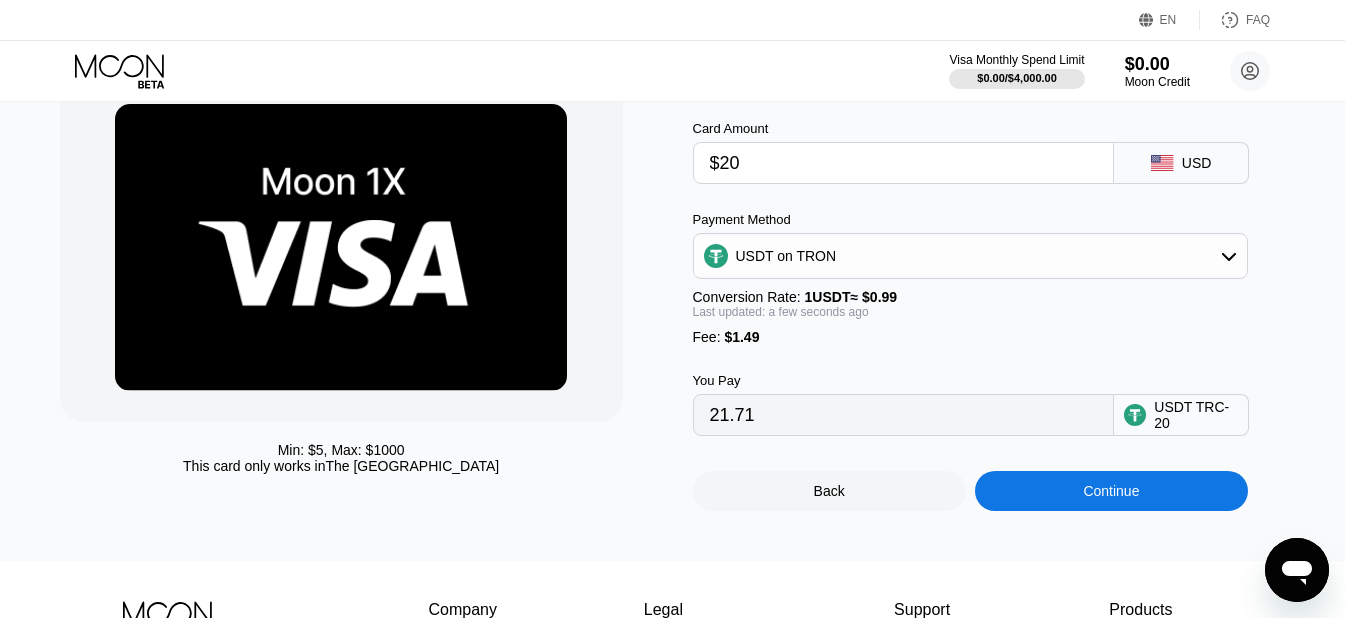 type on "$2" 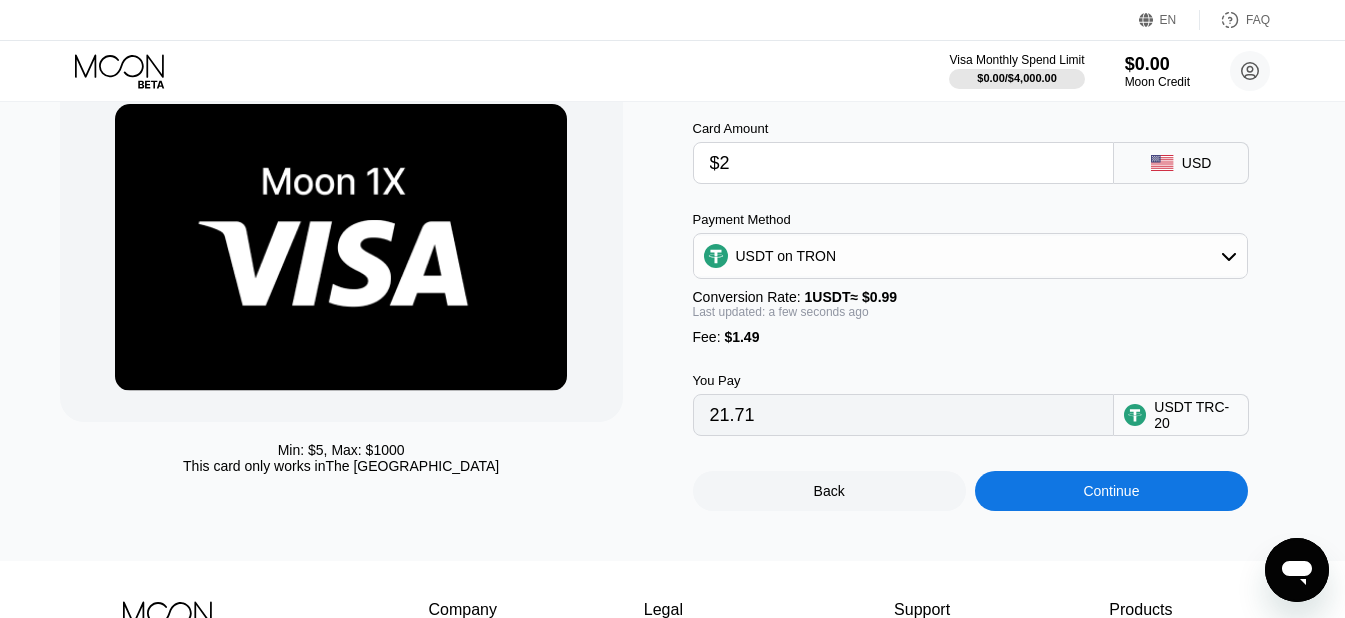 type on "3.53" 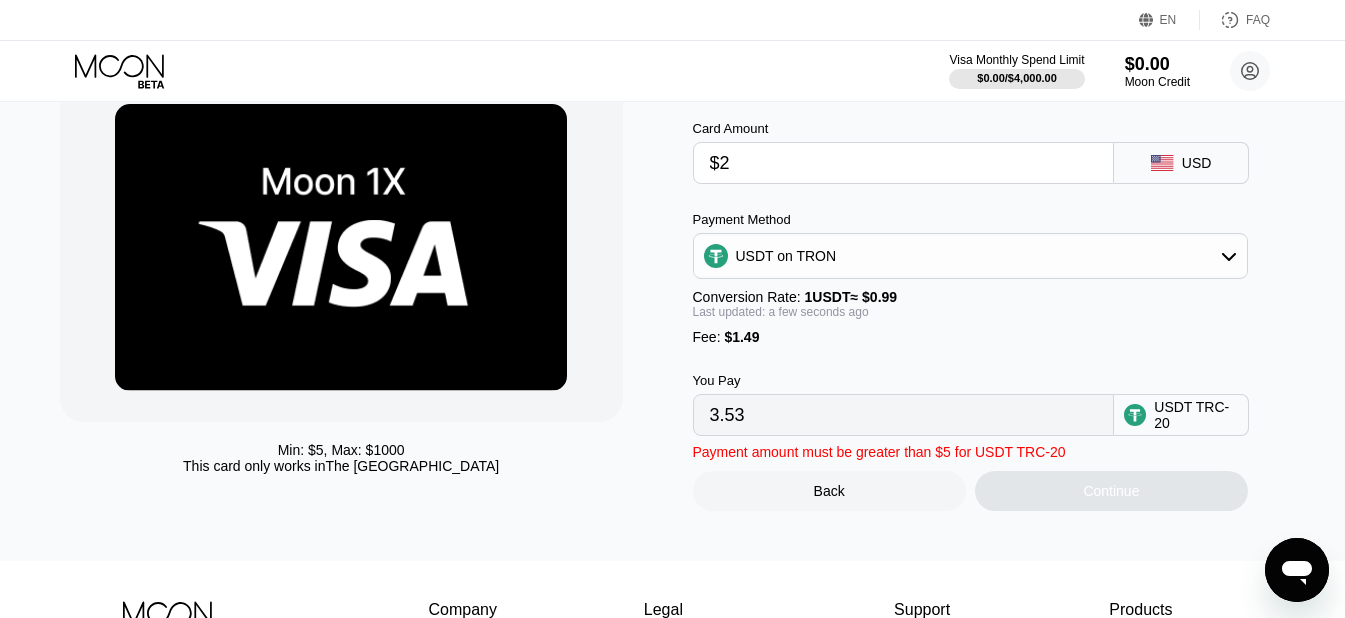 type on "$20" 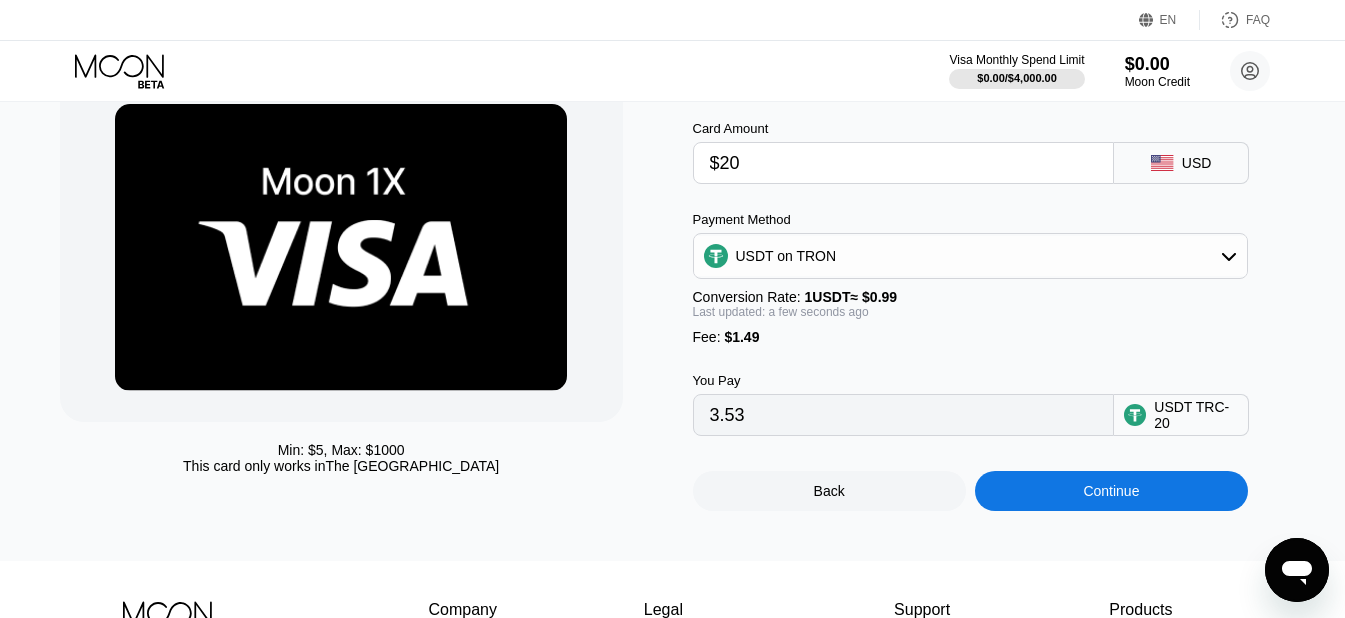 type on "21.71" 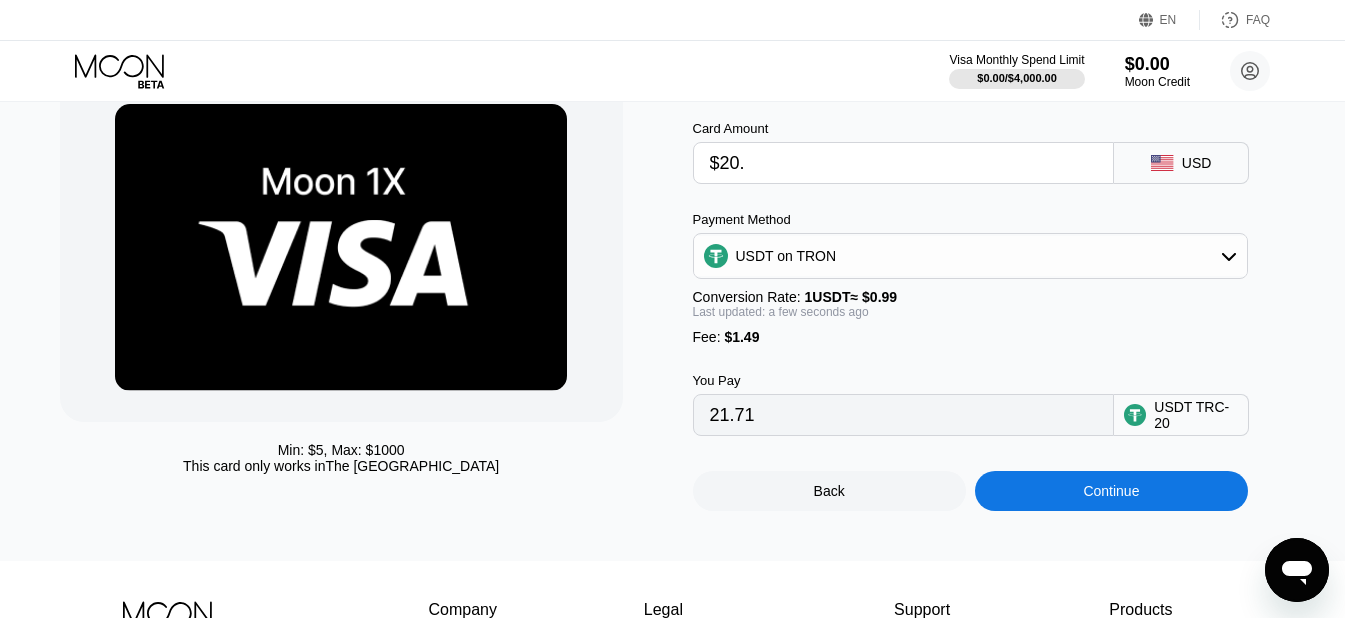 type on "$20.5" 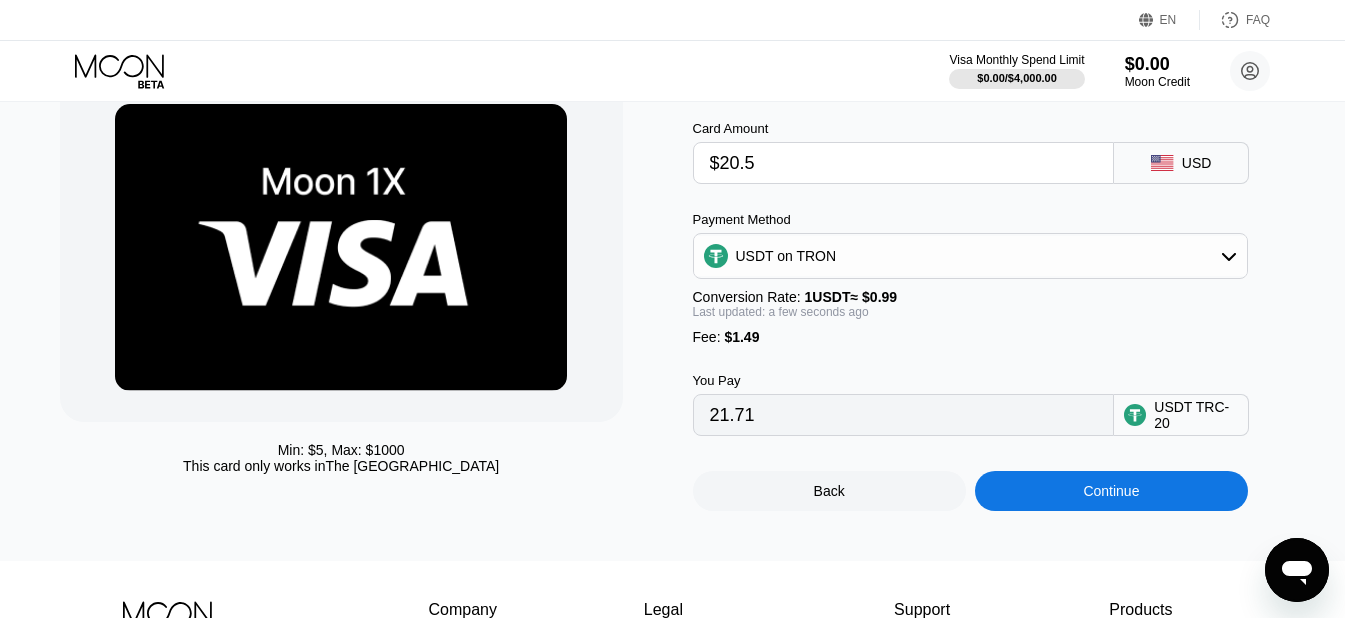 type on "22.21" 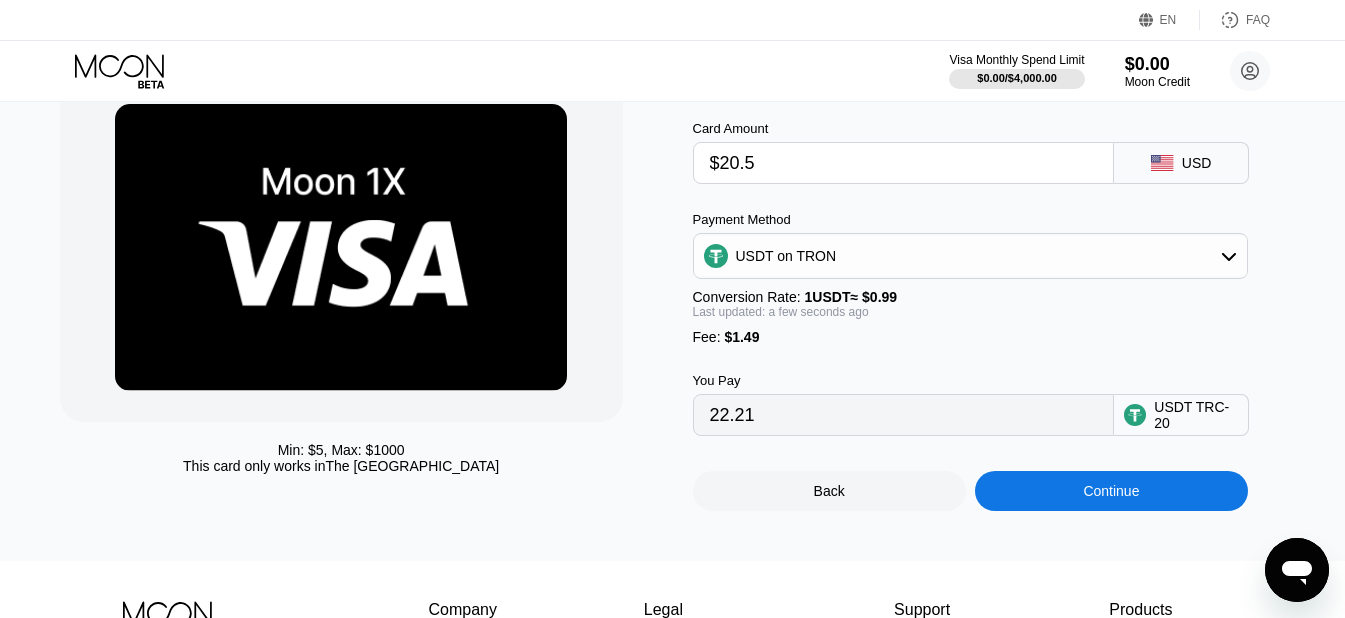 type on "$20.5" 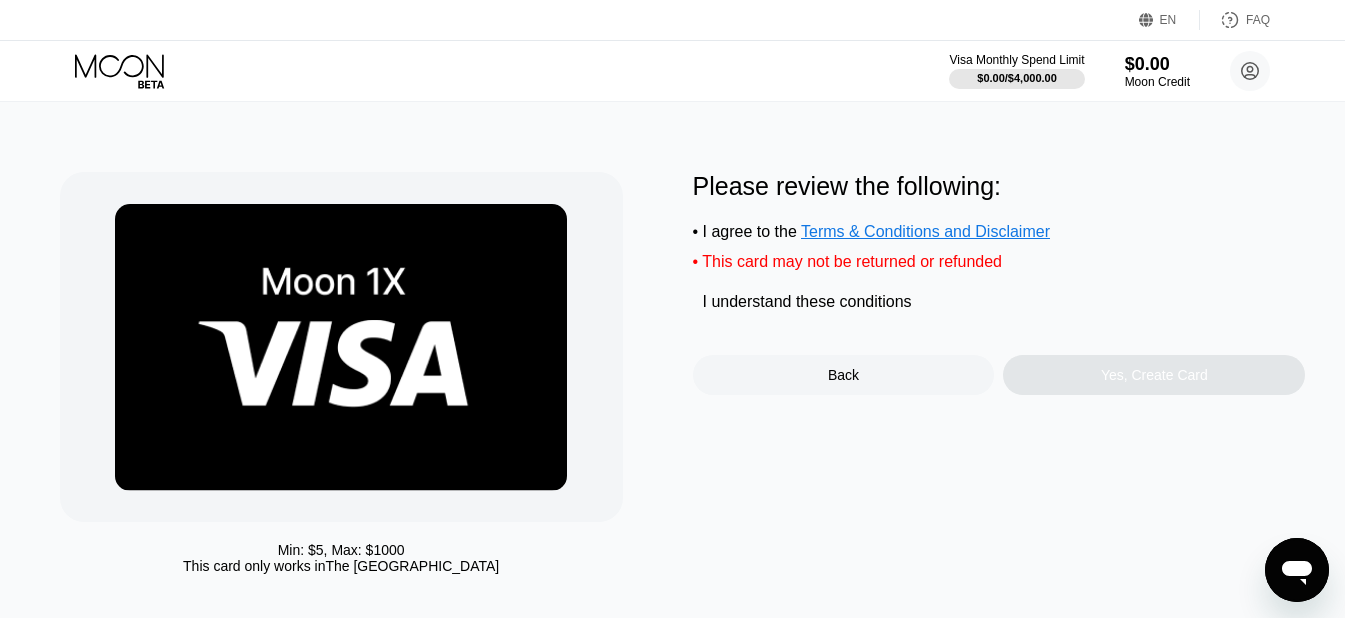 scroll, scrollTop: 0, scrollLeft: 0, axis: both 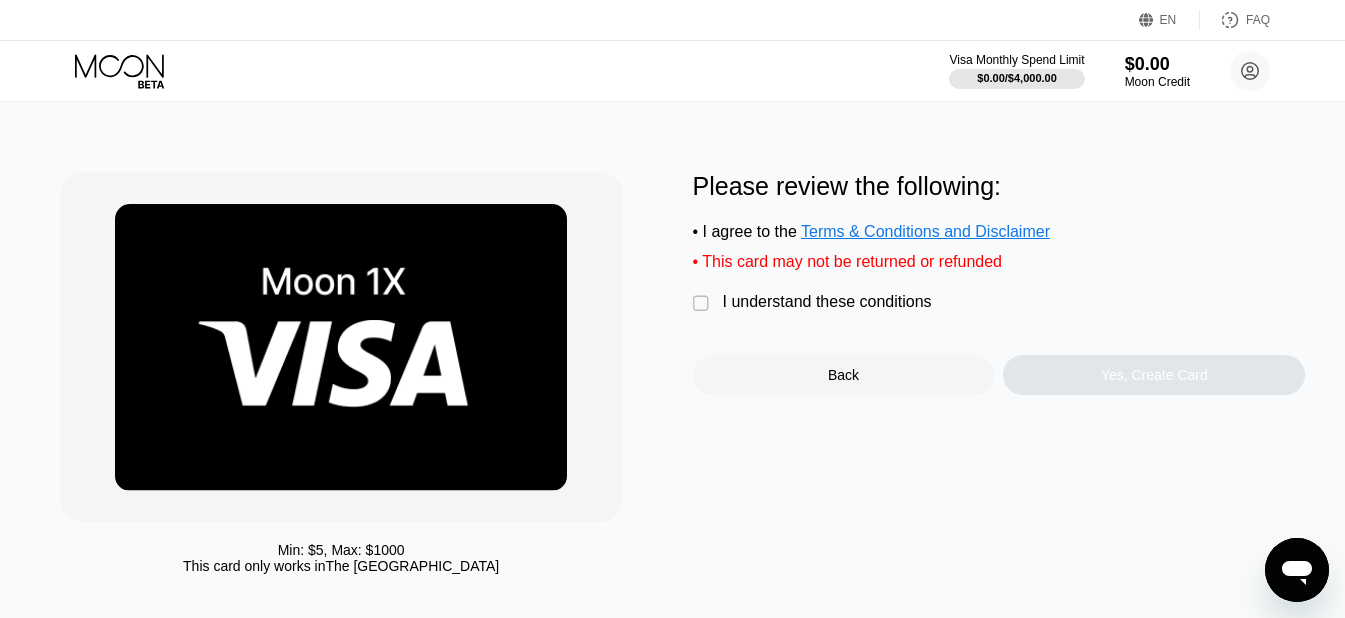click on "" at bounding box center (703, 304) 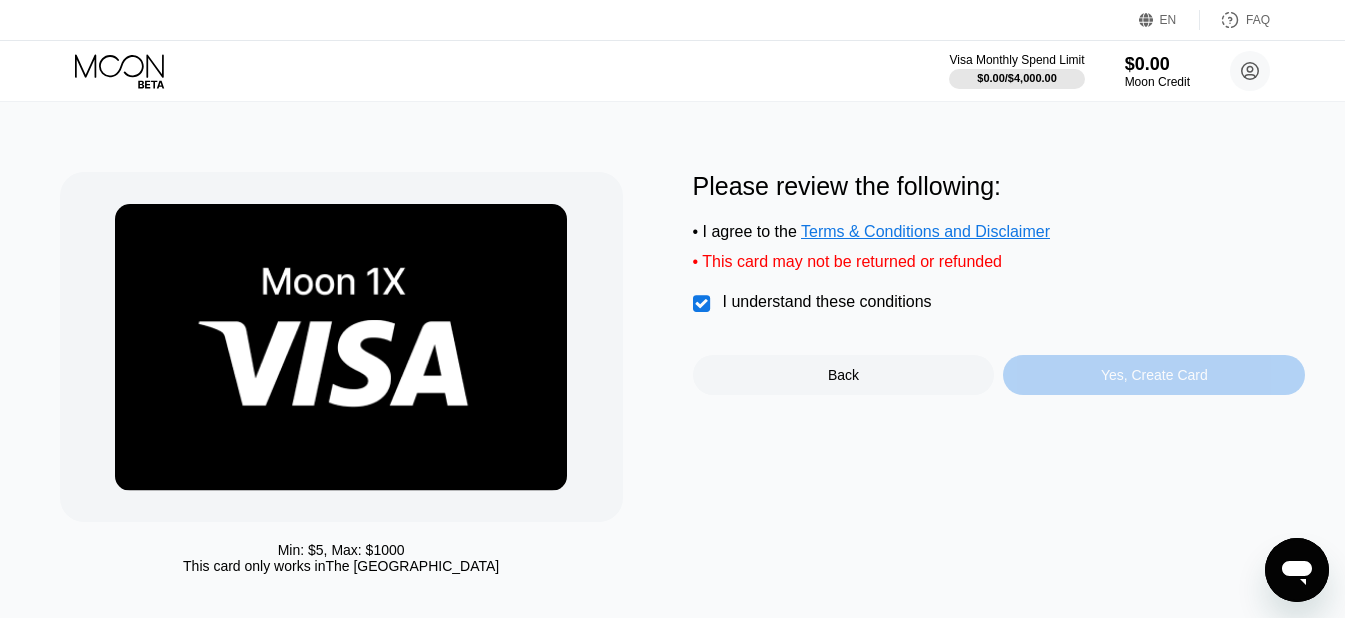 click on "Yes, Create Card" at bounding box center (1154, 375) 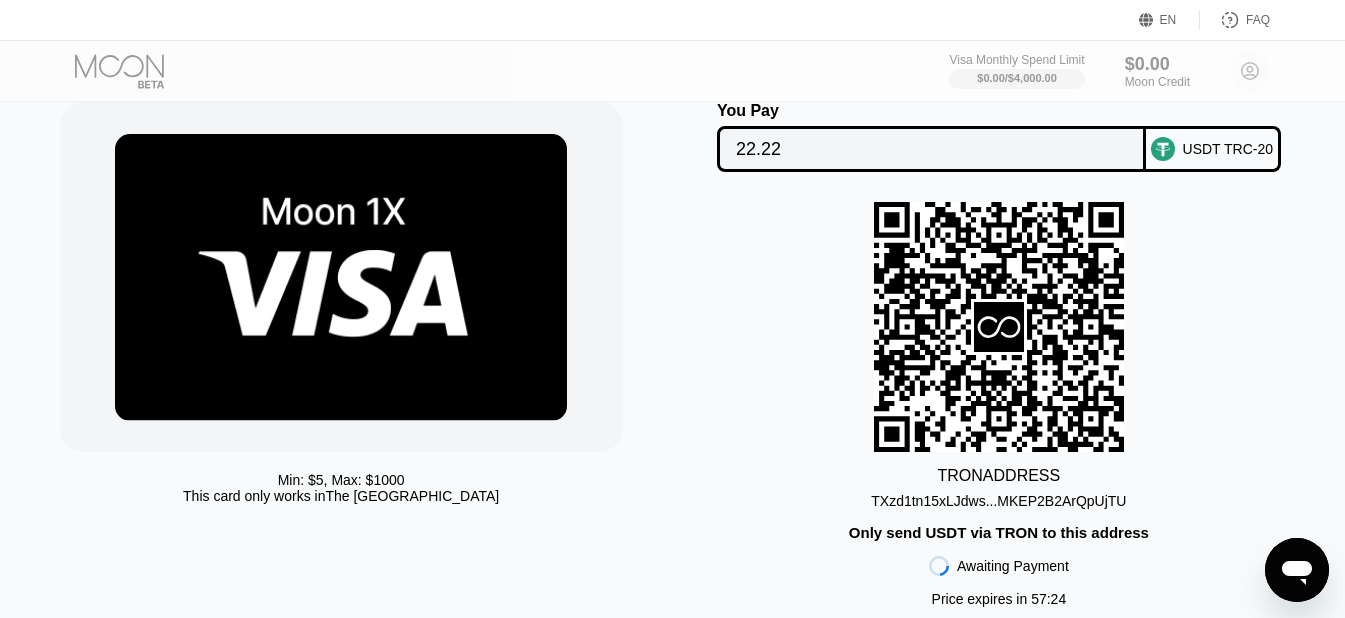 scroll, scrollTop: 300, scrollLeft: 0, axis: vertical 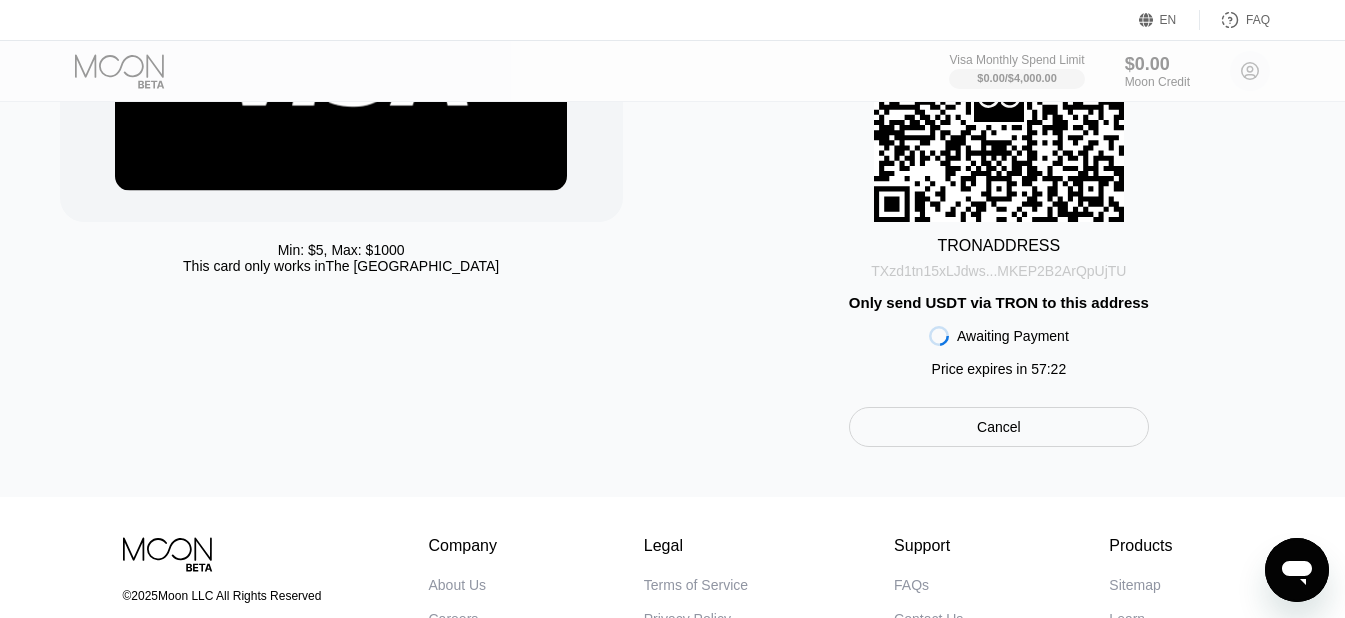 click on "TXzd1tn15xLJdws...MKEP2B2ArQpUjTU" at bounding box center [998, 271] 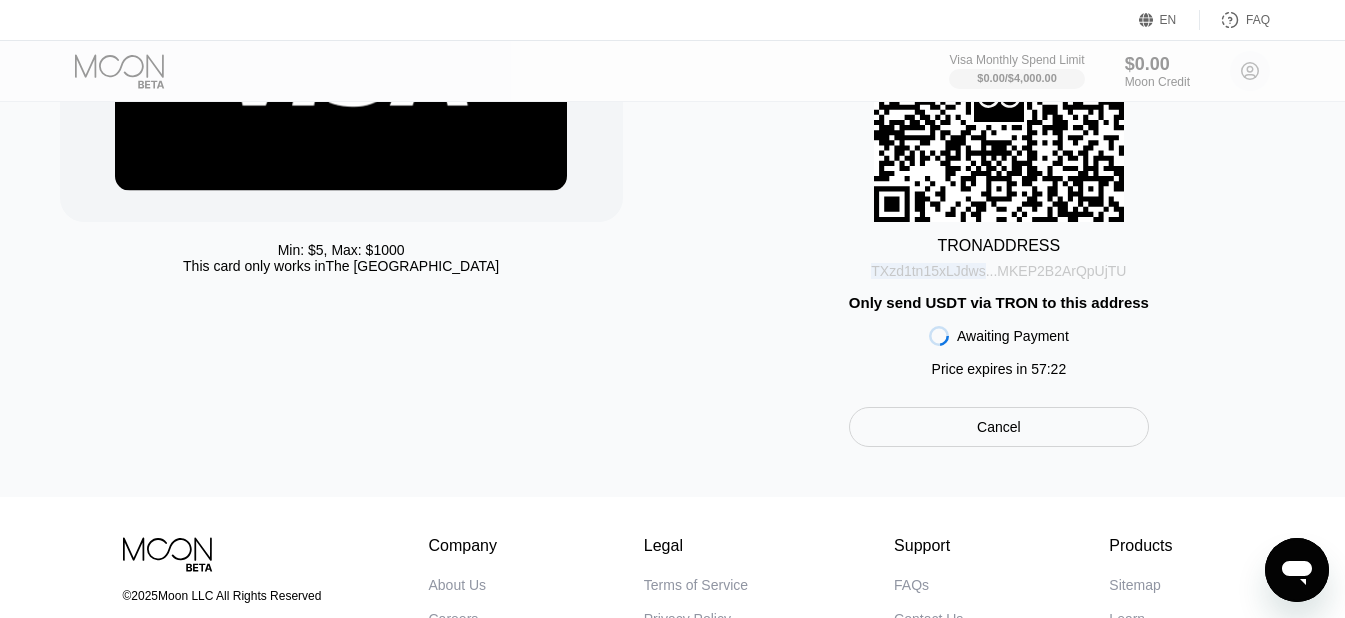 click on "TXzd1tn15xLJdws...MKEP2B2ArQpUjTU" at bounding box center (998, 271) 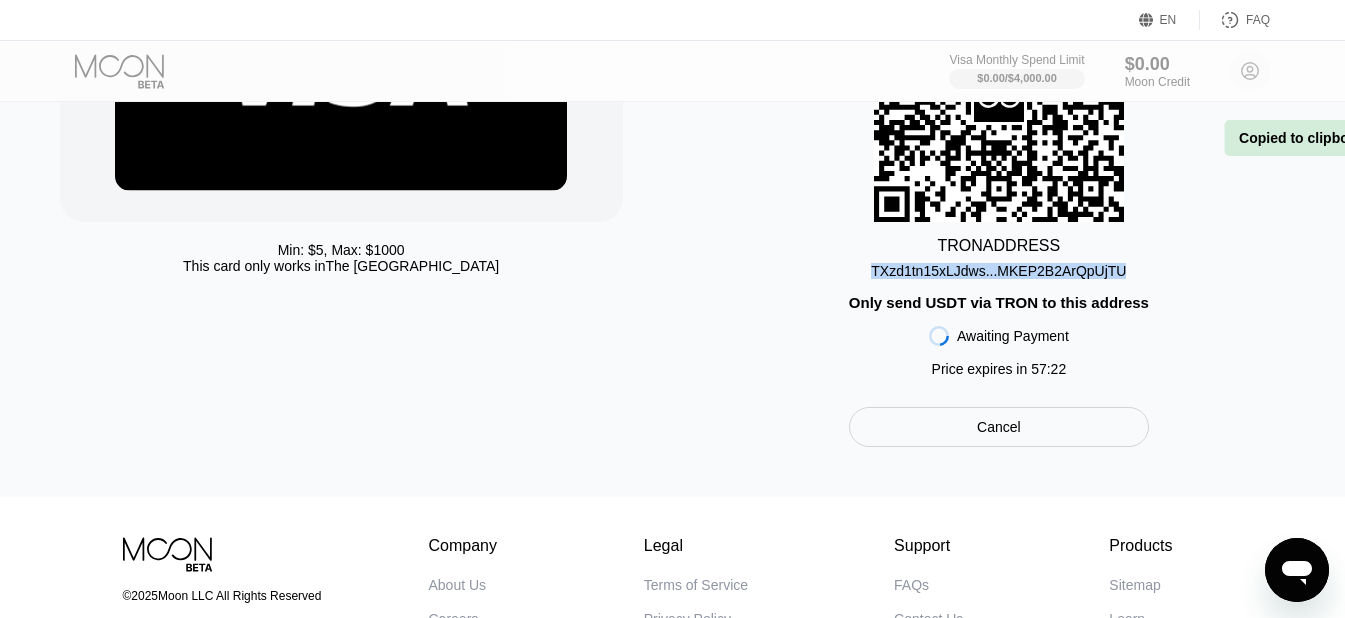 click on "TXzd1tn15xLJdws...MKEP2B2ArQpUjTU" at bounding box center [998, 271] 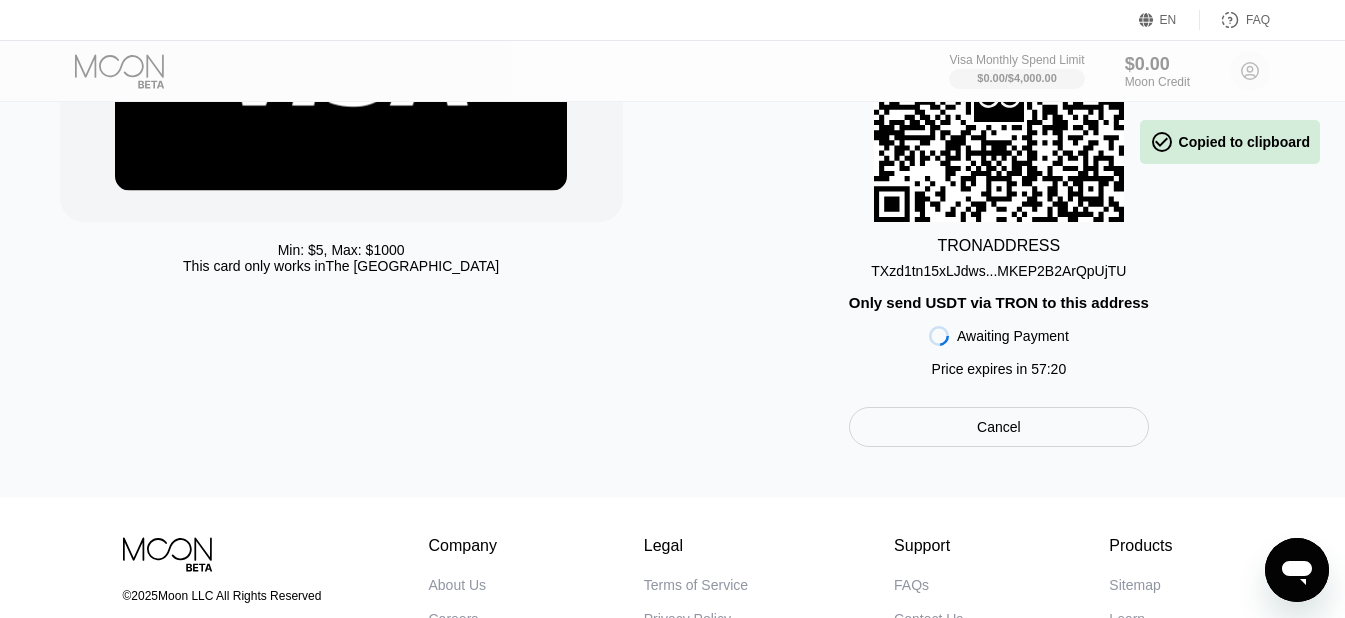 click on "   Copied to clipboard" at bounding box center (1230, 142) 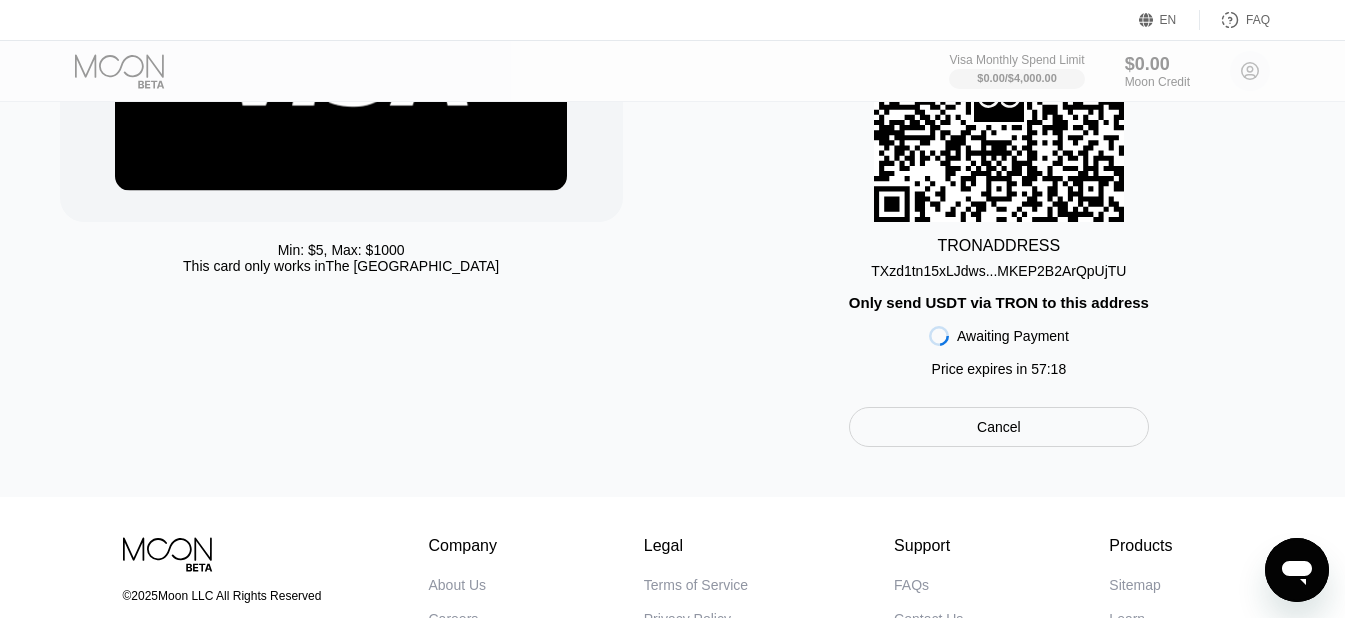 click on "TXzd1tn15xLJdws...MKEP2B2ArQpUjTU" at bounding box center [998, 271] 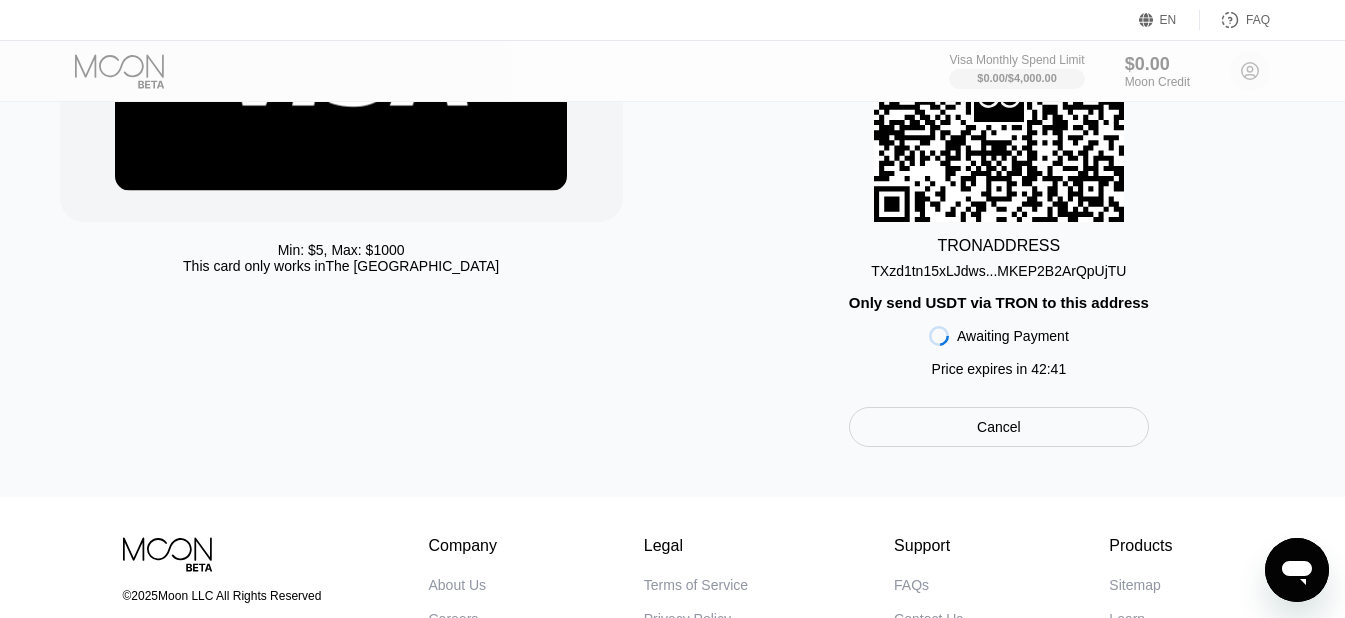 click on "Only send USDT via TRON to this address" at bounding box center [999, 302] 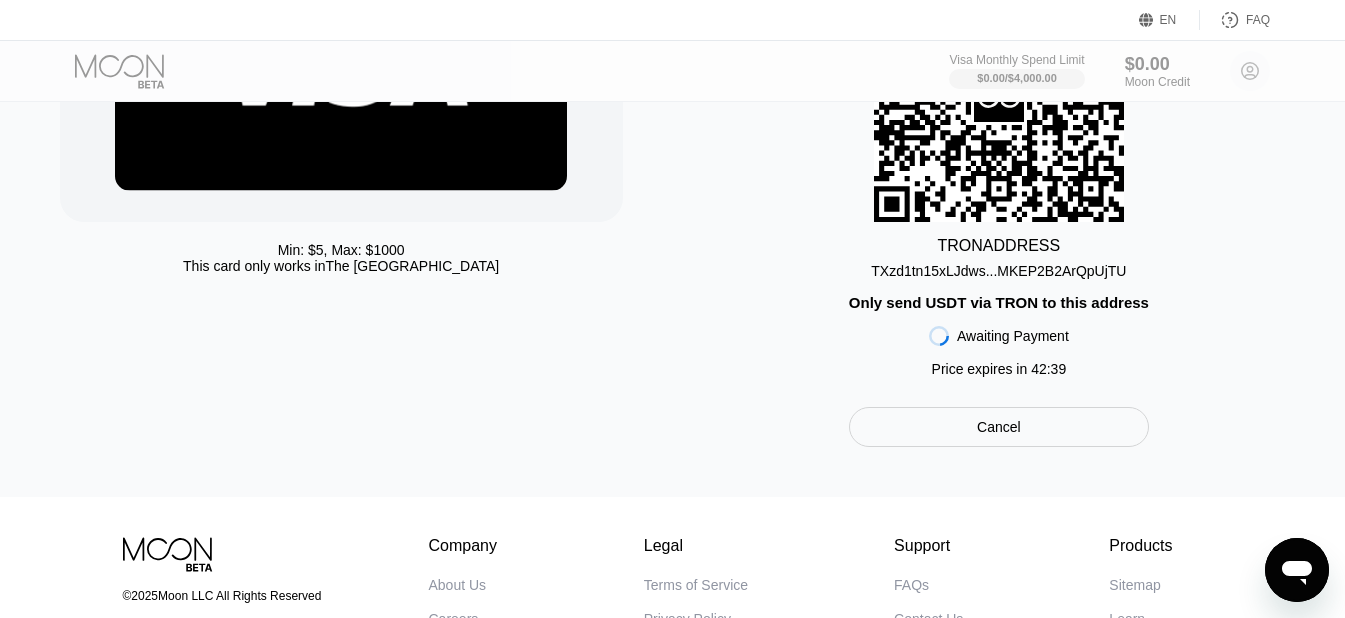click on "TXzd1tn15xLJdws...MKEP2B2ArQpUjTU" at bounding box center (998, 271) 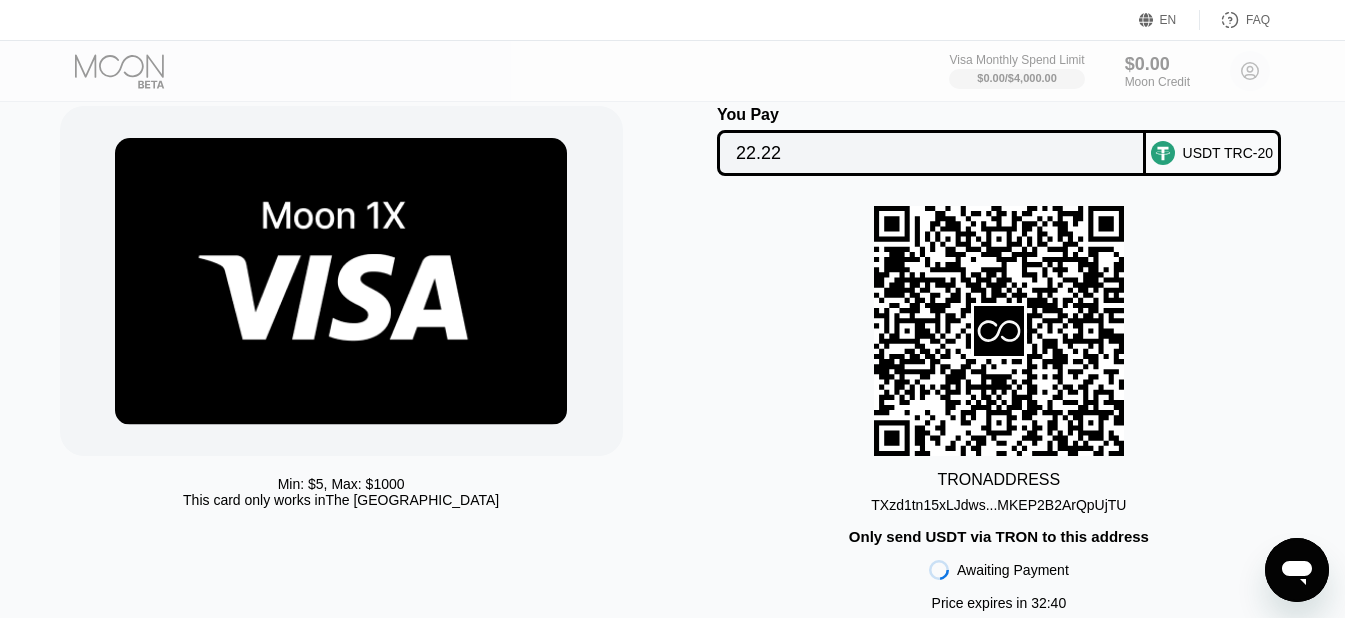 scroll, scrollTop: 100, scrollLeft: 0, axis: vertical 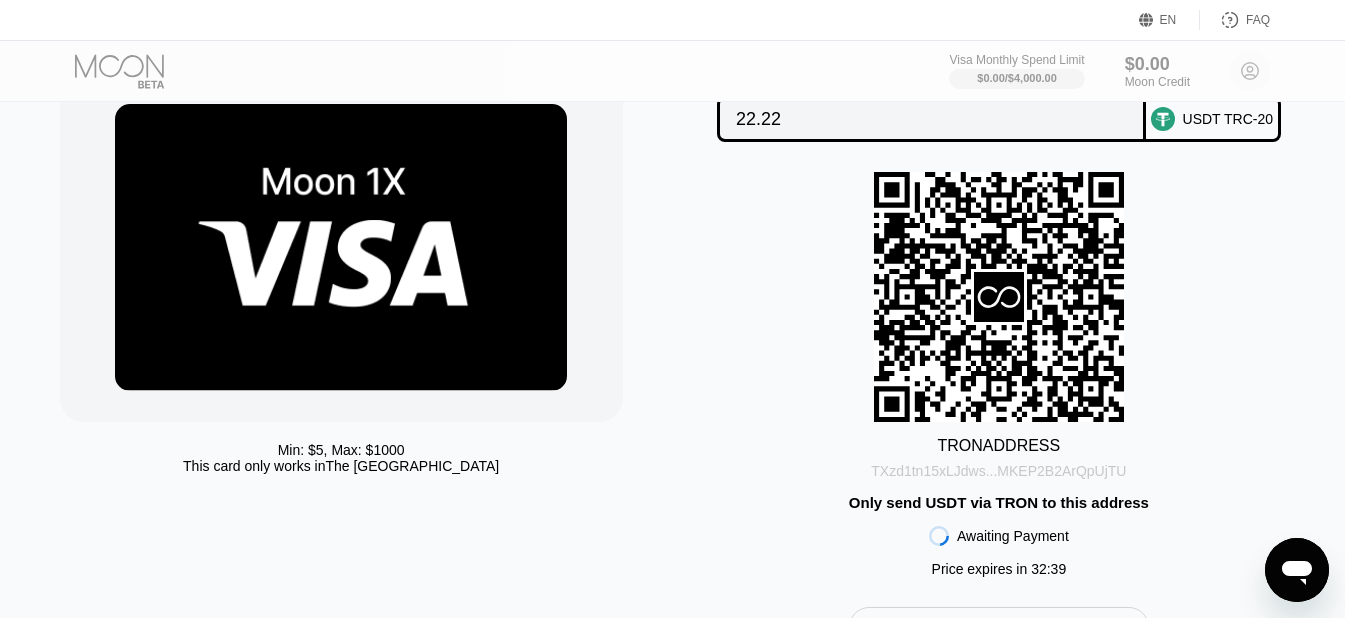 click on "TXzd1tn15xLJdws...MKEP2B2ArQpUjTU" at bounding box center (998, 471) 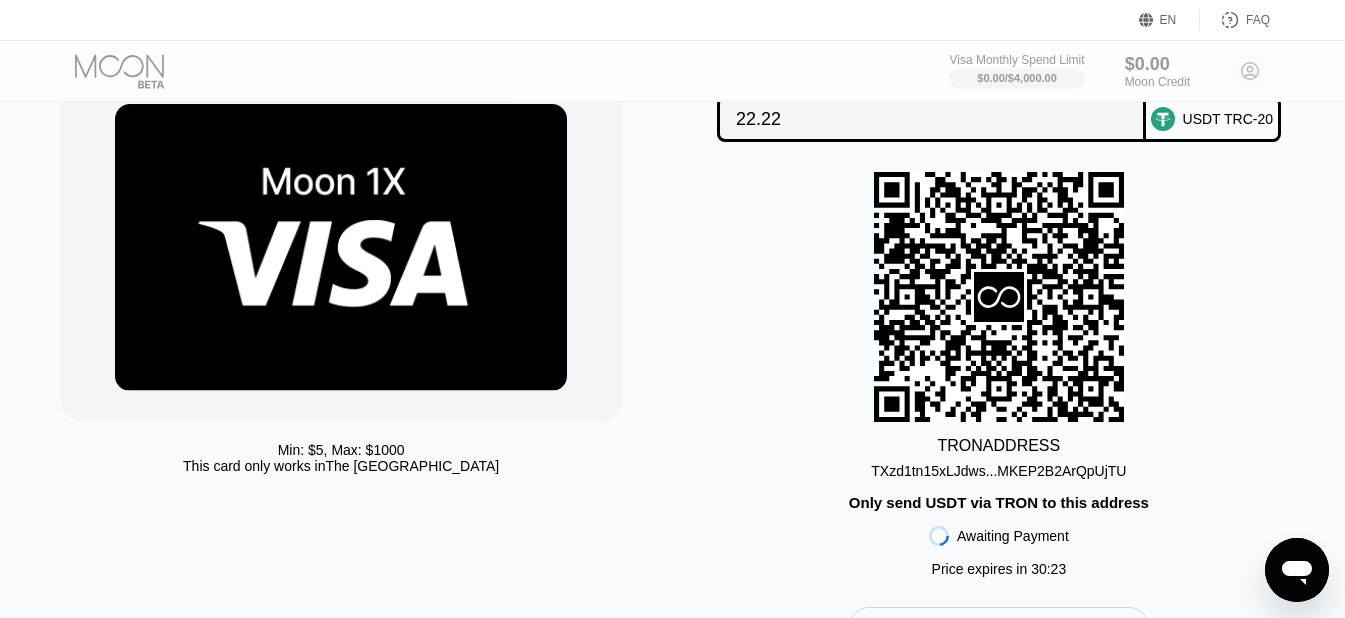 scroll, scrollTop: 0, scrollLeft: 0, axis: both 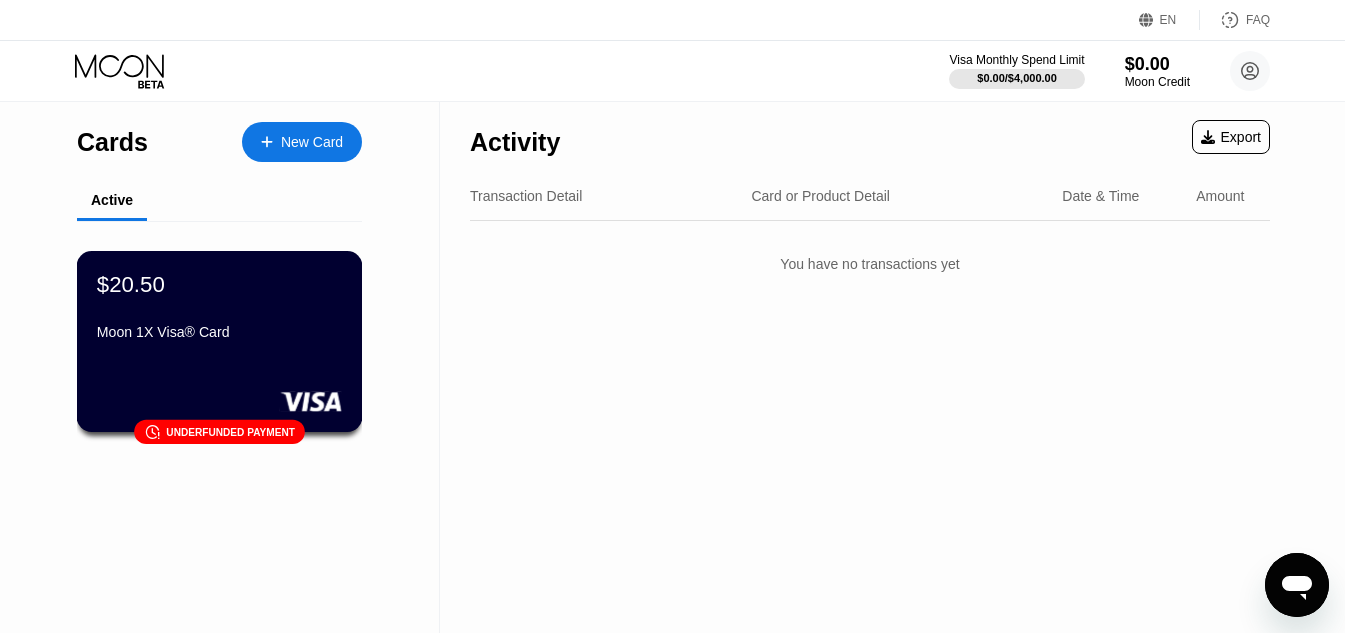click on "$20.50 Moon 1X Visa® Card" at bounding box center (219, 309) 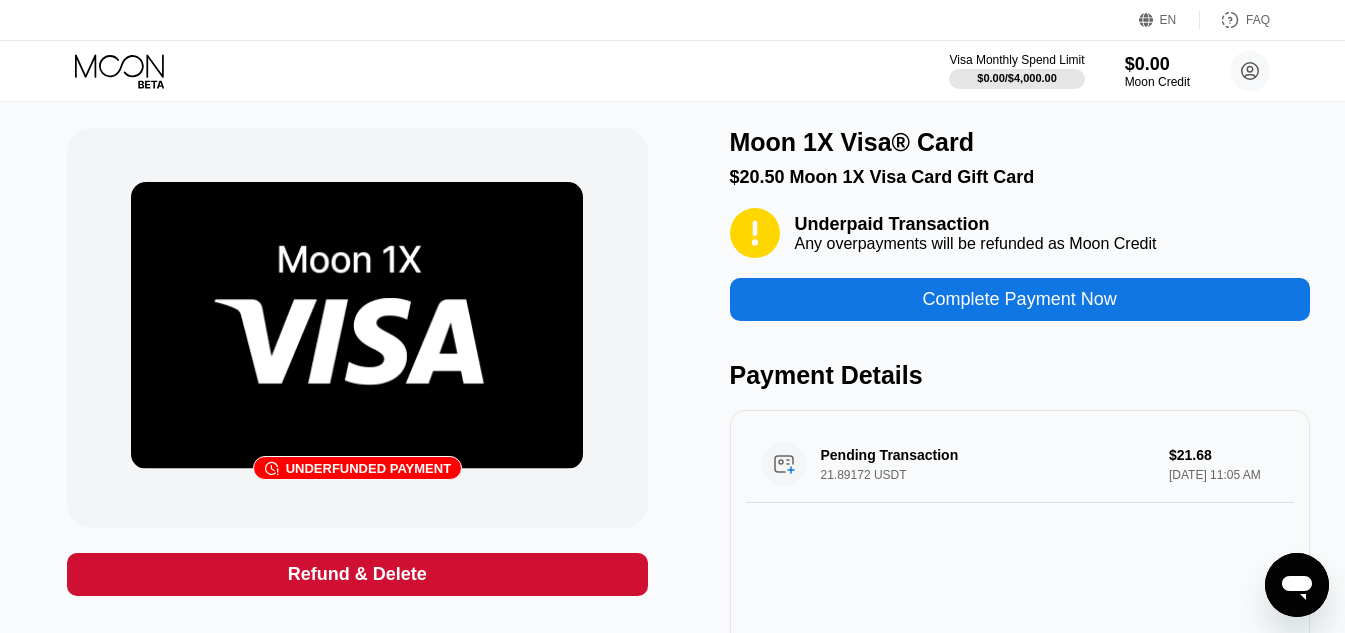 scroll, scrollTop: 0, scrollLeft: 0, axis: both 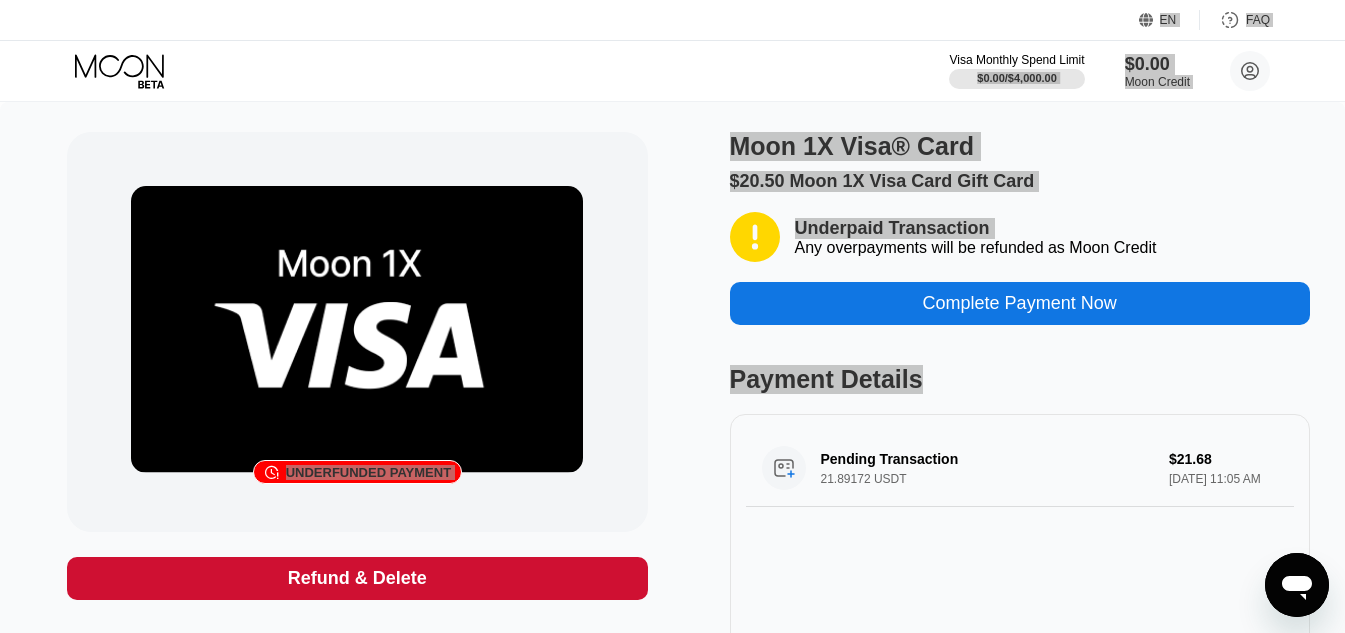 drag, startPoint x: 45, startPoint y: 5, endPoint x: 1359, endPoint y: 401, distance: 1372.3746 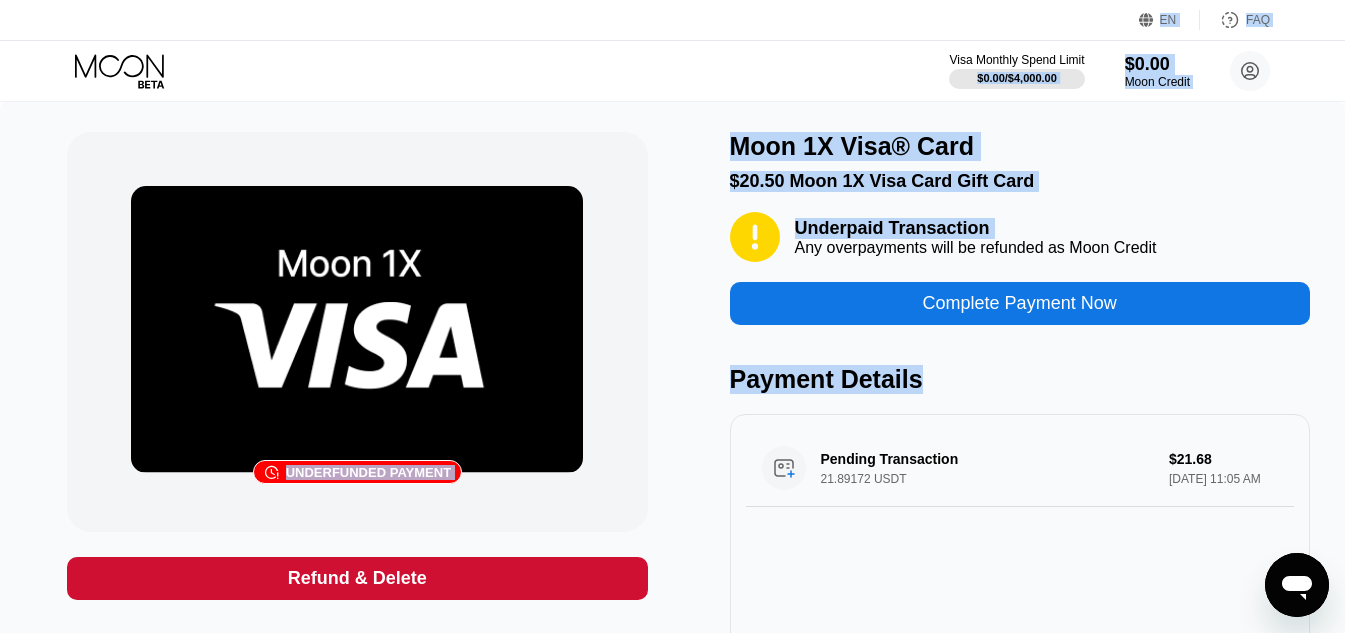 click on "Visa Monthly Spend Limit $0.00 / $4,000.00 $0.00 Moon Credit ar.vafaeinejad@gmail.com  Home Settings Support Careers About Us Log out Privacy policy Terms" at bounding box center (672, 71) 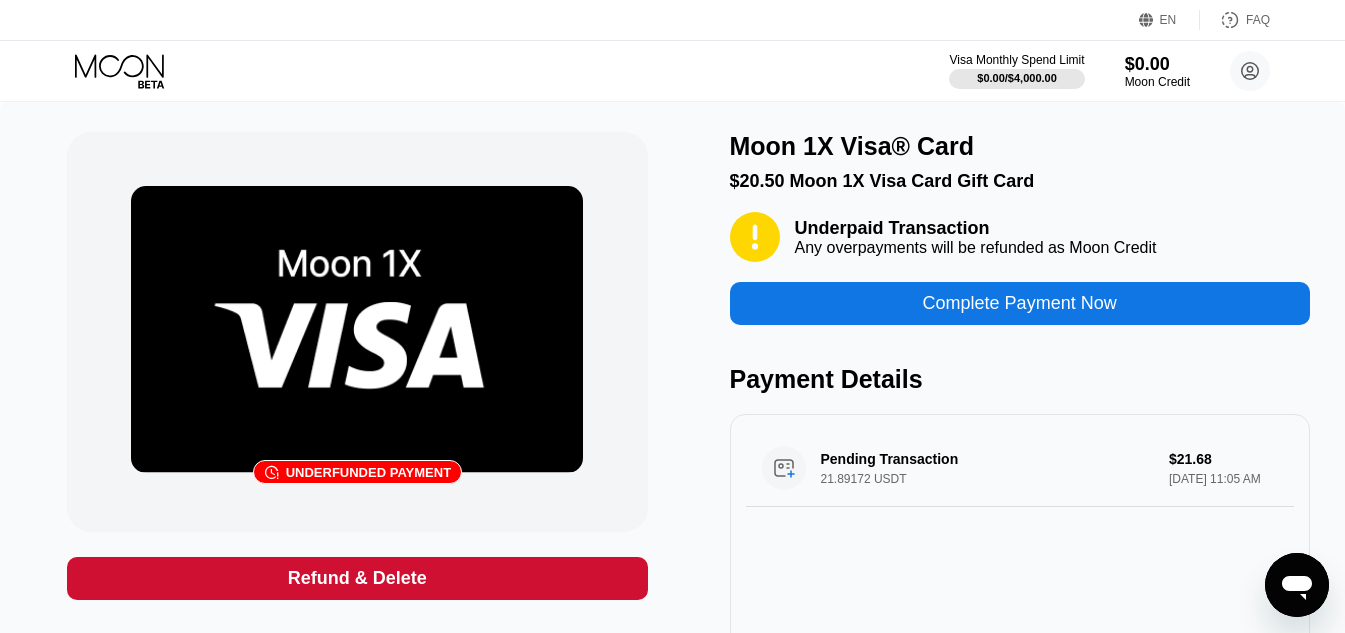 click on "Complete Payment Now" at bounding box center [1020, 303] 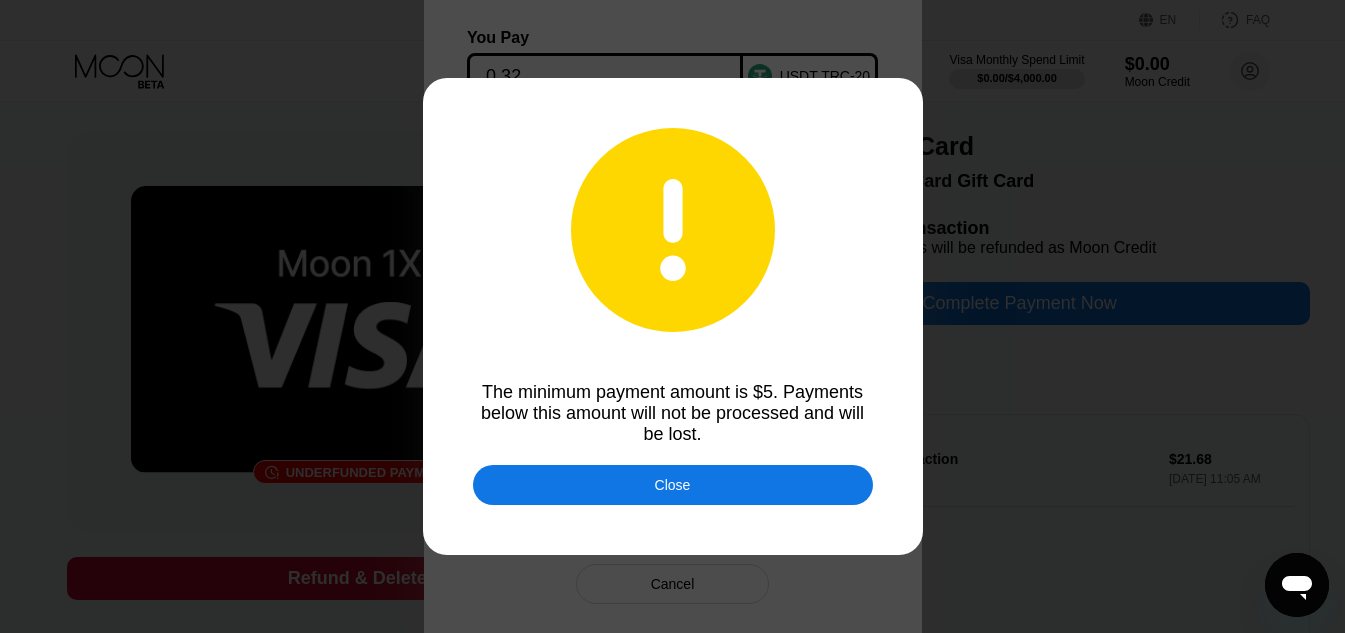 click on "Close" at bounding box center [673, 485] 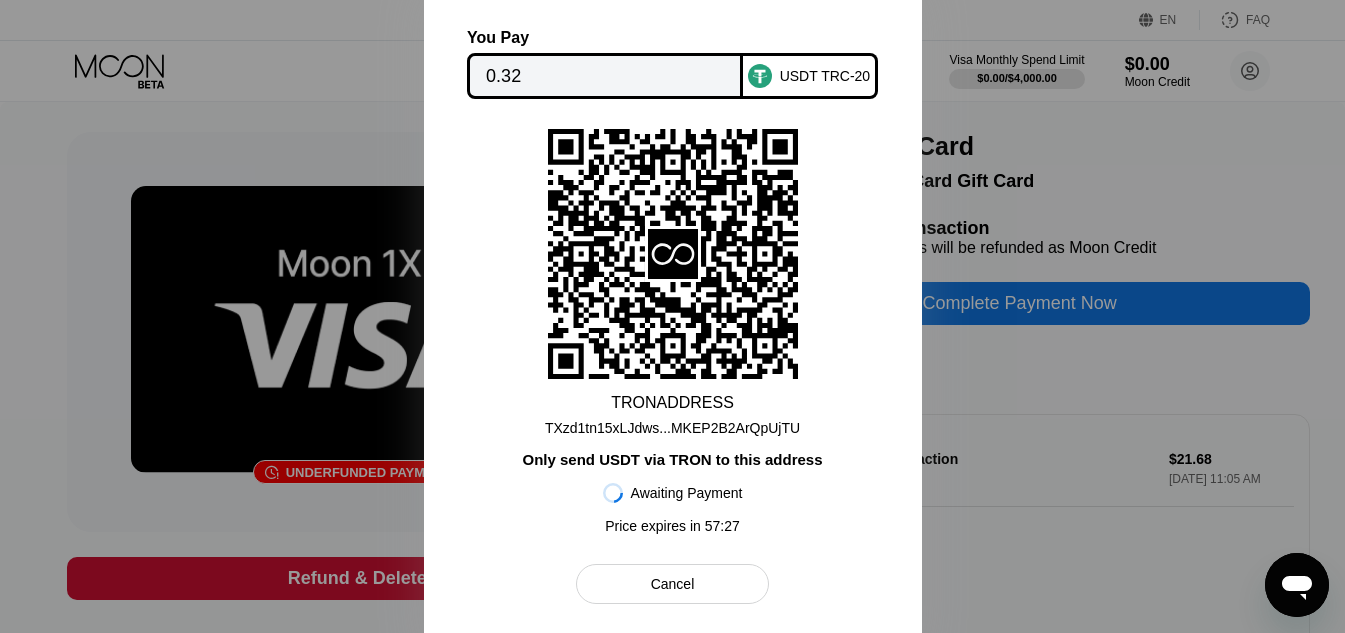 click on "Cancel" at bounding box center (673, 584) 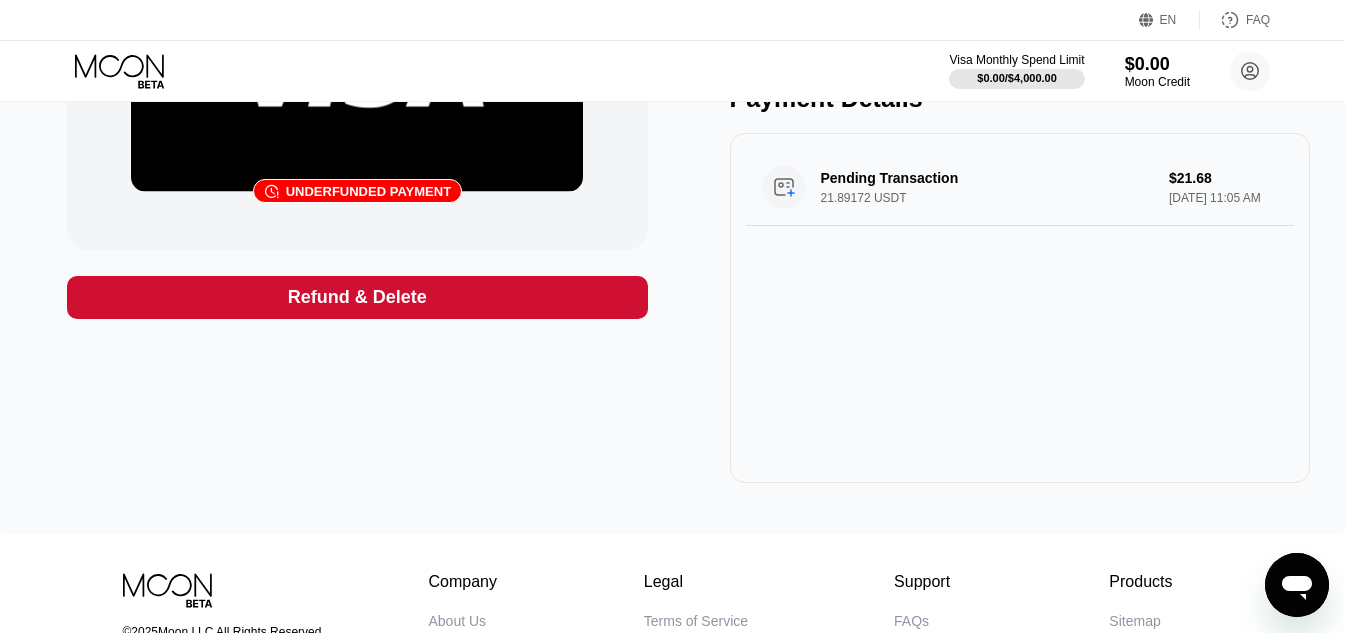 scroll, scrollTop: 300, scrollLeft: 0, axis: vertical 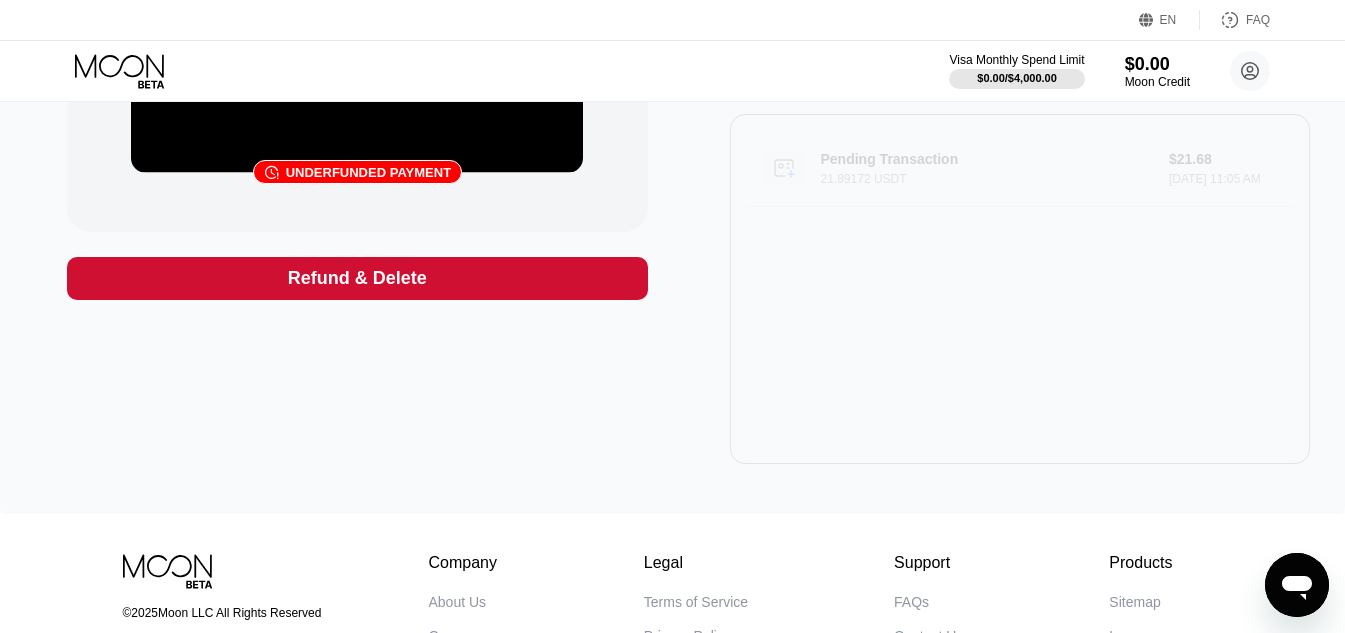 click on "Pending Transaction 21.89172 USDT" at bounding box center (997, 168) 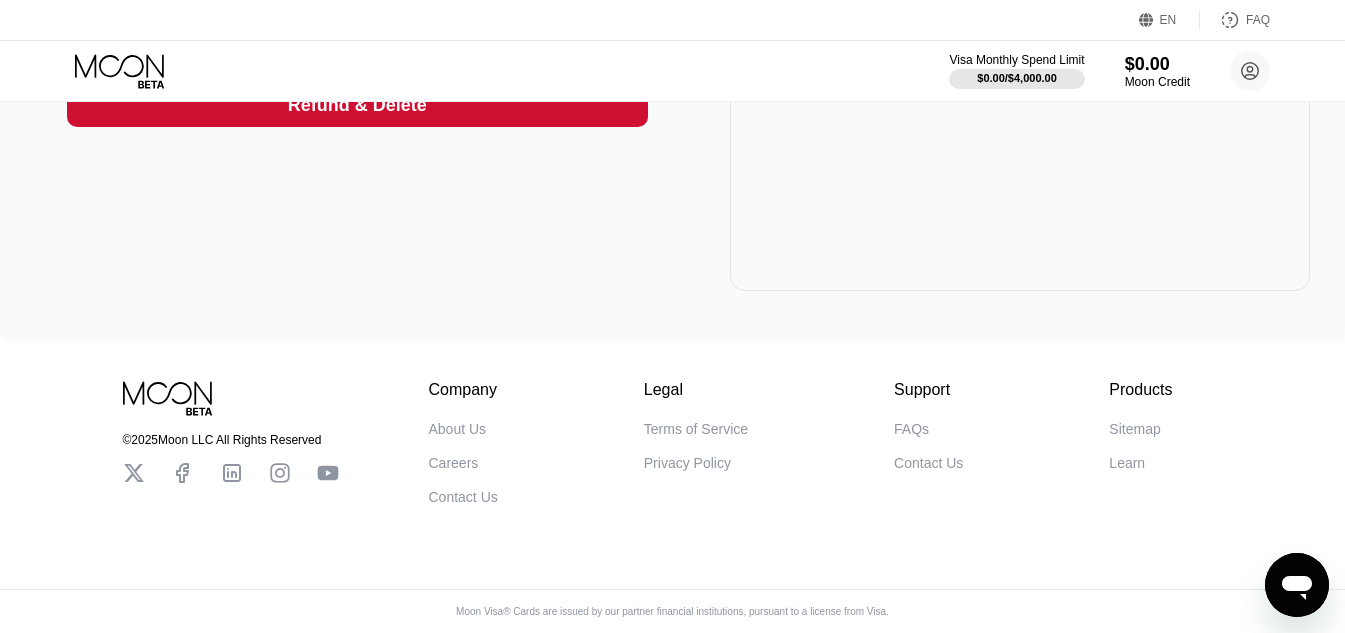 scroll, scrollTop: 502, scrollLeft: 0, axis: vertical 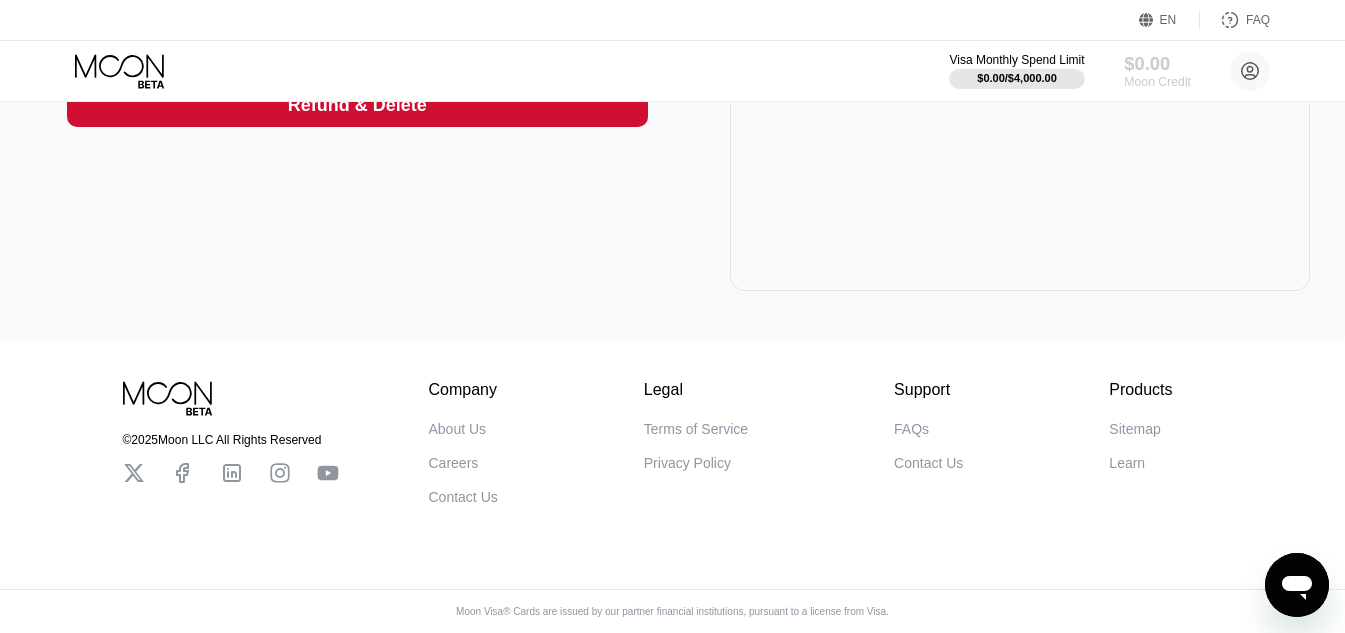 click on "Moon Credit" at bounding box center (1157, 82) 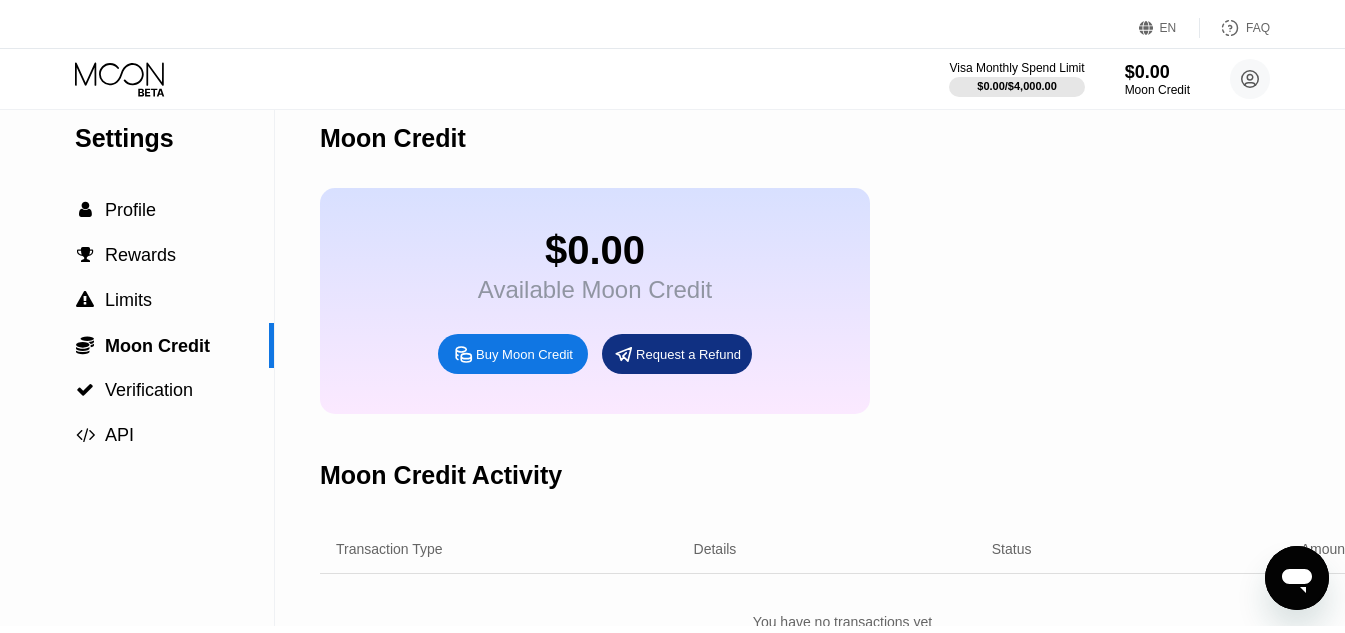 scroll, scrollTop: 0, scrollLeft: 0, axis: both 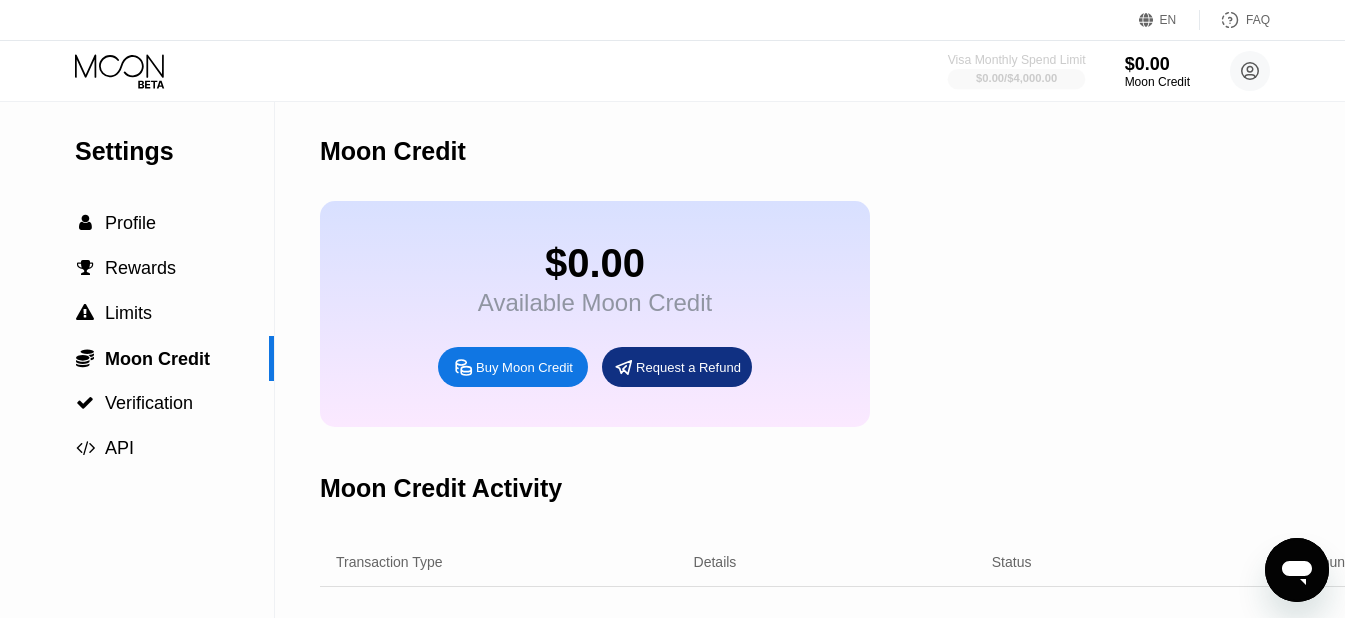 click on "$0.00 / $4,000.00" at bounding box center (1017, 78) 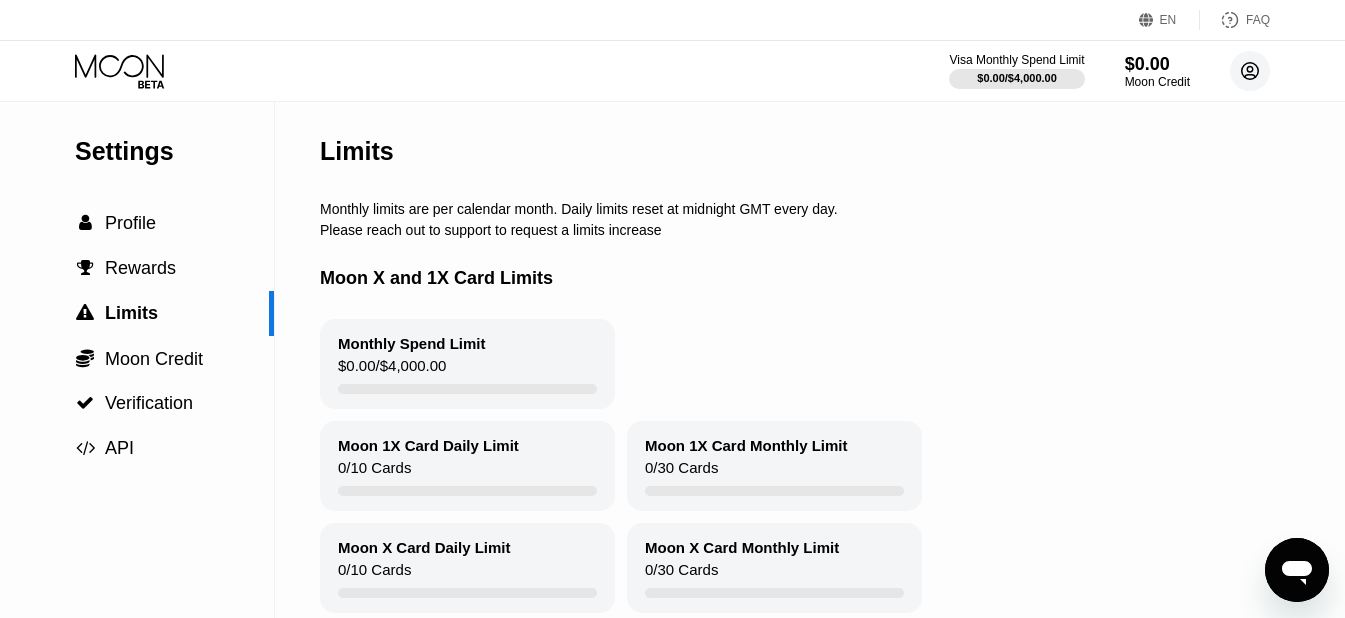 click 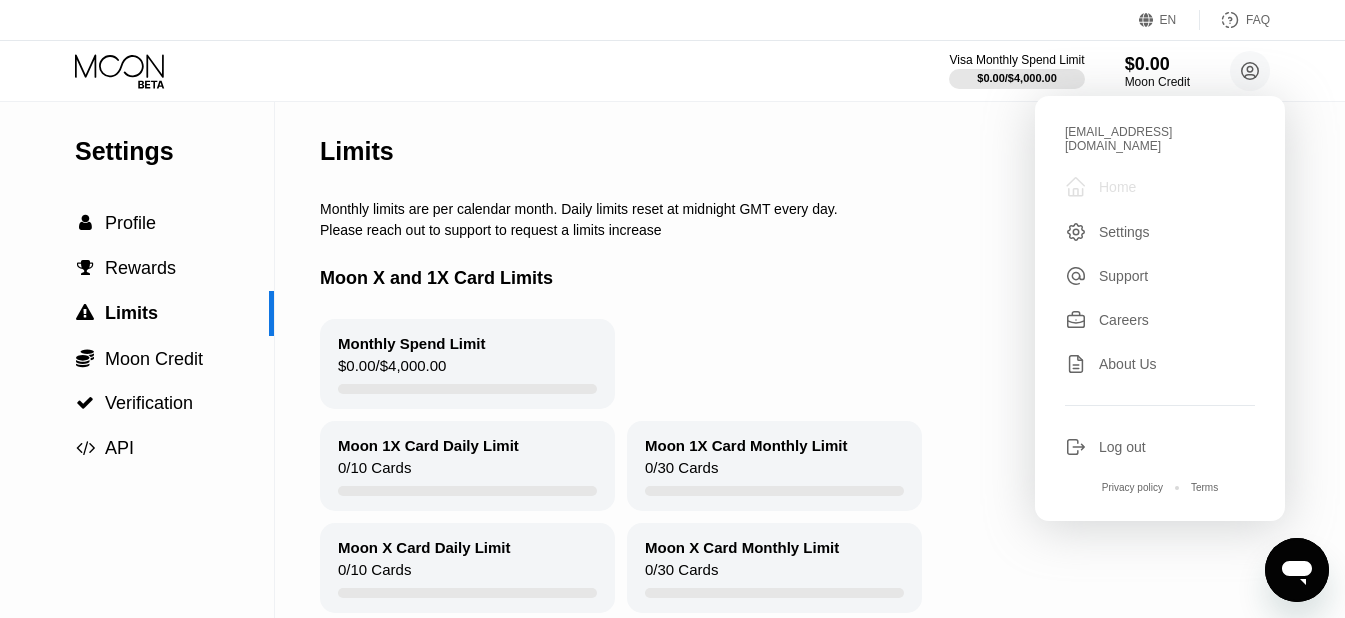 click on "Home" at bounding box center (1117, 187) 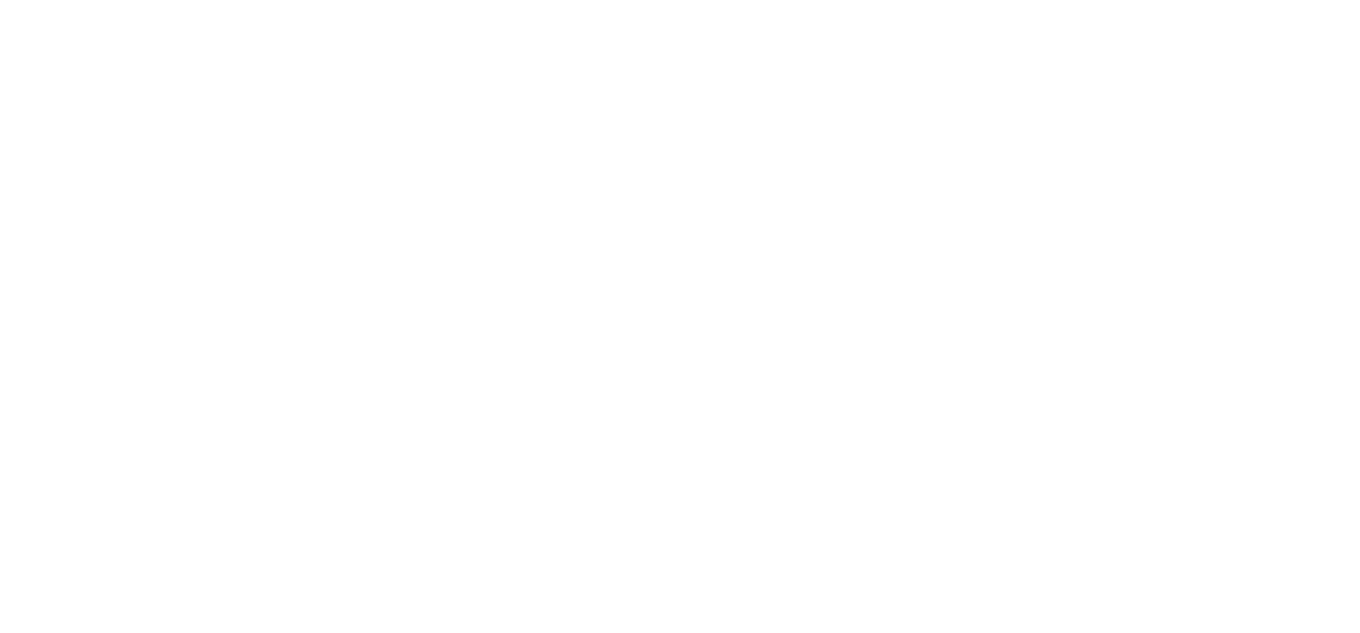 scroll, scrollTop: 0, scrollLeft: 0, axis: both 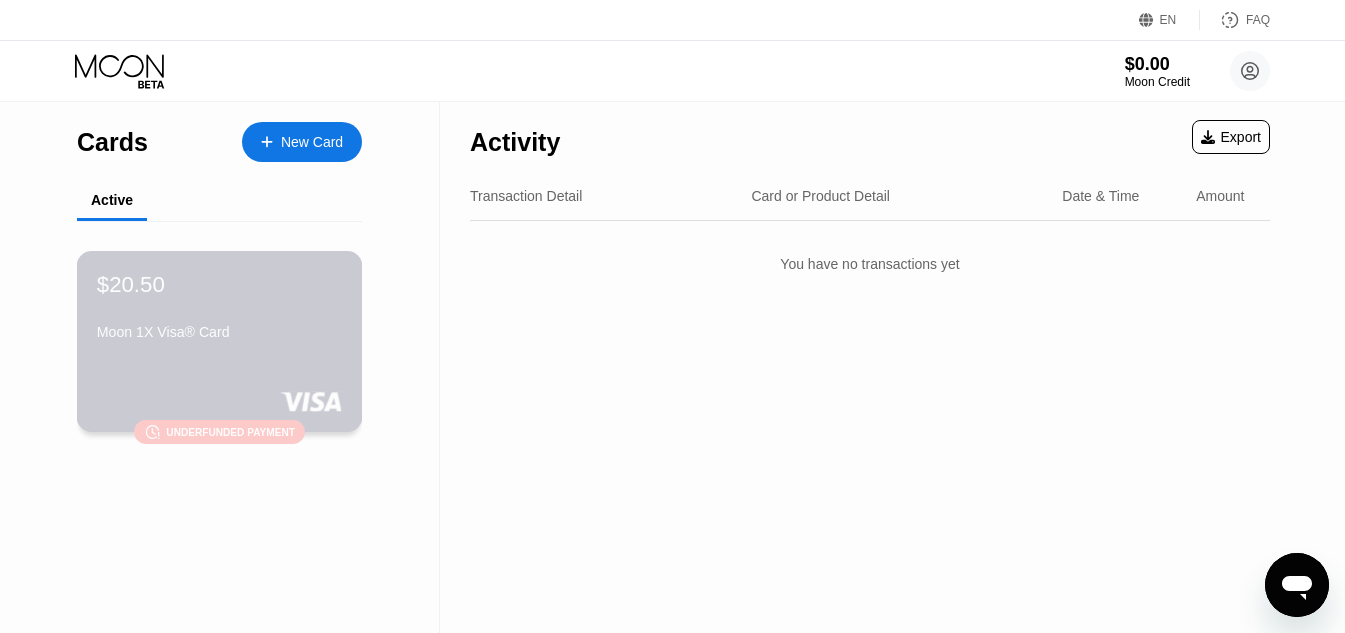 click on "$20.50 Moon 1X Visa® Card" at bounding box center [219, 309] 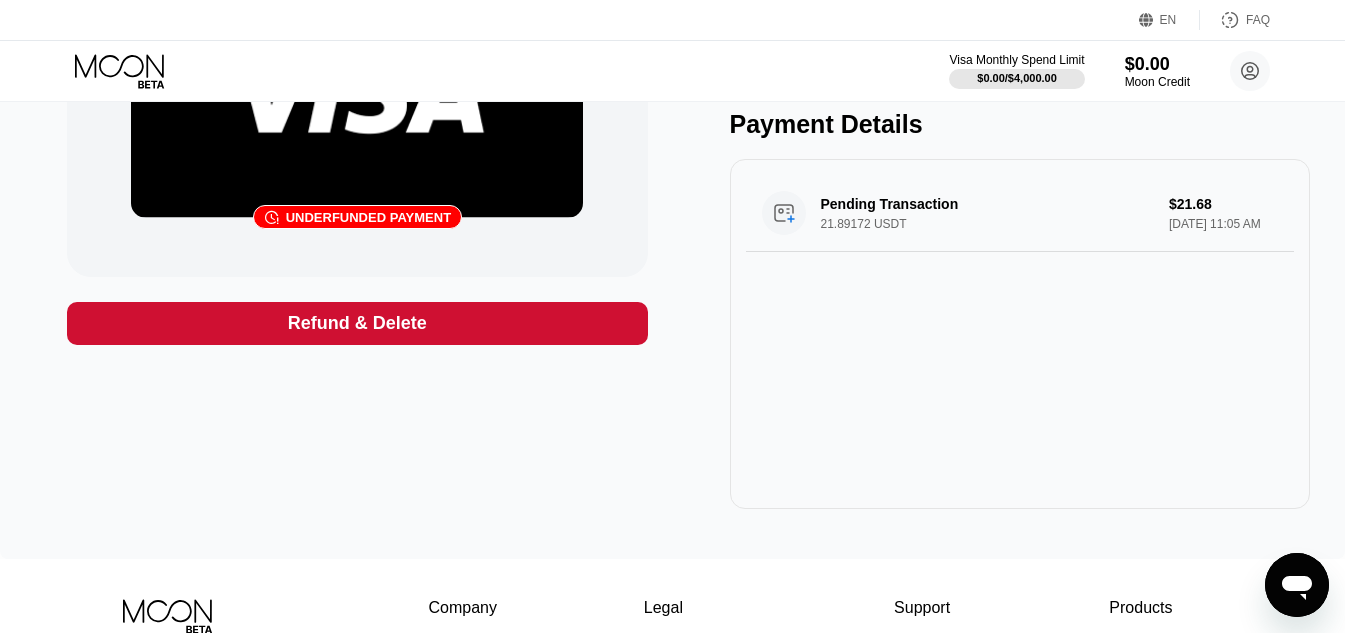scroll, scrollTop: 272, scrollLeft: 0, axis: vertical 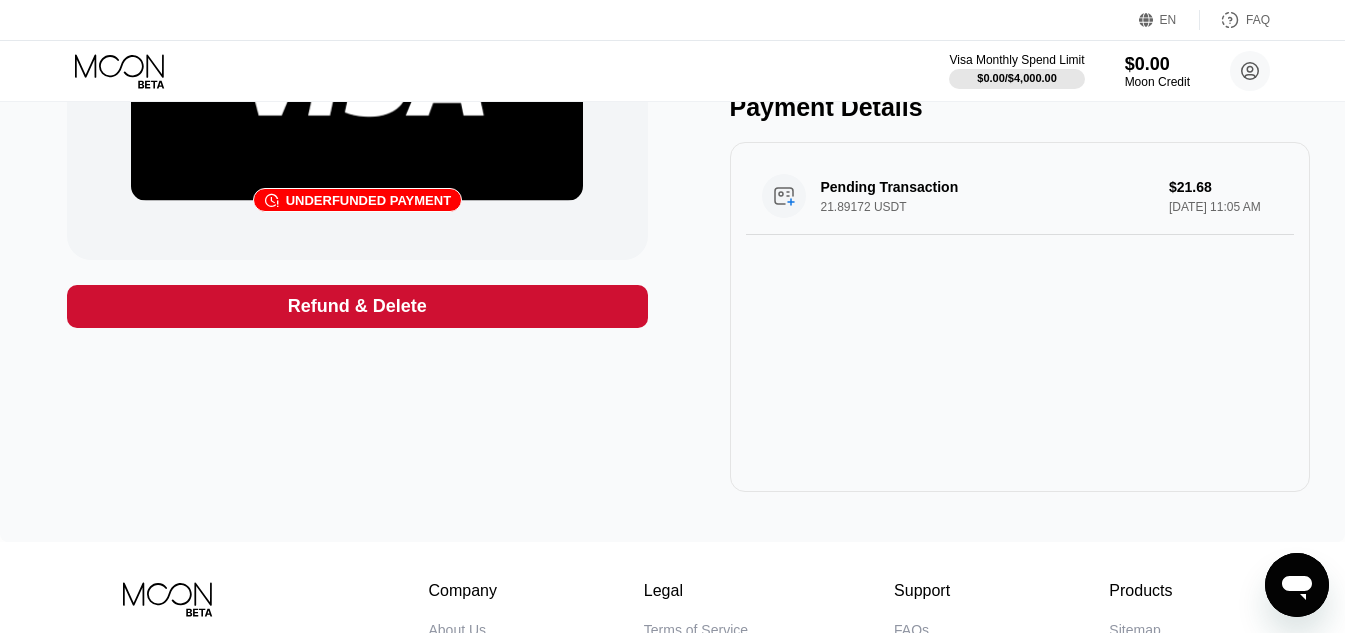 click 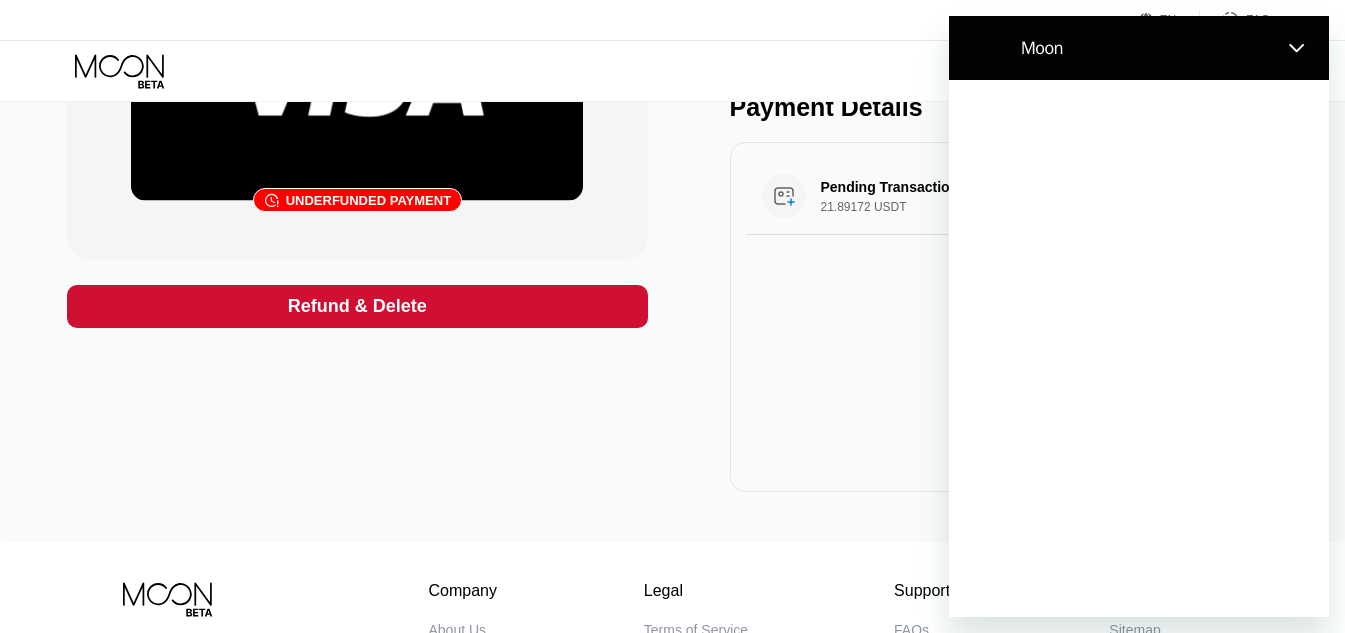 scroll, scrollTop: 0, scrollLeft: 0, axis: both 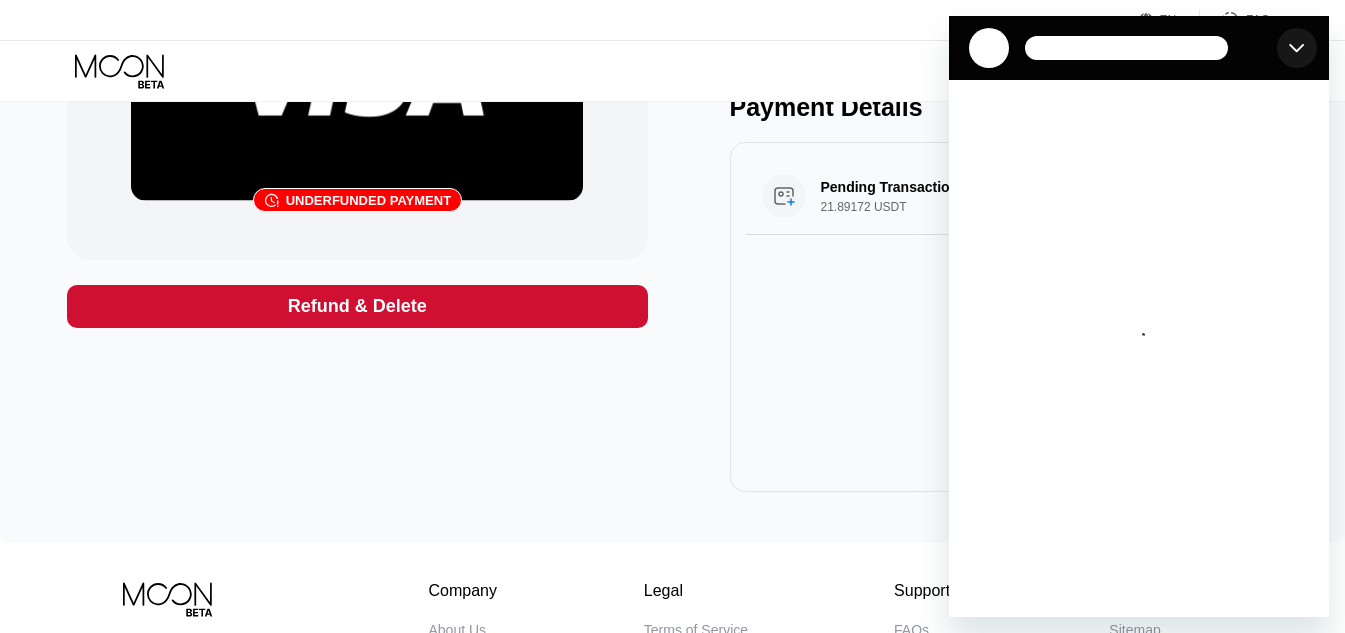 click 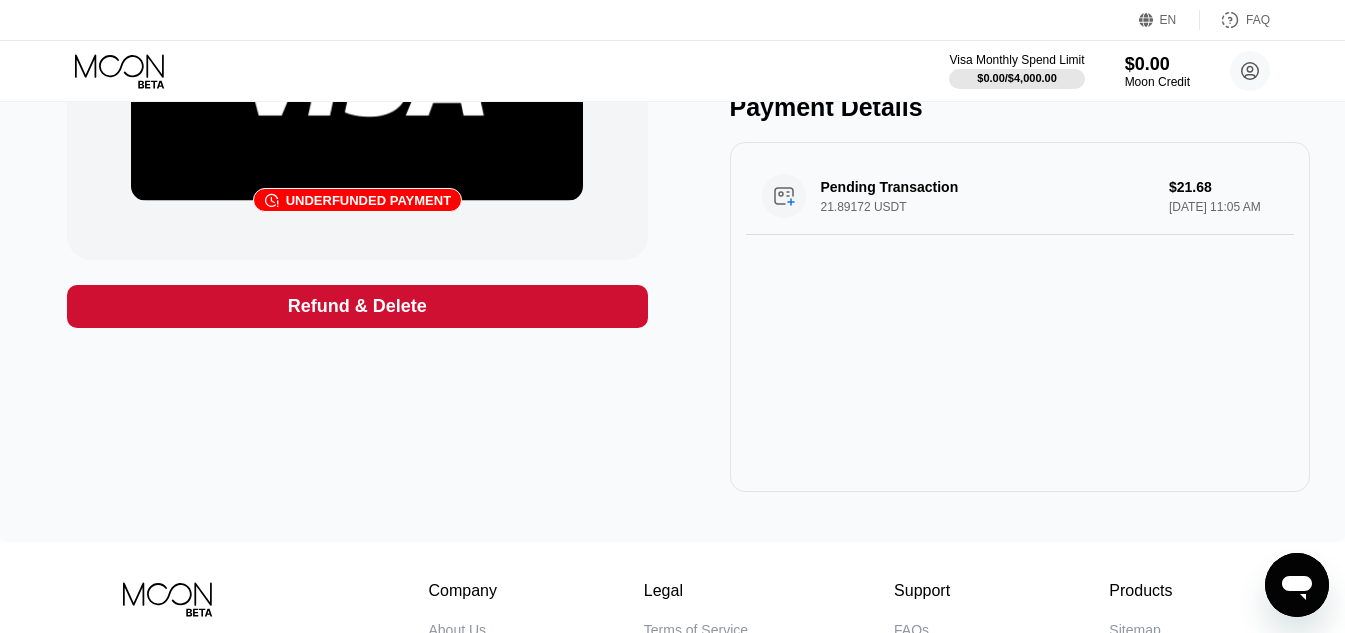 click 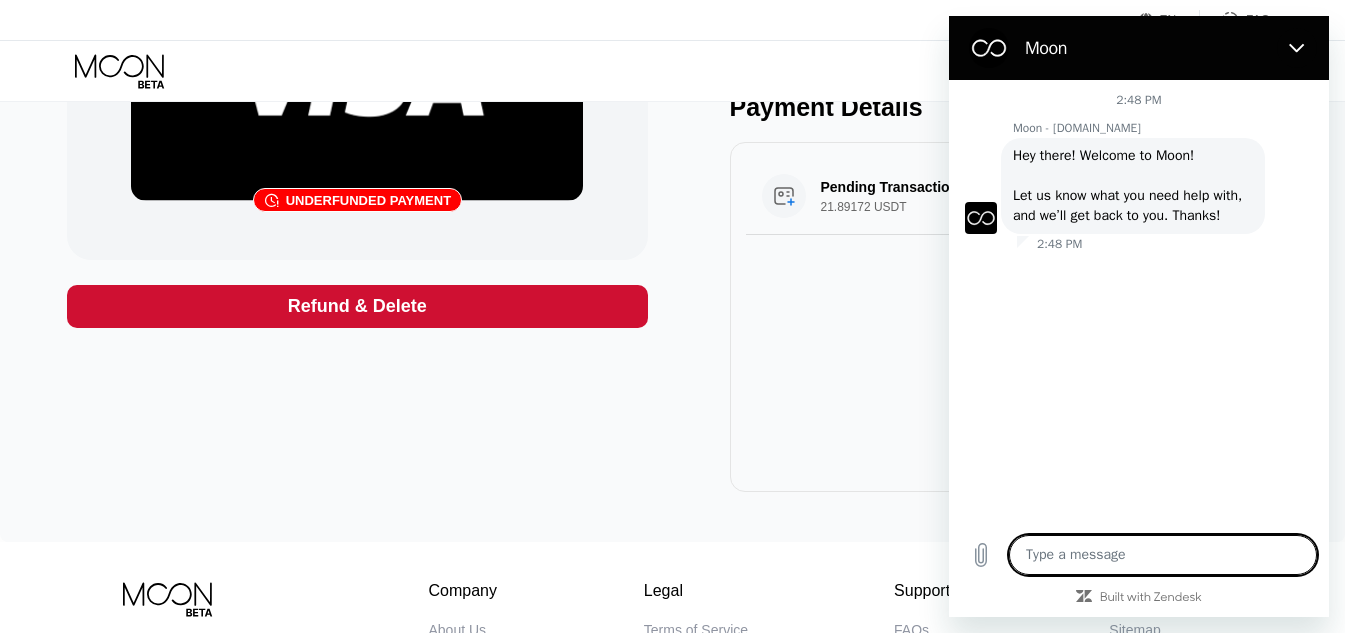 type on "x" 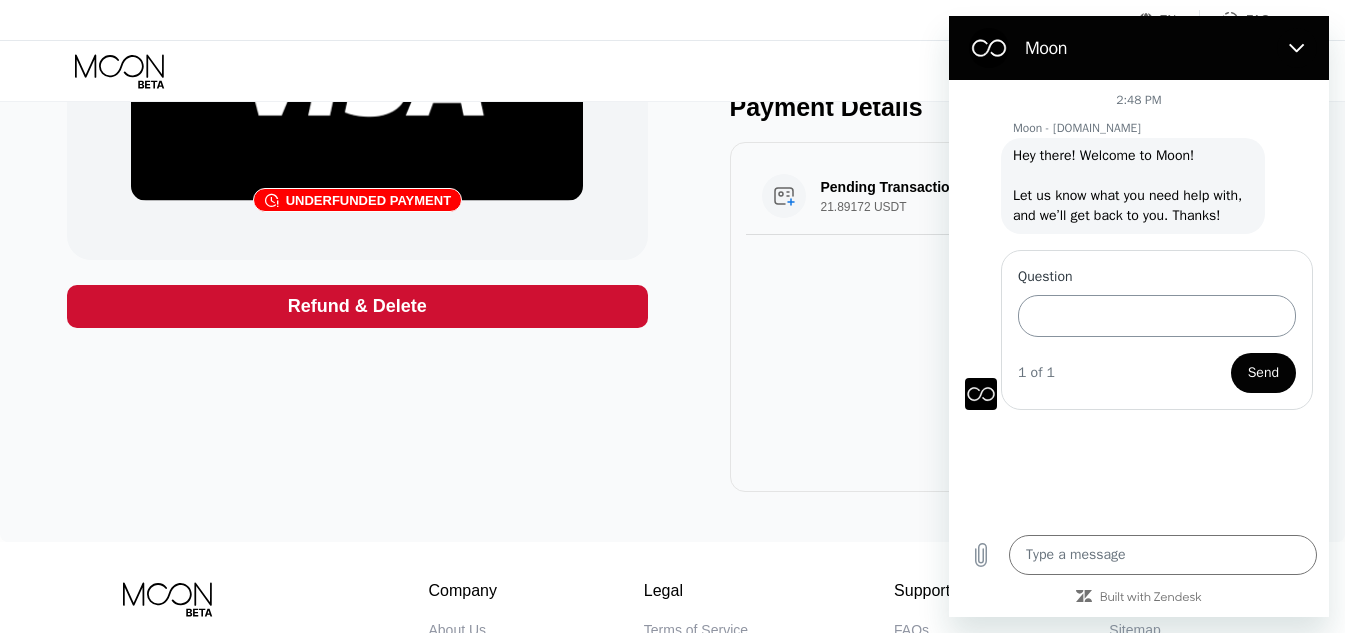 click on "Question" at bounding box center [1157, 316] 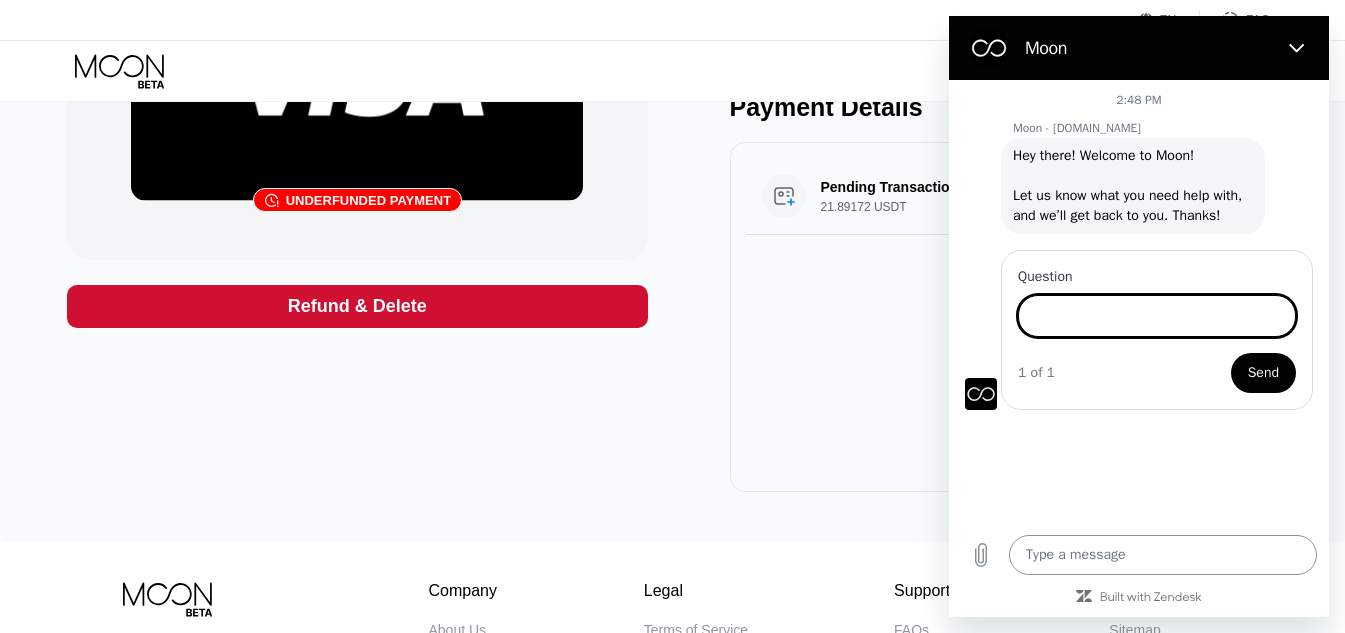 click at bounding box center [1163, 555] 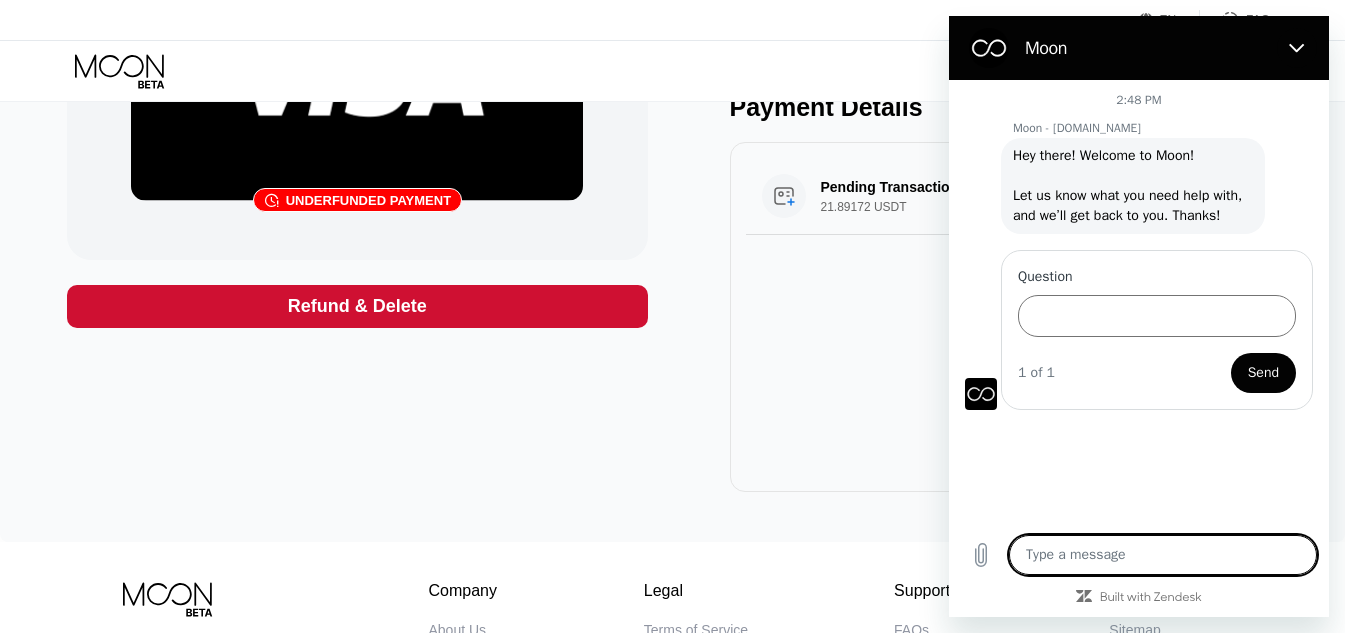 paste on "Hello,
I sent 22 USDT (TRC20) to my Moon 1X Visa® Card, and the transaction is confirmed on the blockchain. However, the balance hasn't been updated yet.
Transaction Hash: f1afaee3afa2c7956c8512c4dabaf33935df2ac020fda858343207a6b42910a5
Please look into this issue.
Thanks!" 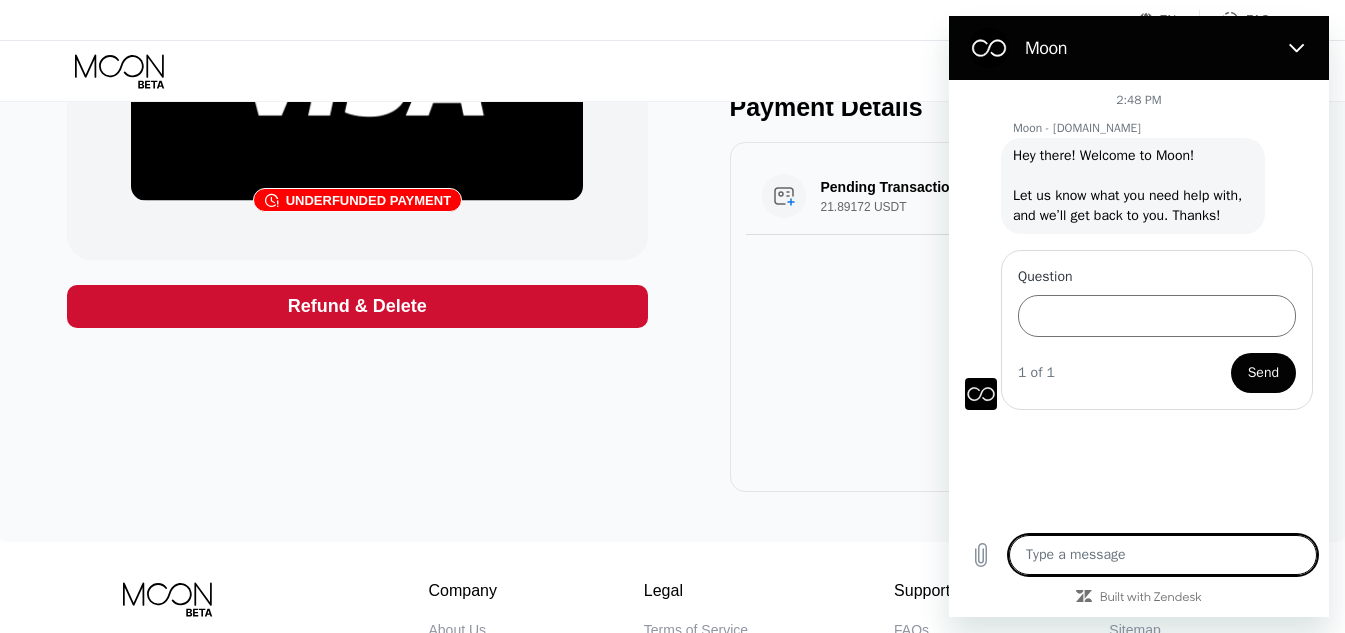 type on "Hello,
I sent 22 USDT (TRC20) to my Moon 1X Visa® Card, and the transaction is confirmed on the blockchain. However, the balance hasn't been updated yet.
Transaction Hash: f1afaee3afa2c7956c8512c4dabaf33935df2ac020fda858343207a6b42910a5
Please look into this issue.
Thanks!" 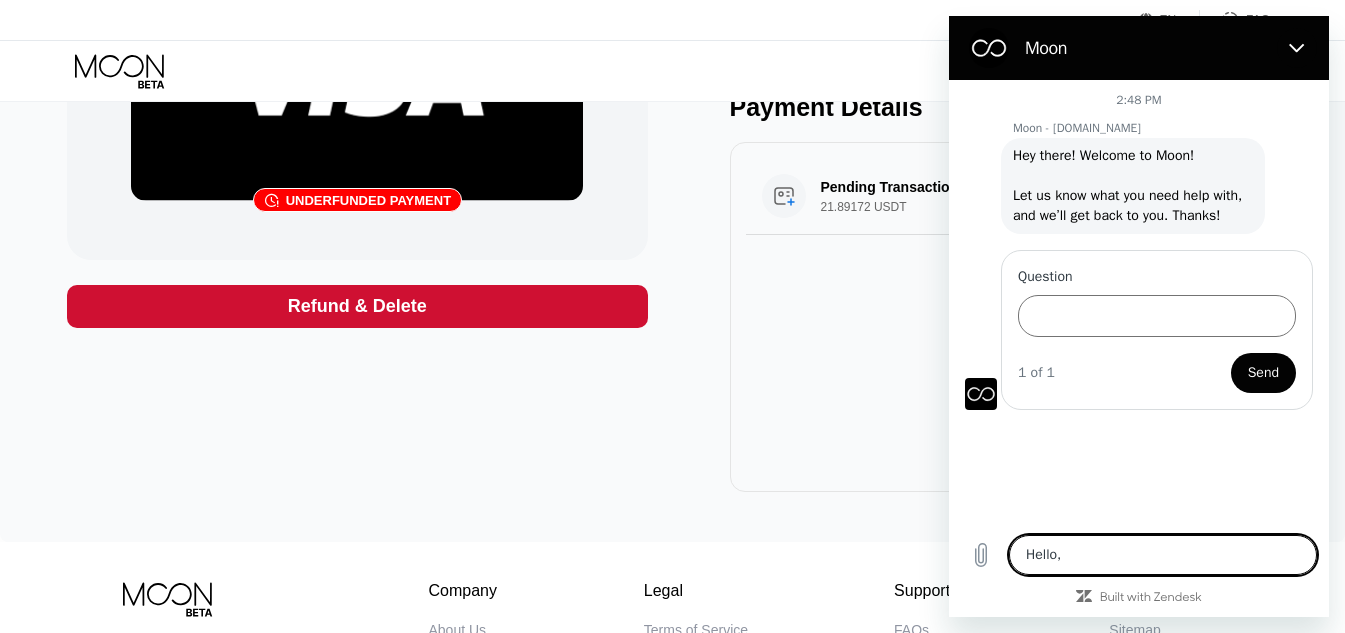 scroll, scrollTop: 134, scrollLeft: 0, axis: vertical 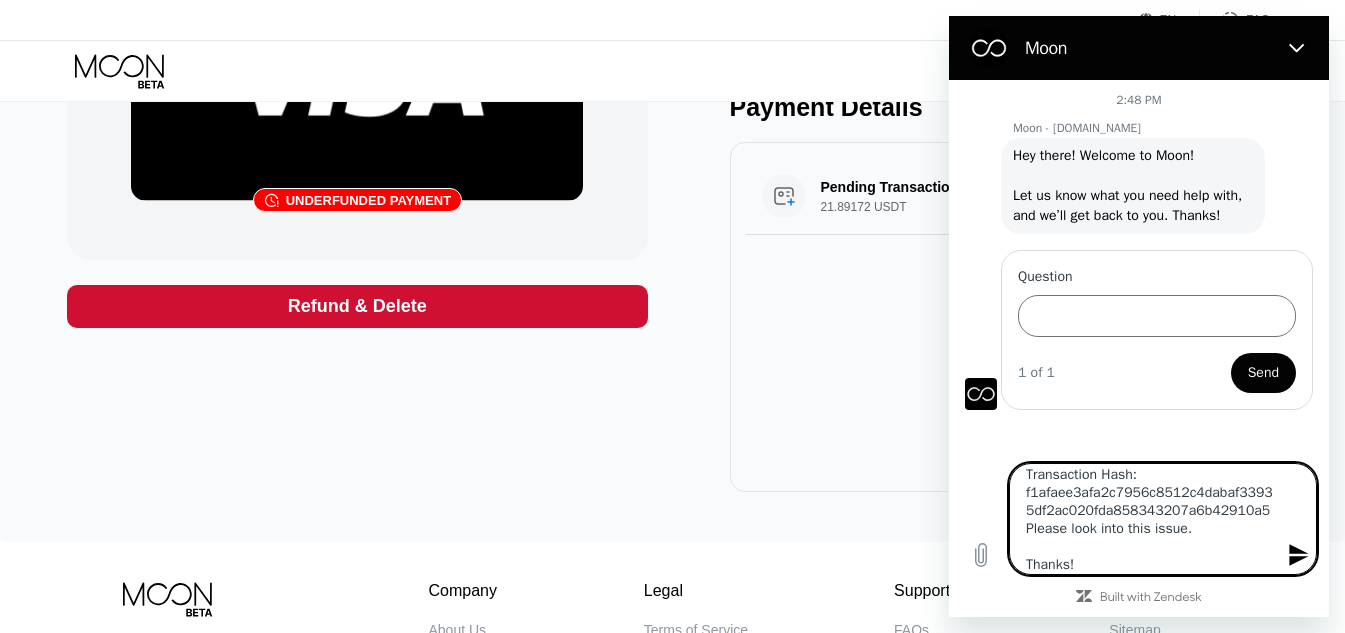 type on "Hello,
I sent 22 USDT (TRC20) to my Moon 1X Visa® Card, and the transaction is confirmed on the blockchain. However, the balance hasn't been updated yet.
Transaction Hash: f1afaee3afa2c7956c8512c4dabaf33935df2ac020fda858343207a6b42910a5
Please look into this issue.
Thanks" 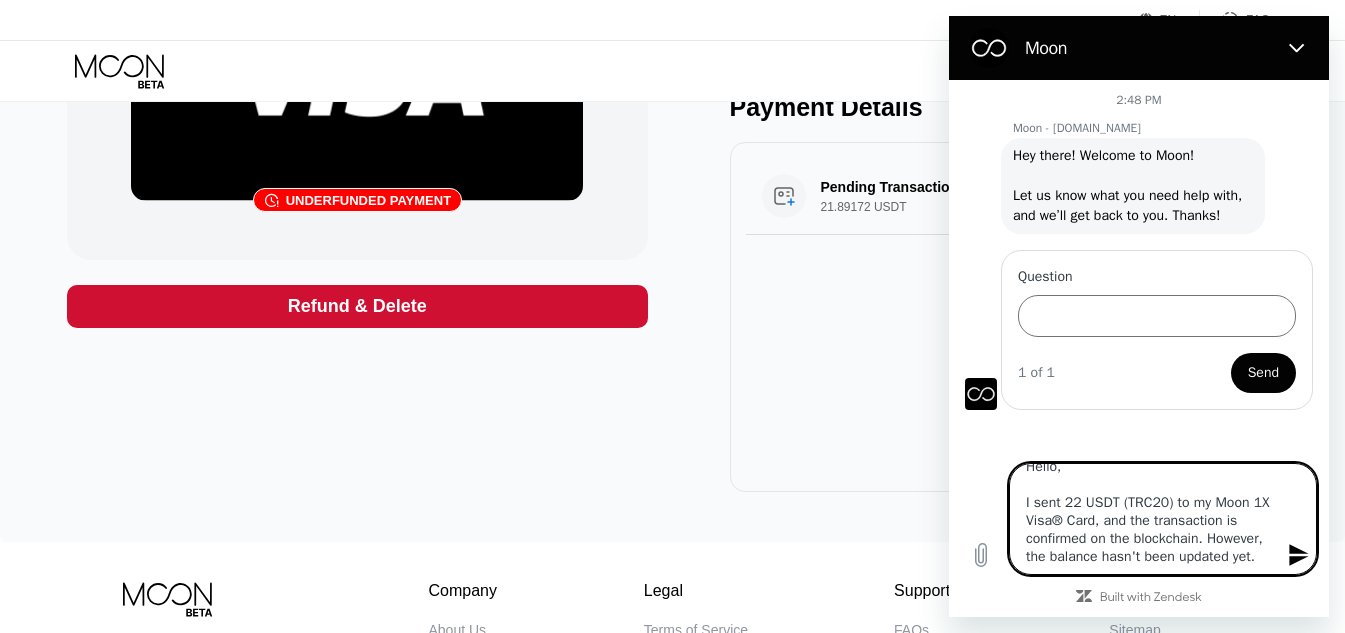 scroll, scrollTop: 0, scrollLeft: 0, axis: both 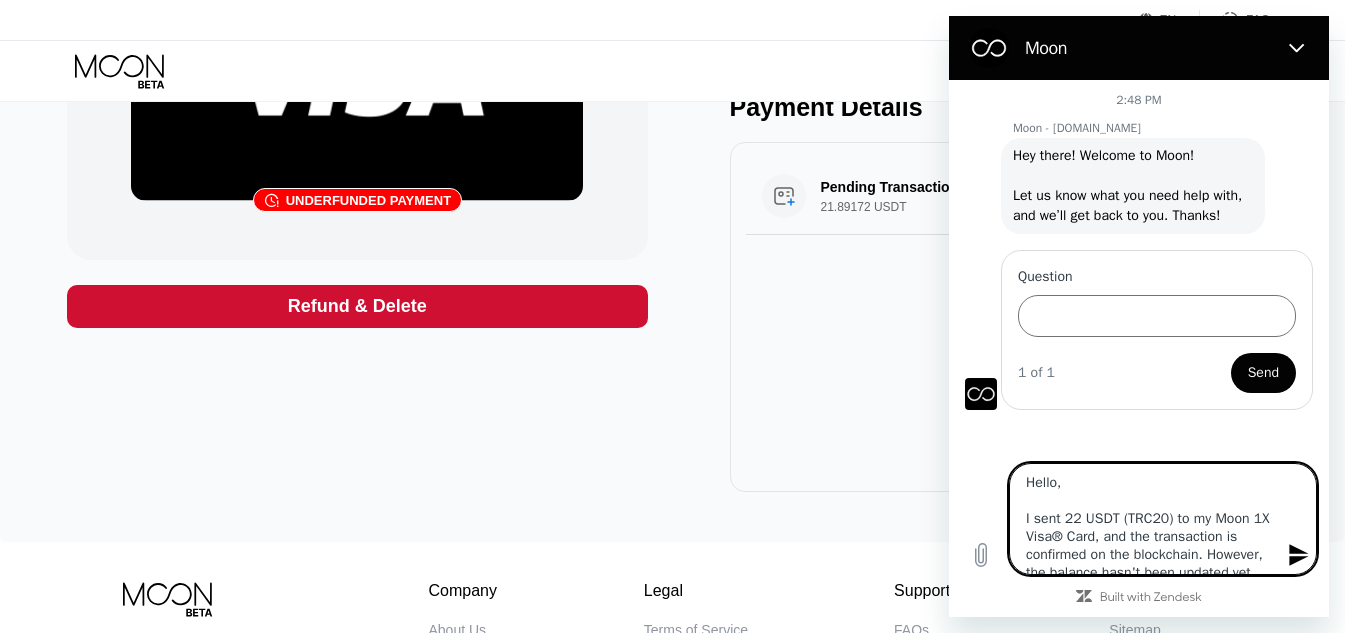 type on "Hello,
I sent 22 USDT (TRC20) to my Moon 1X Visa® Card, and the transaction is confirmed on the blockchain. However, the balance hasn't been updated yet.
Transaction Hash: f1afaee3afa2c7956c8512c4dabaf33935df2ac020fda858343207a6b42910a5
Please look into this issue.
Thanks" 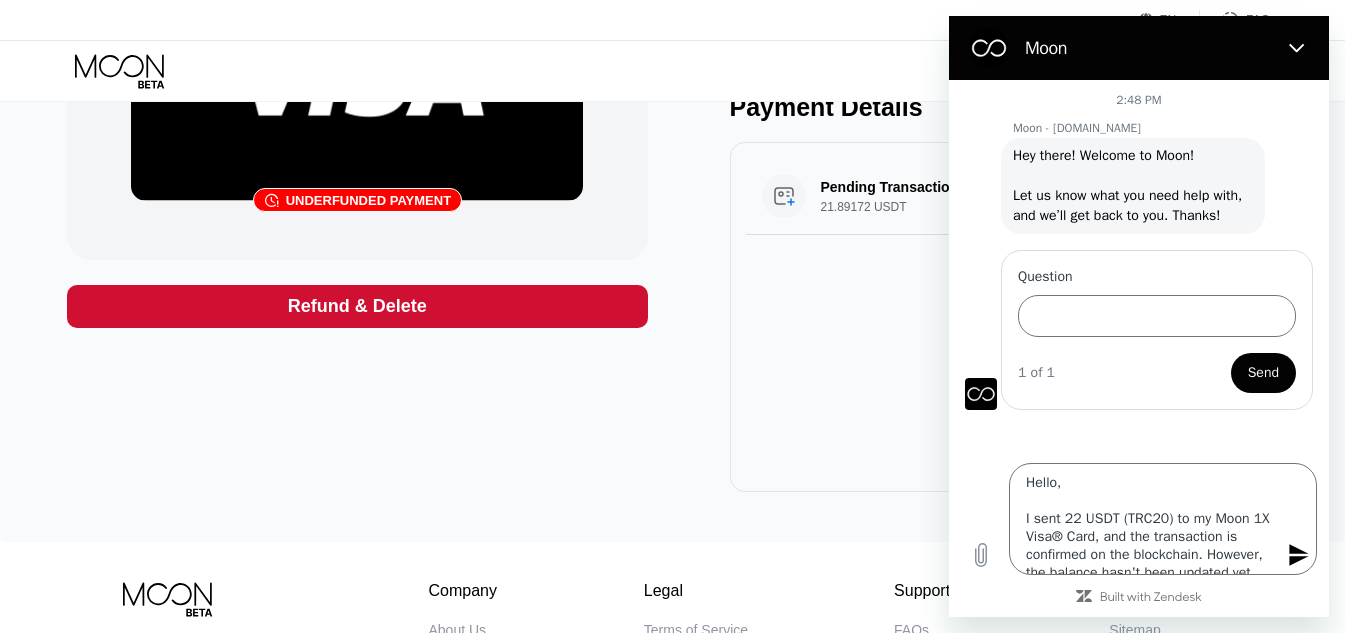 click 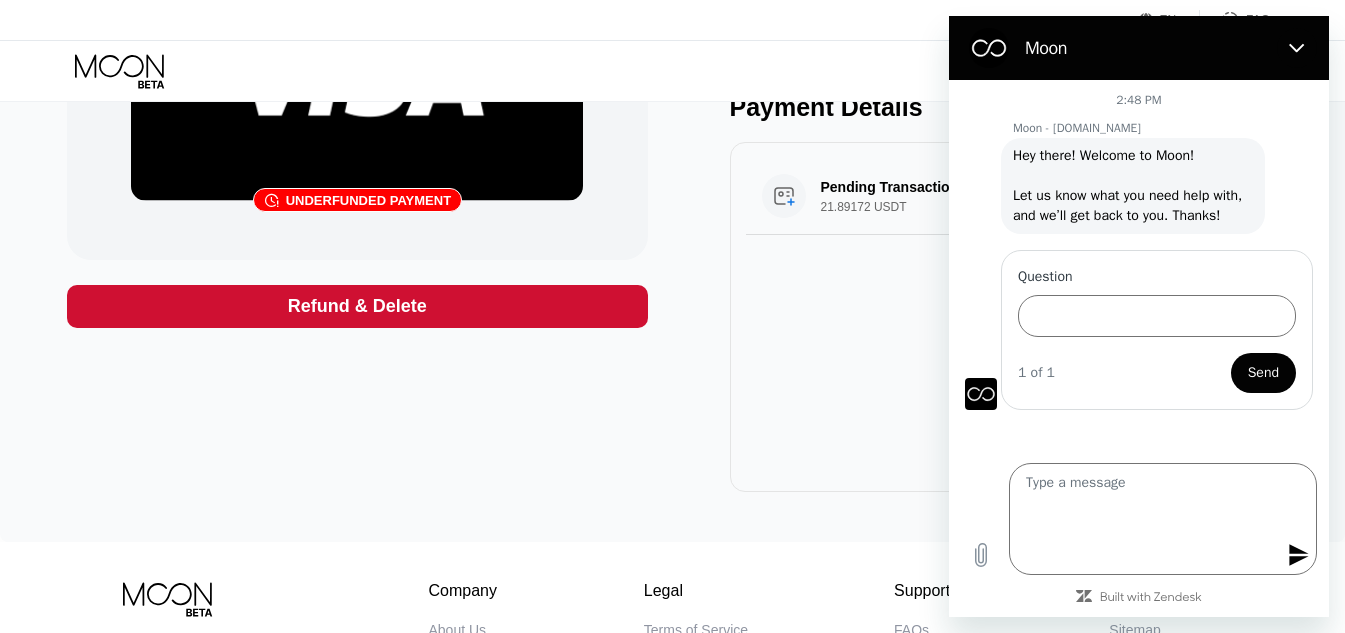 scroll, scrollTop: 0, scrollLeft: 0, axis: both 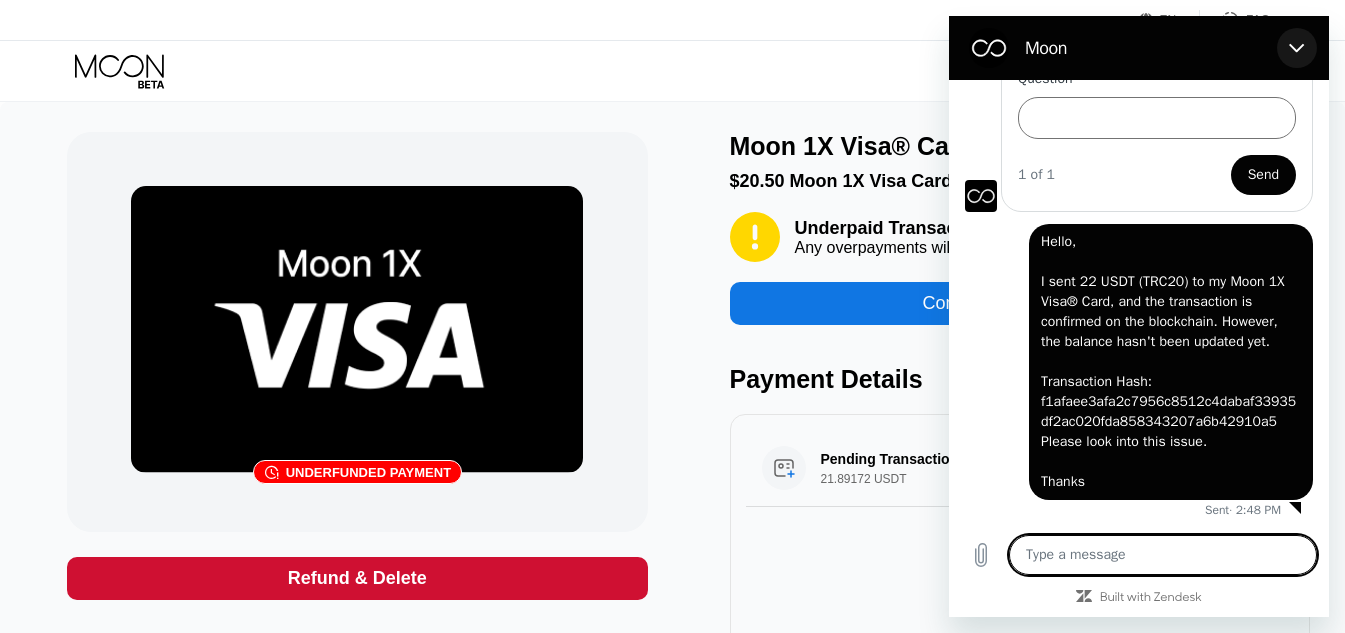 click 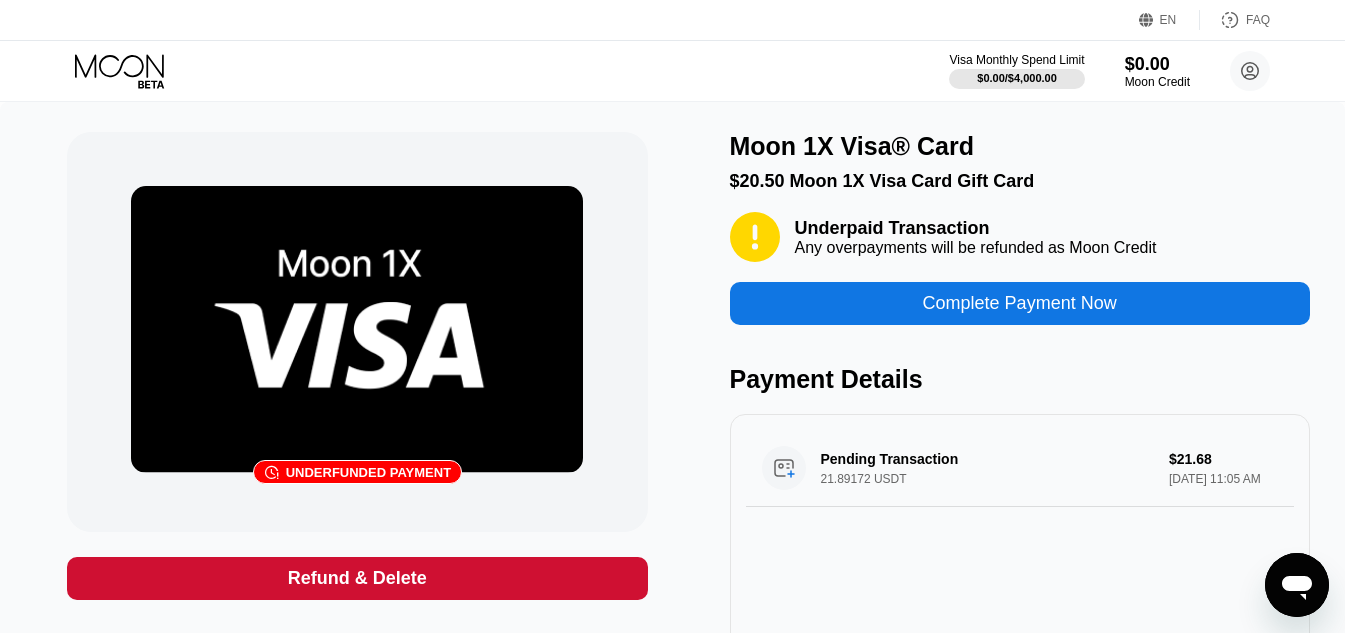 click 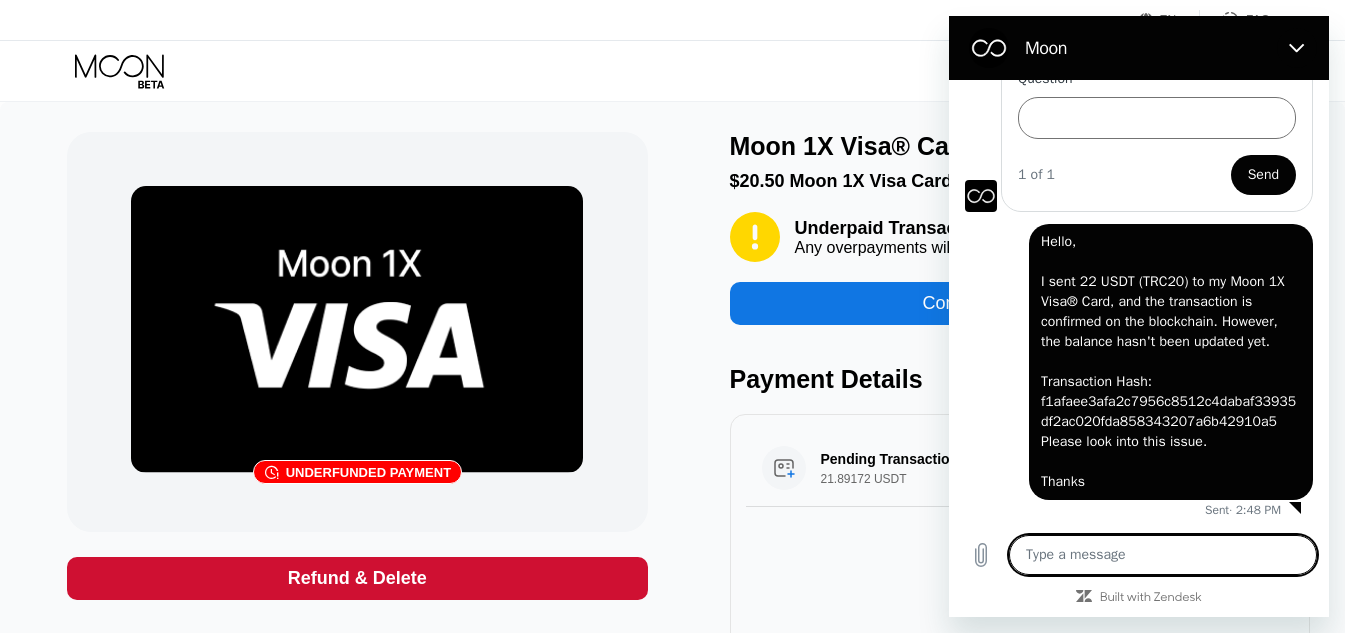scroll, scrollTop: 218, scrollLeft: 0, axis: vertical 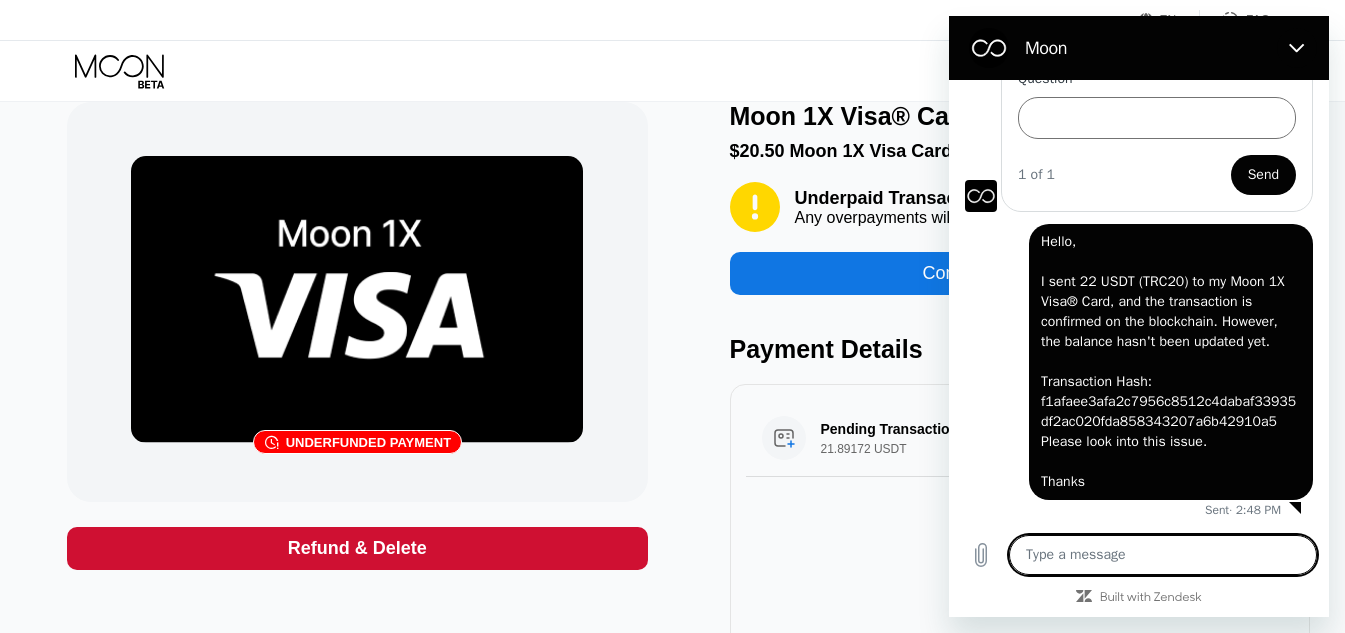 click on "Hello,
I sent 22 USDT (TRC20) to my Moon 1X Visa® Card, and the transaction is confirmed on the blockchain. However, the balance hasn't been updated yet.
Transaction Hash: f1afaee3afa2c7956c8512c4dabaf33935df2ac020fda858343207a6b42910a5
Please look into this issue.
Thanks" at bounding box center (1168, 361) 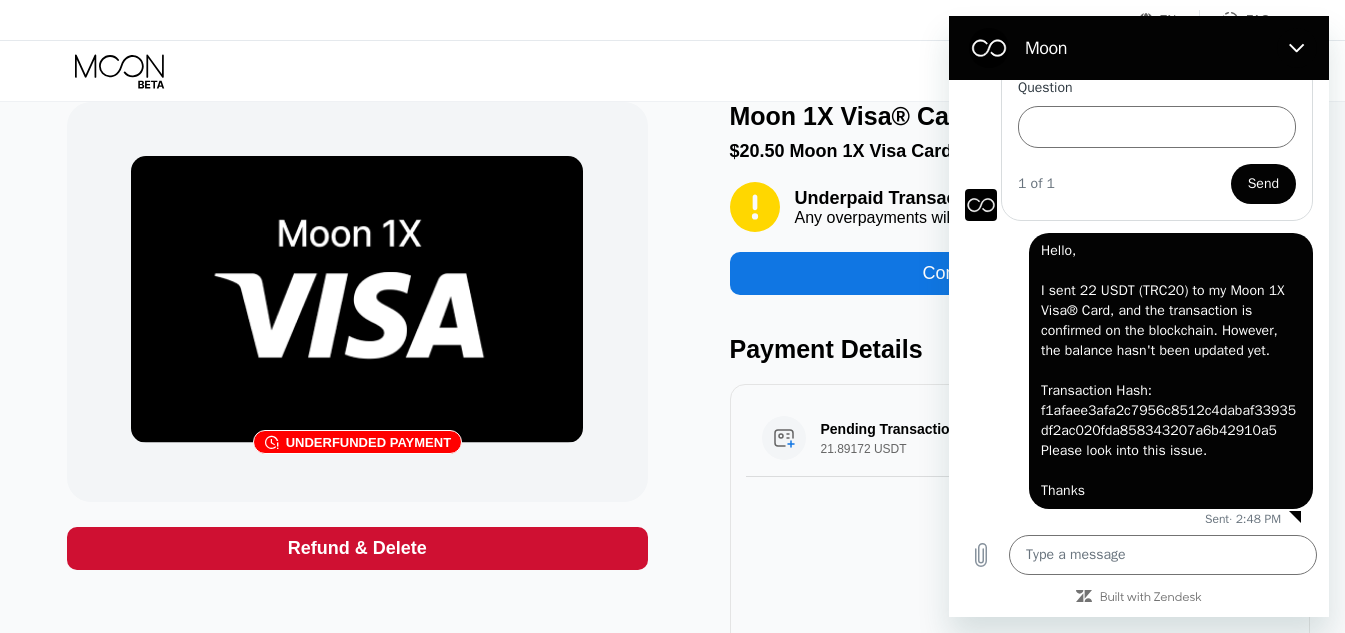scroll, scrollTop: 218, scrollLeft: 0, axis: vertical 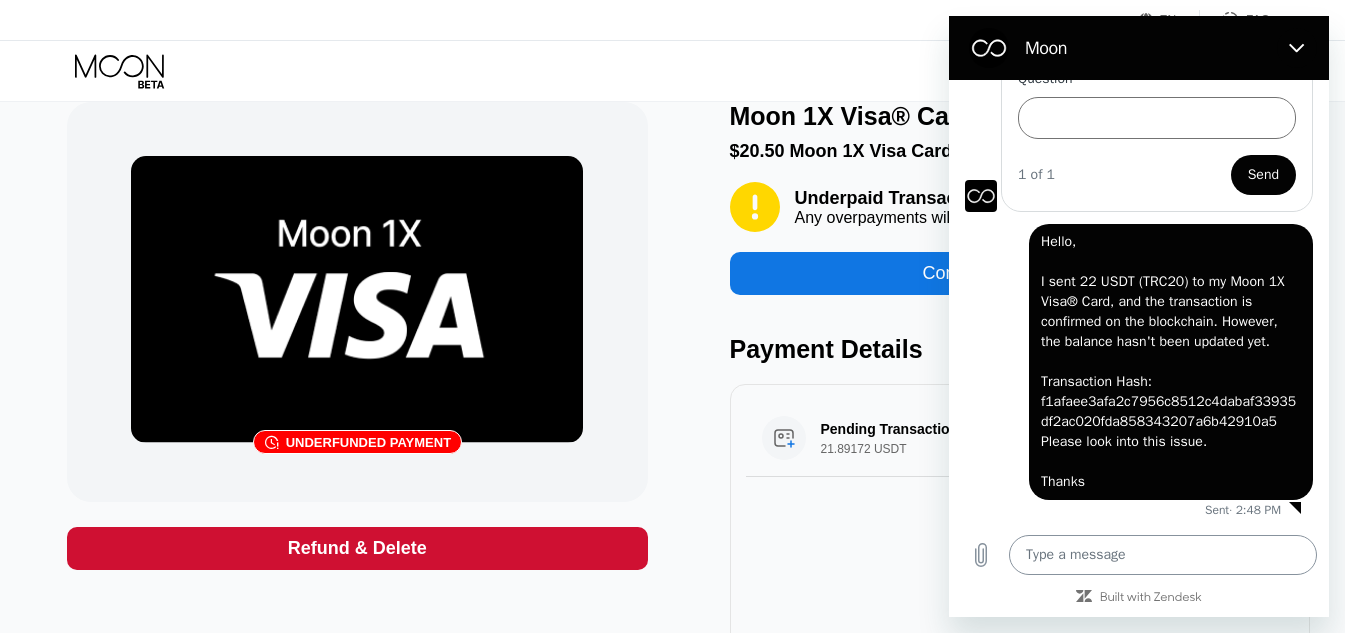 click at bounding box center (1163, 555) 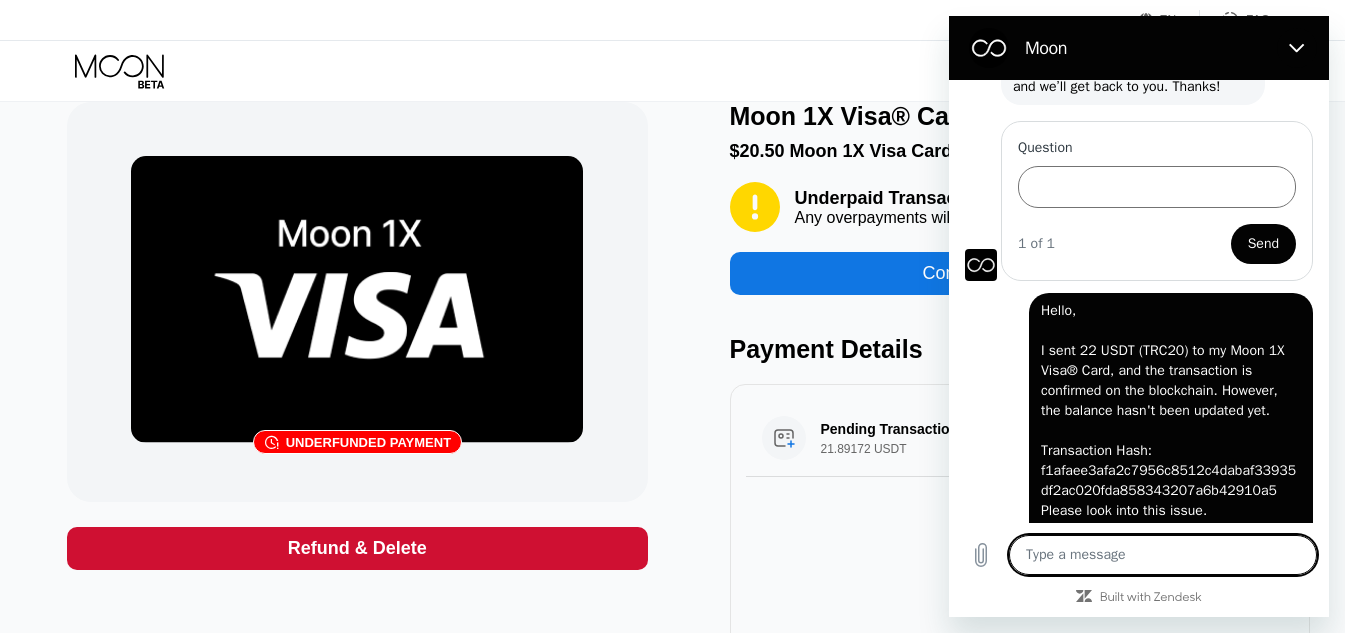 scroll, scrollTop: 0, scrollLeft: 0, axis: both 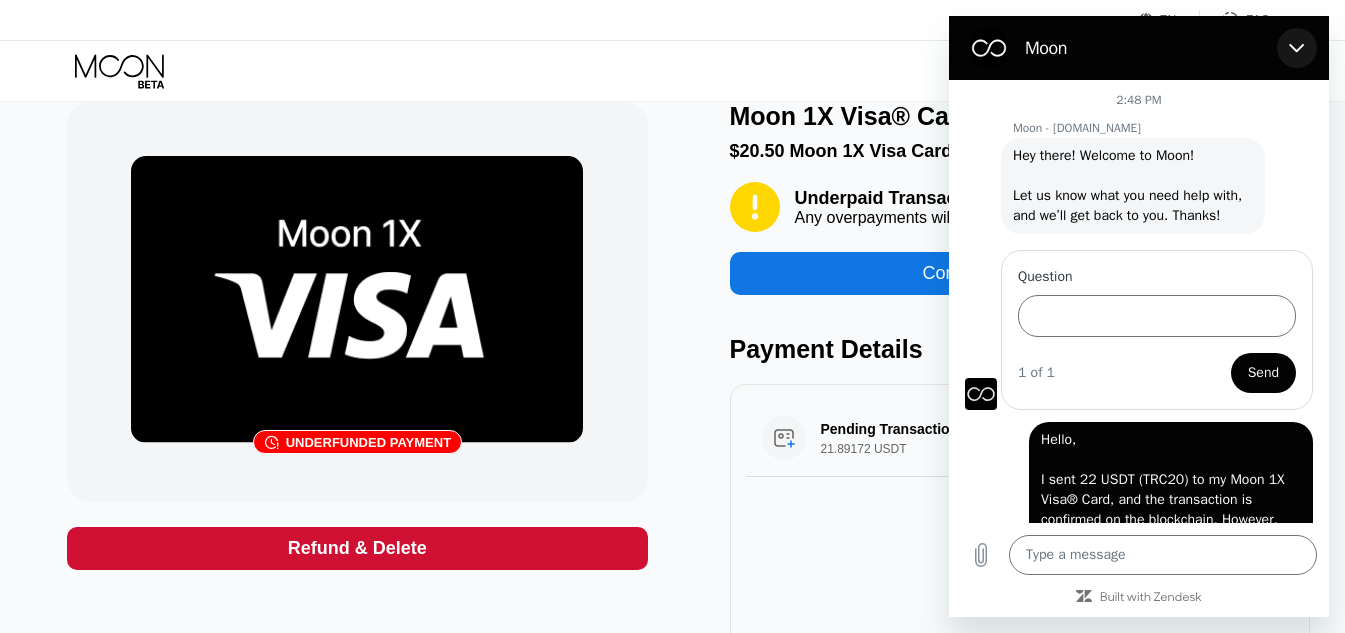 click 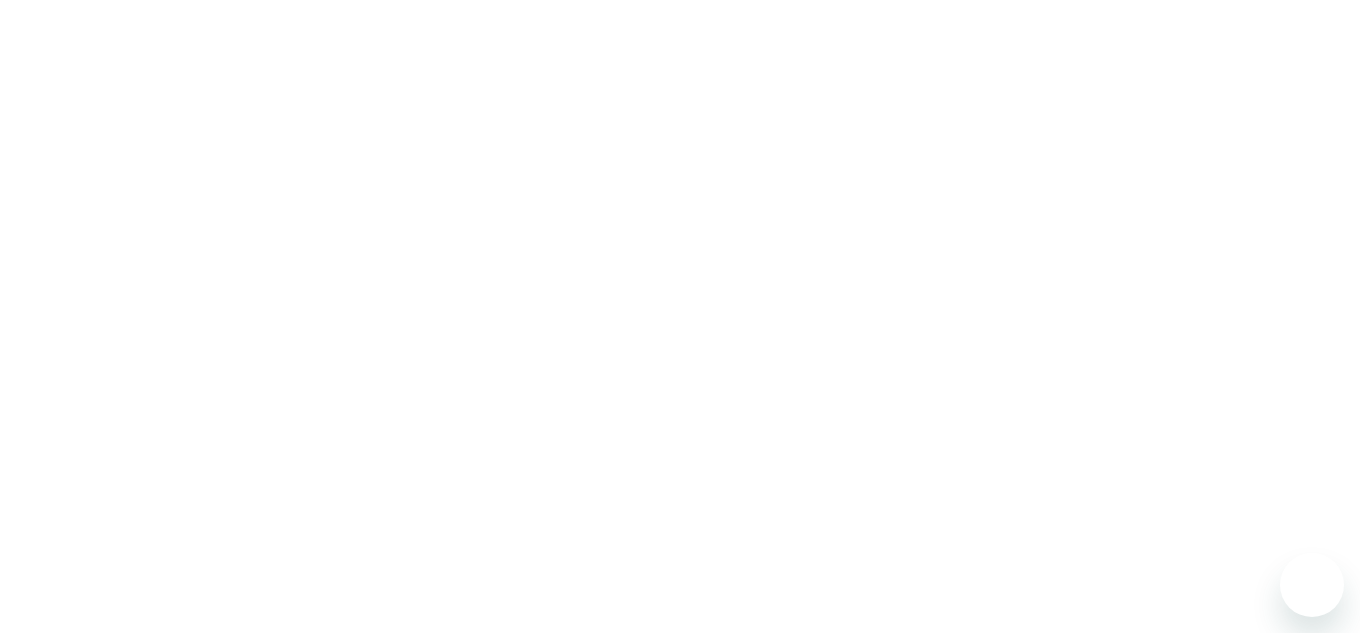 scroll, scrollTop: 0, scrollLeft: 0, axis: both 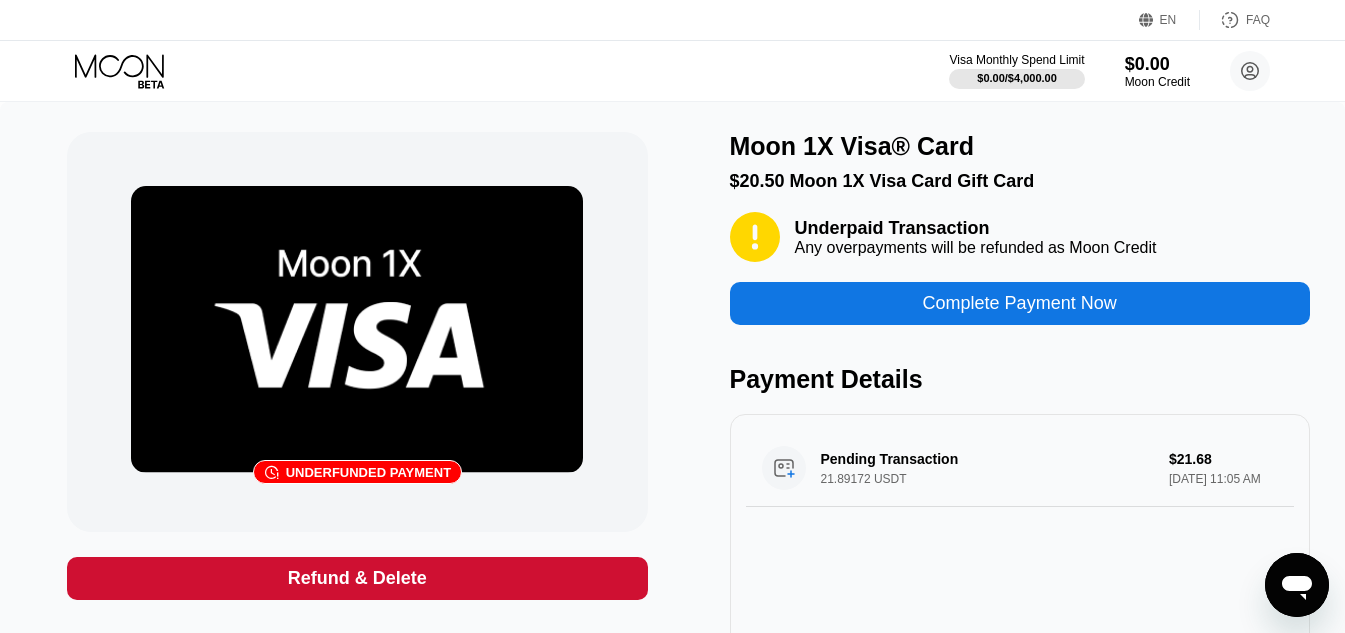 click on "Payment Details" at bounding box center (1020, 379) 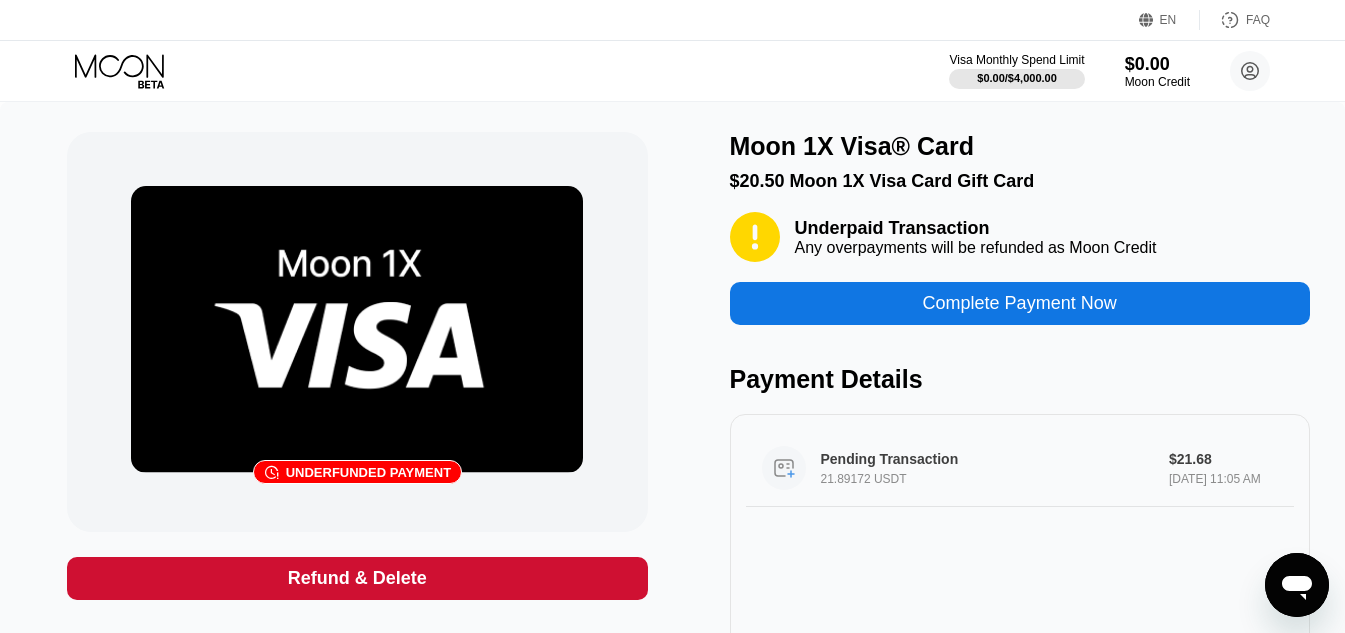click on "Pending Transaction" at bounding box center [985, 459] 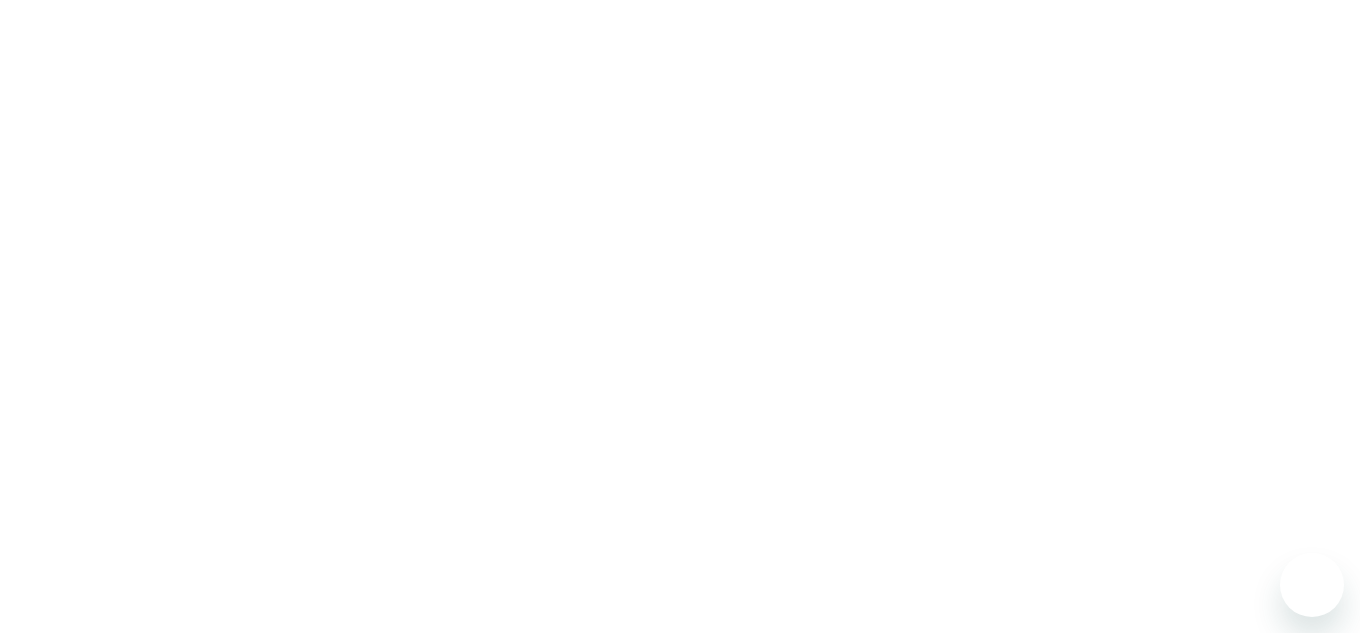 scroll, scrollTop: 0, scrollLeft: 0, axis: both 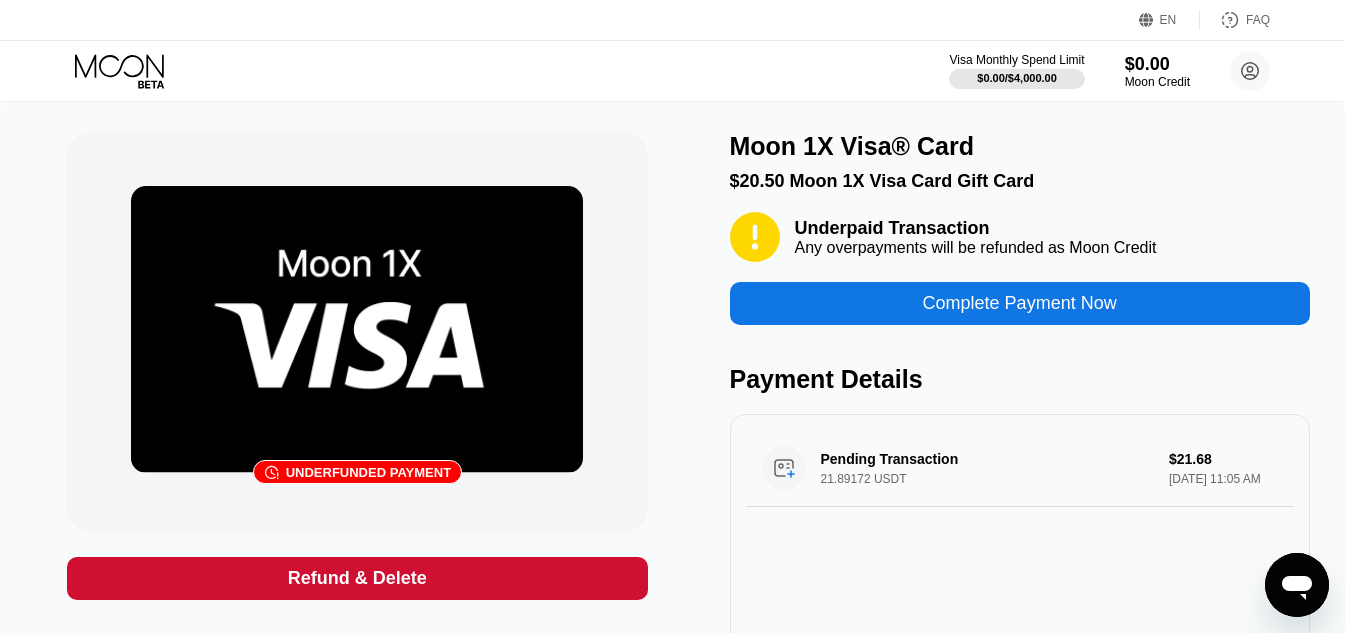click on "$20.50 Moon 1X Visa Card Gift Card" at bounding box center [1020, 181] 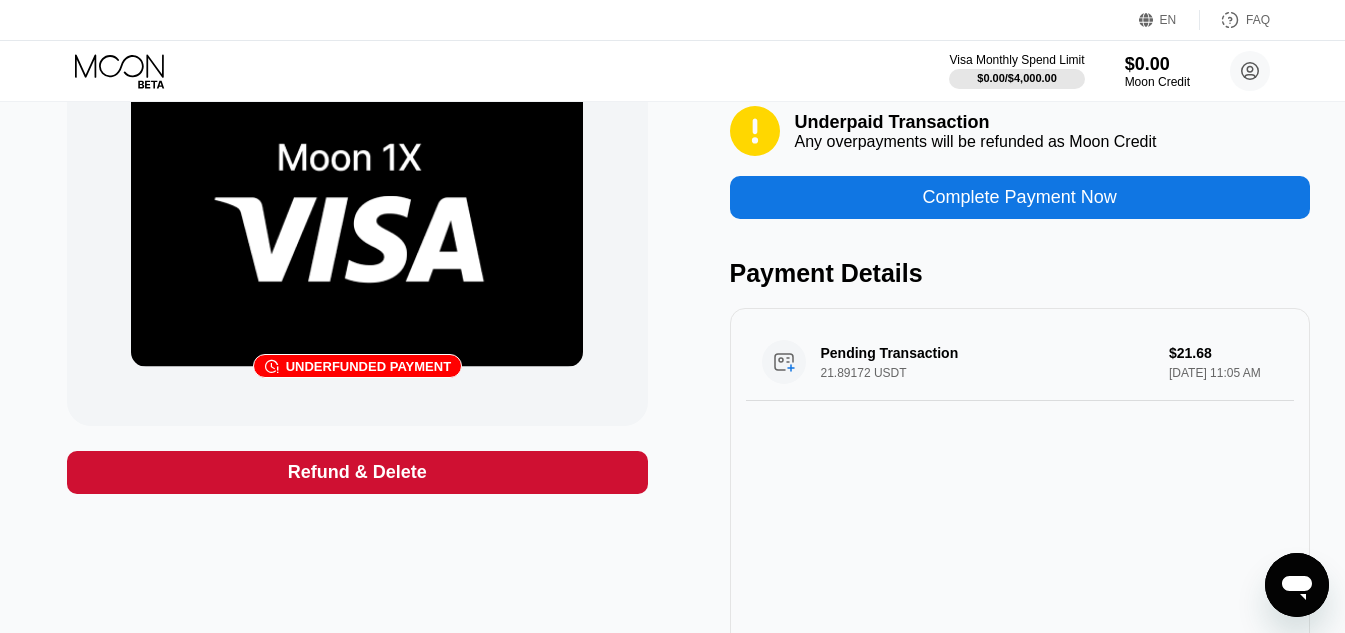 scroll, scrollTop: 200, scrollLeft: 0, axis: vertical 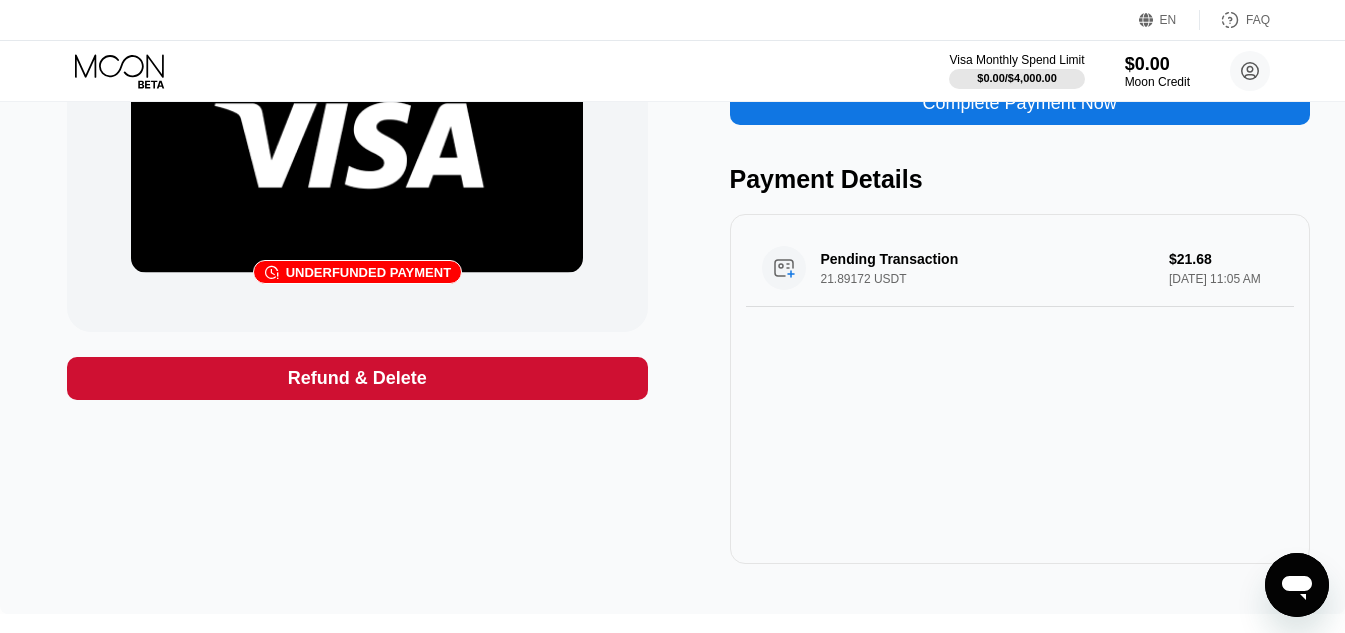 click at bounding box center (357, 129) 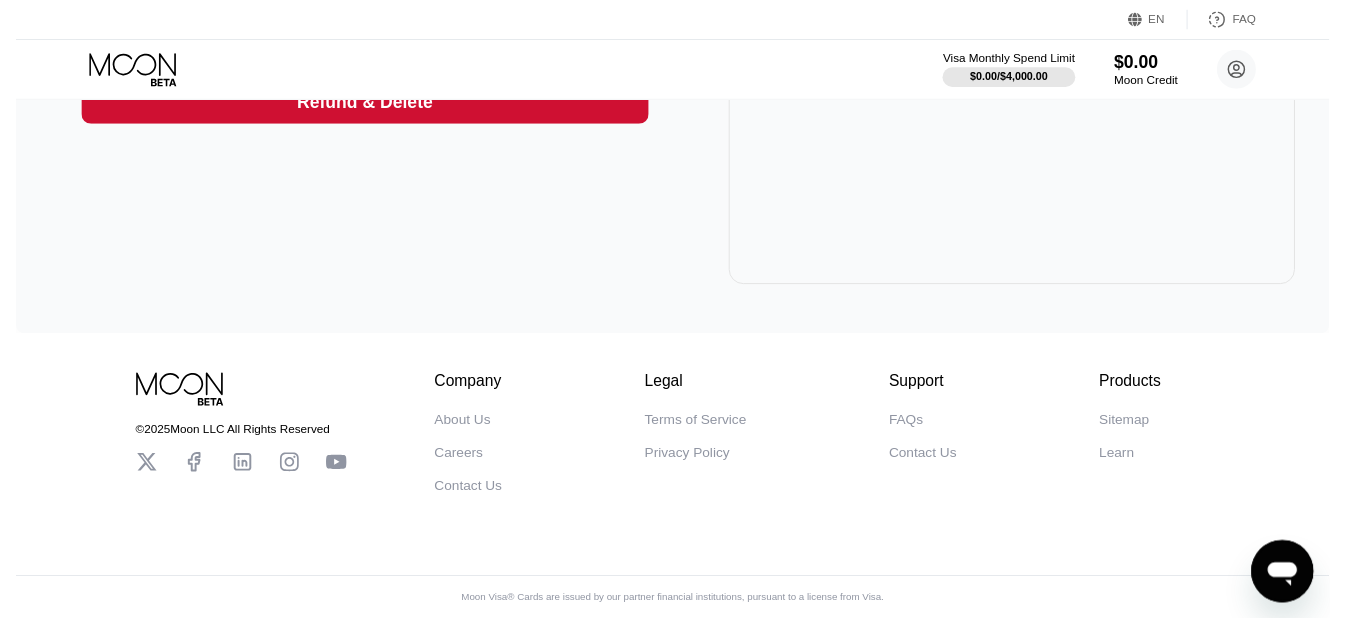 scroll, scrollTop: 0, scrollLeft: 0, axis: both 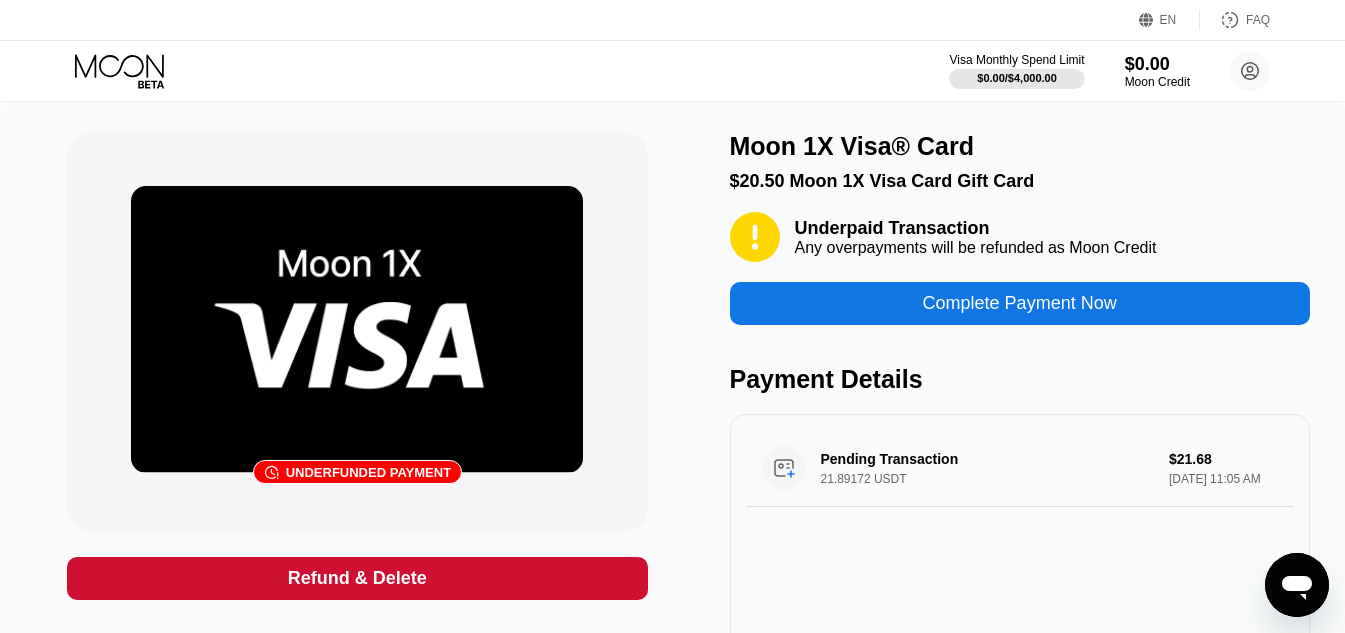 click on "Moon 1X Visa® Card" at bounding box center [852, 146] 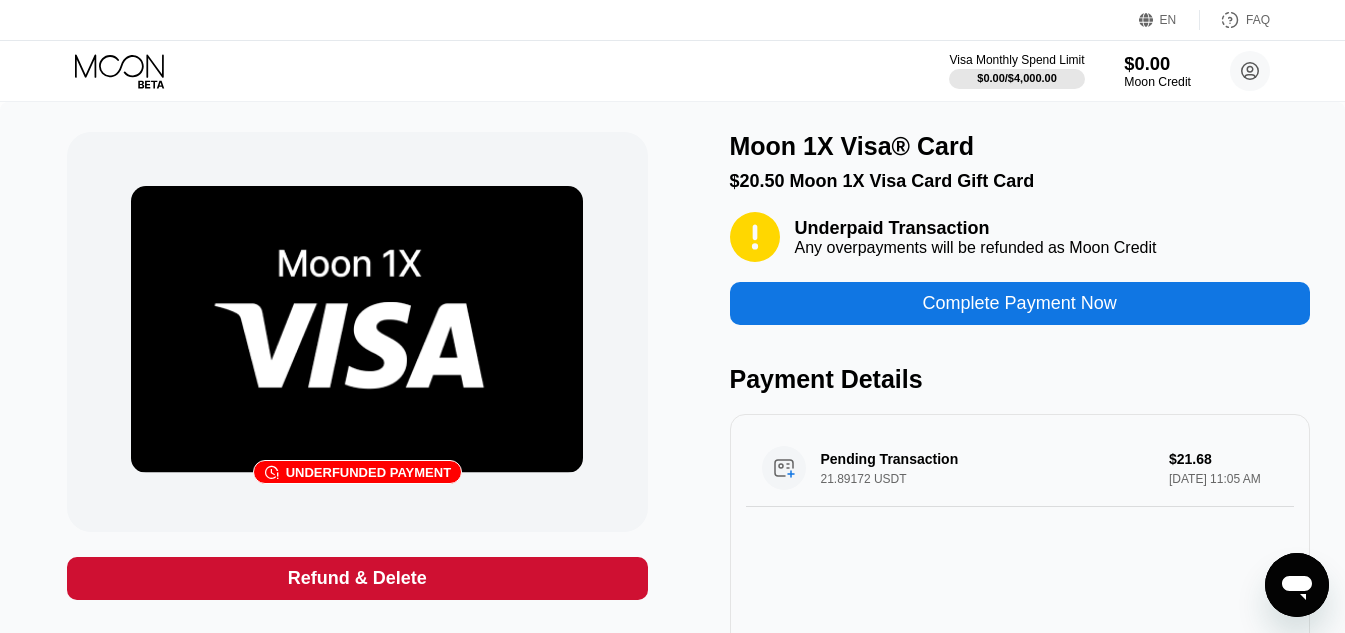 click on "Moon Credit" at bounding box center (1157, 82) 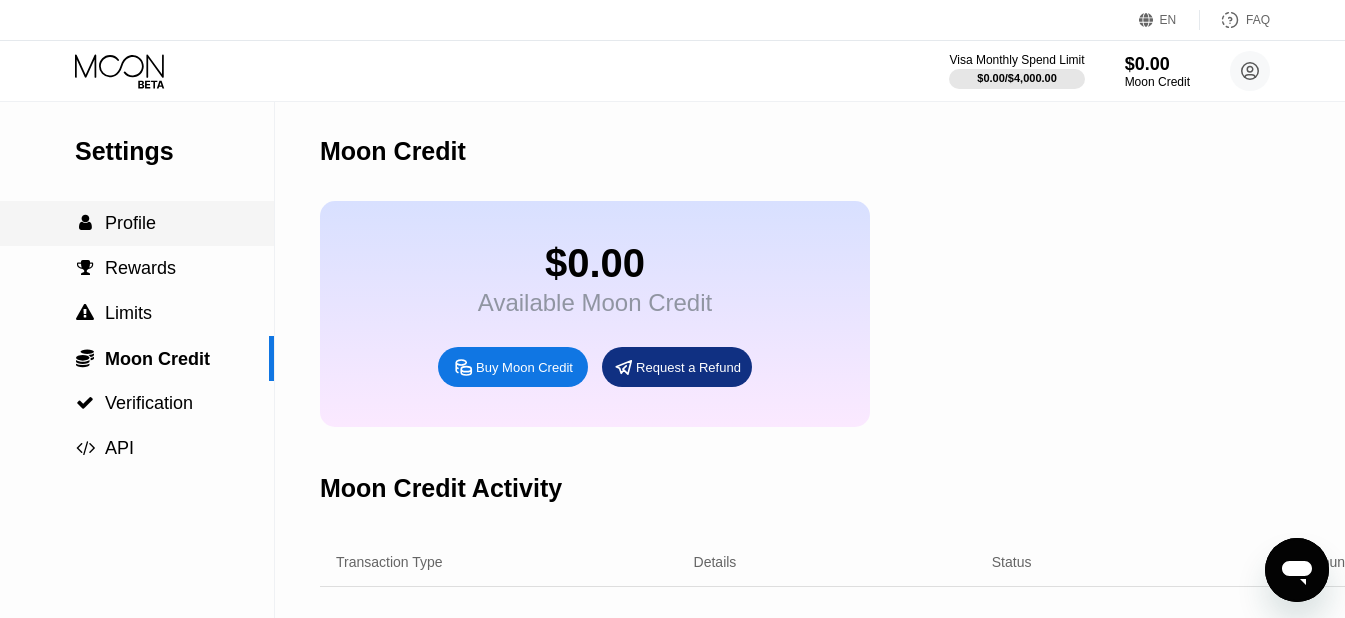 click on "Profile" at bounding box center [130, 223] 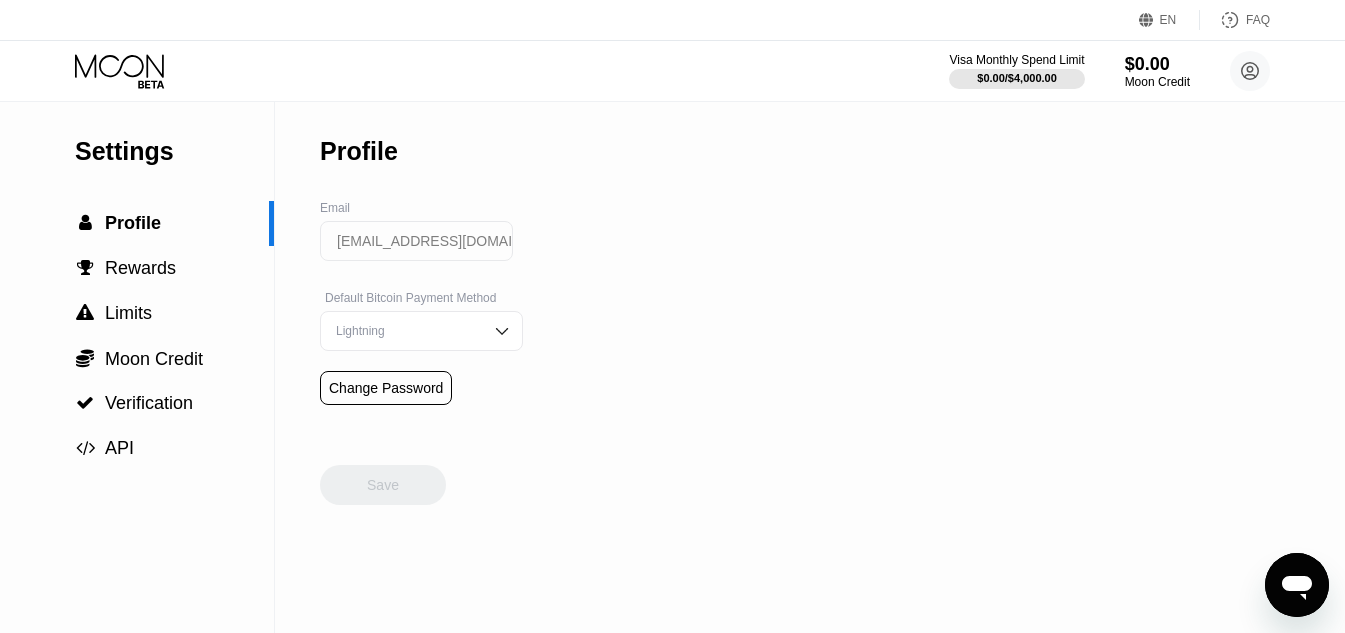 click at bounding box center [502, 331] 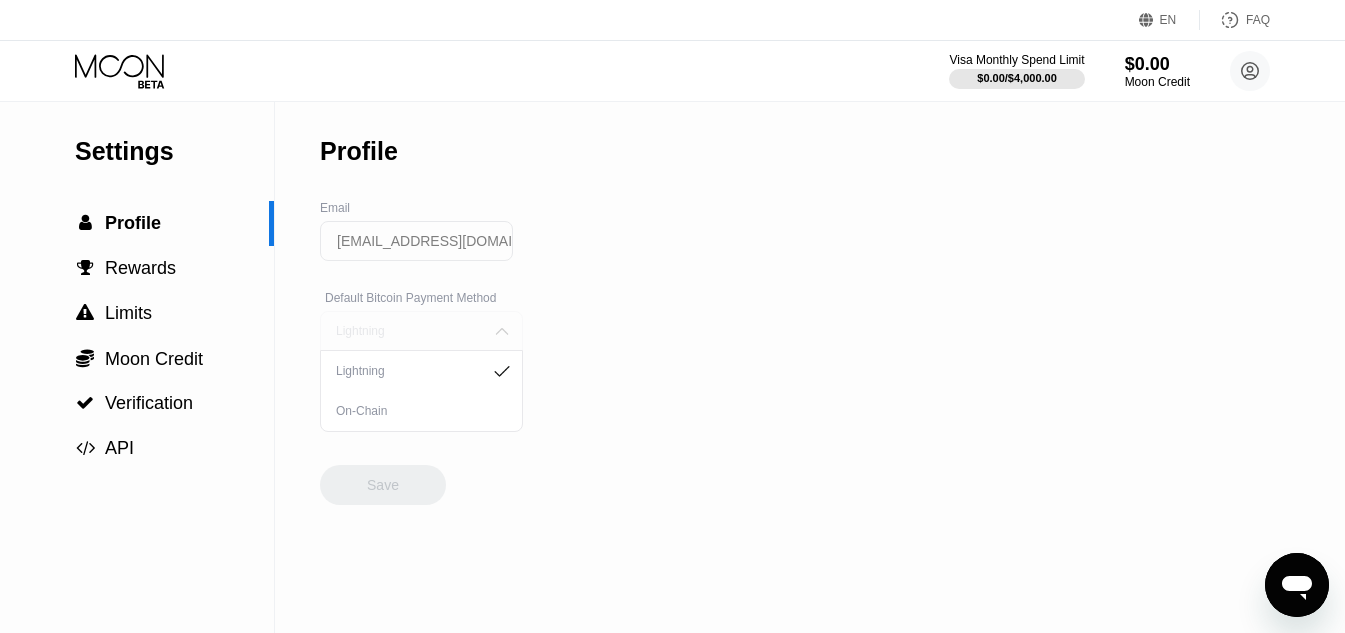 click at bounding box center (502, 331) 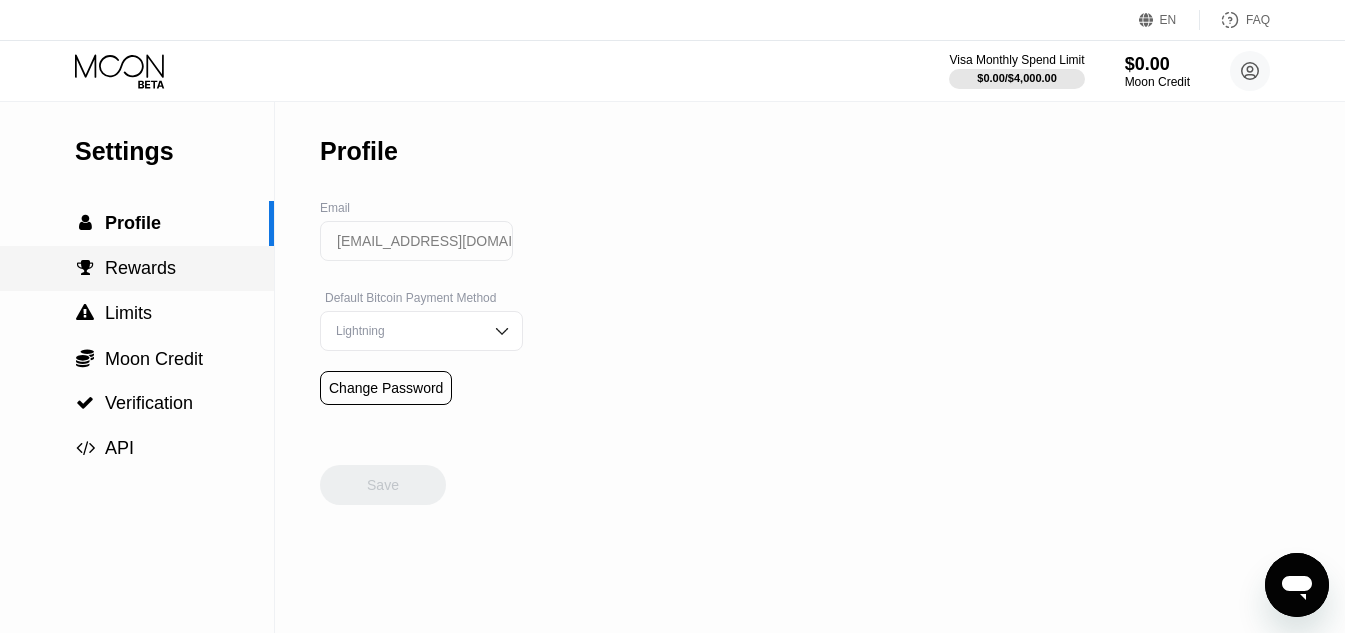click on "Rewards" at bounding box center [140, 268] 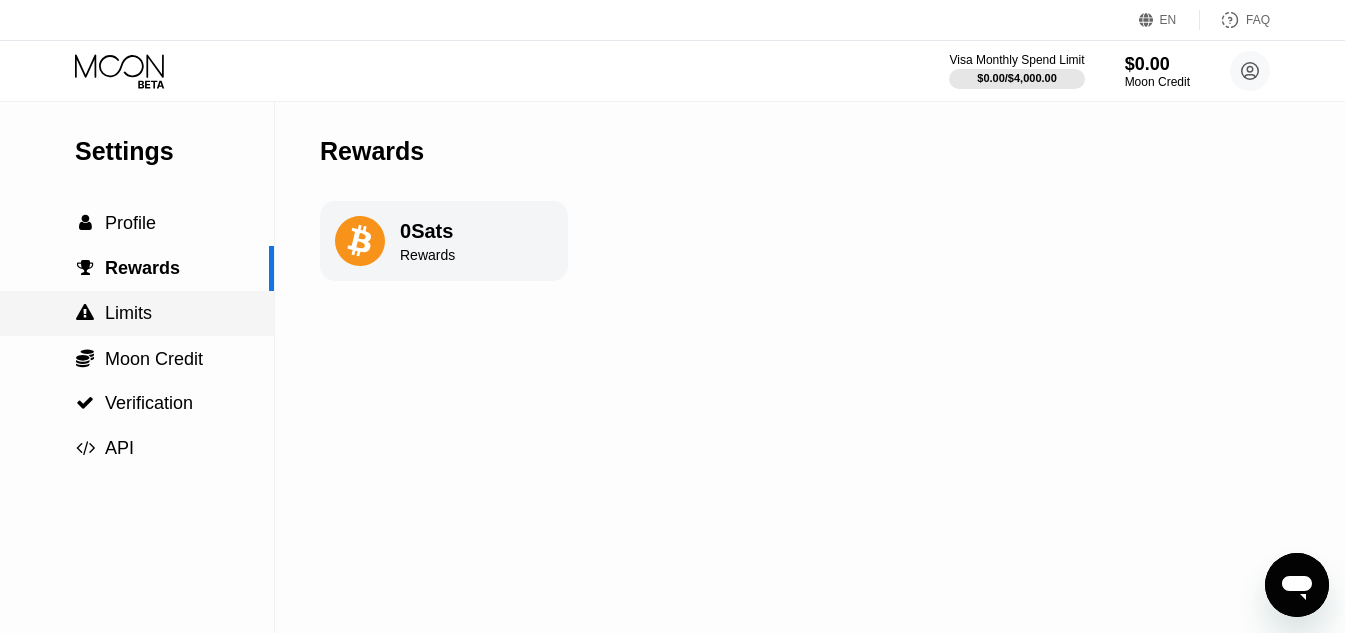 click on "Limits" at bounding box center (128, 313) 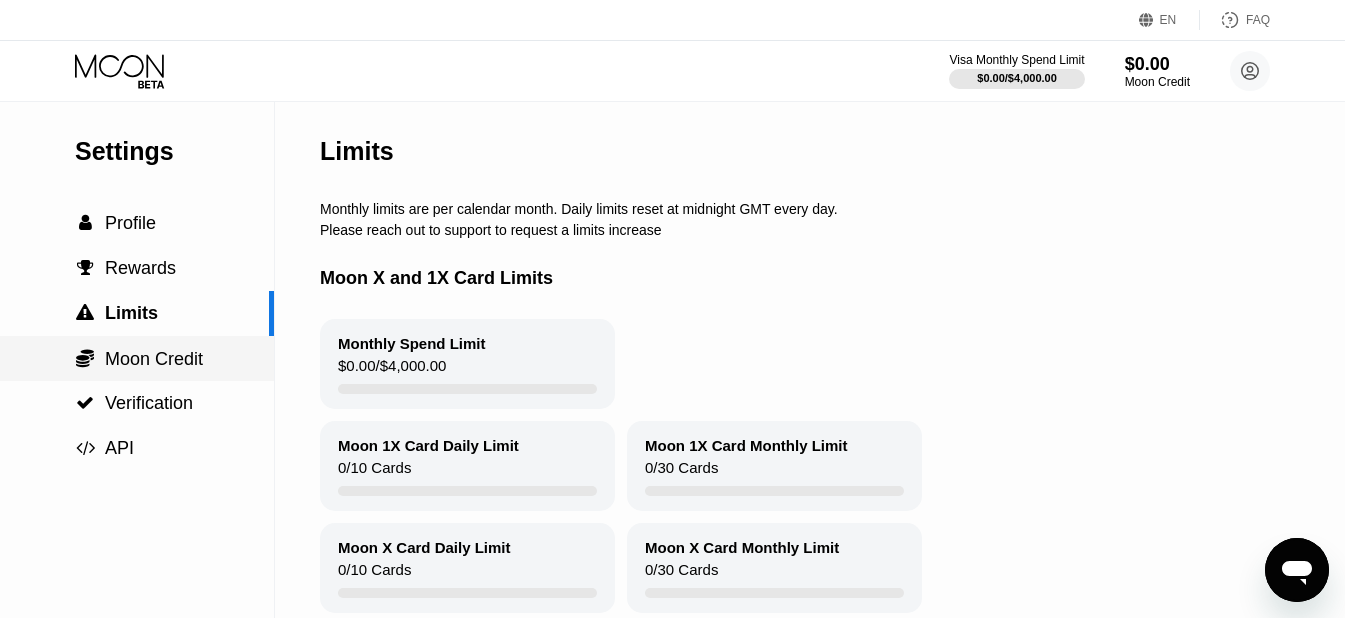 click on "Moon Credit" at bounding box center (154, 359) 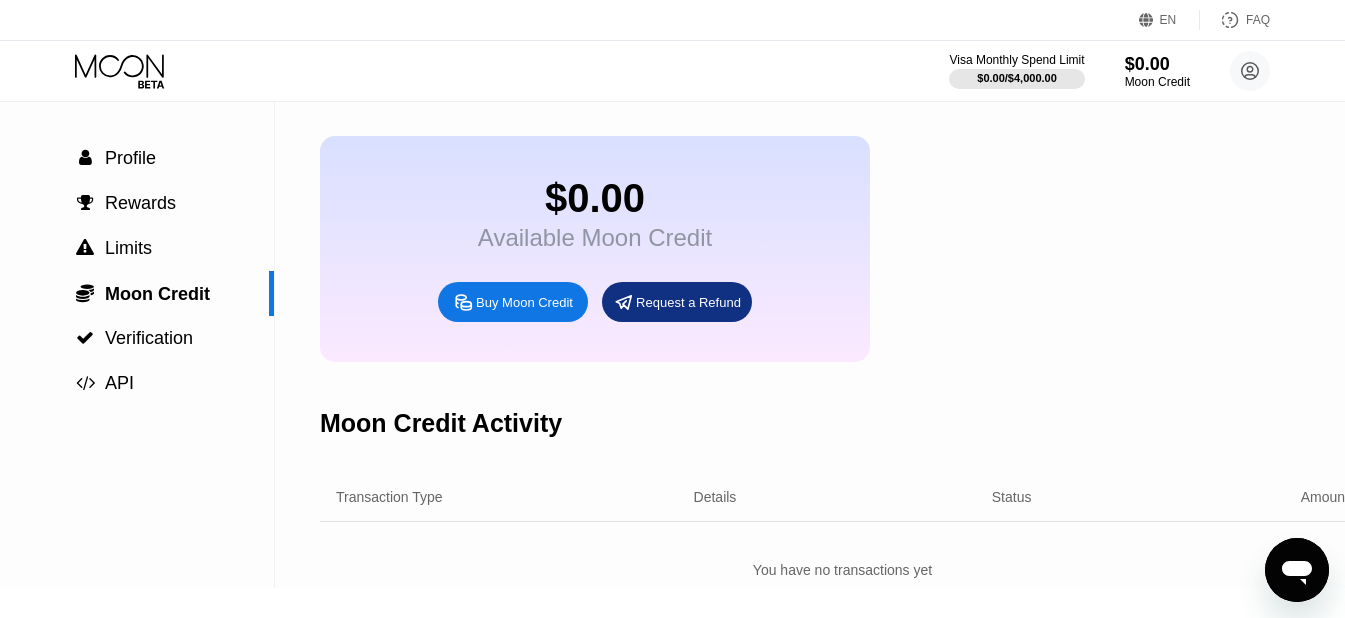 scroll, scrollTop: 100, scrollLeft: 0, axis: vertical 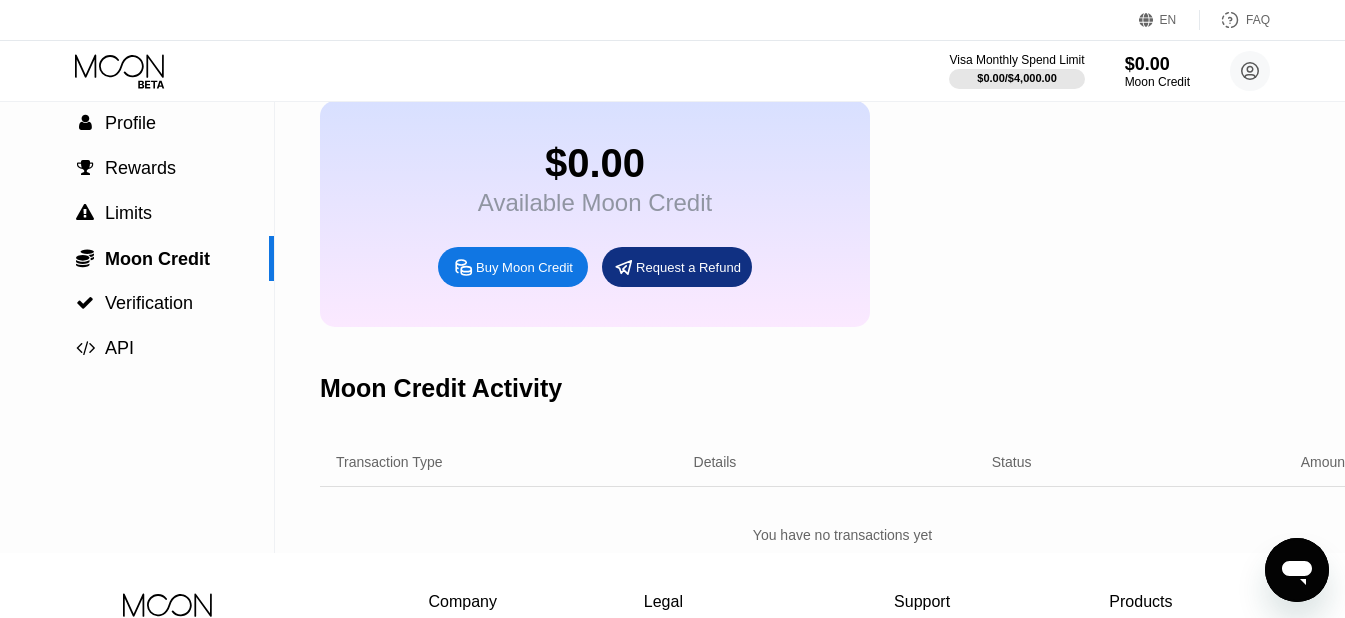 click on "Moon Credit Activity" at bounding box center [441, 388] 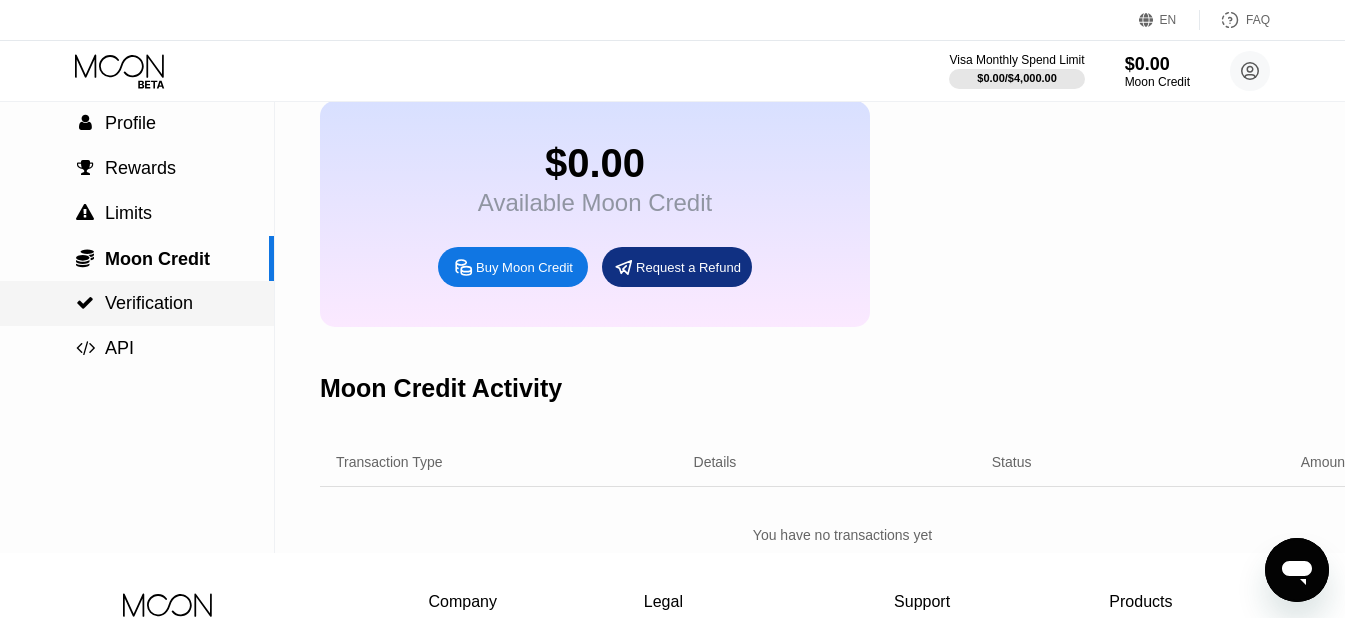 click on "Verification" at bounding box center (149, 303) 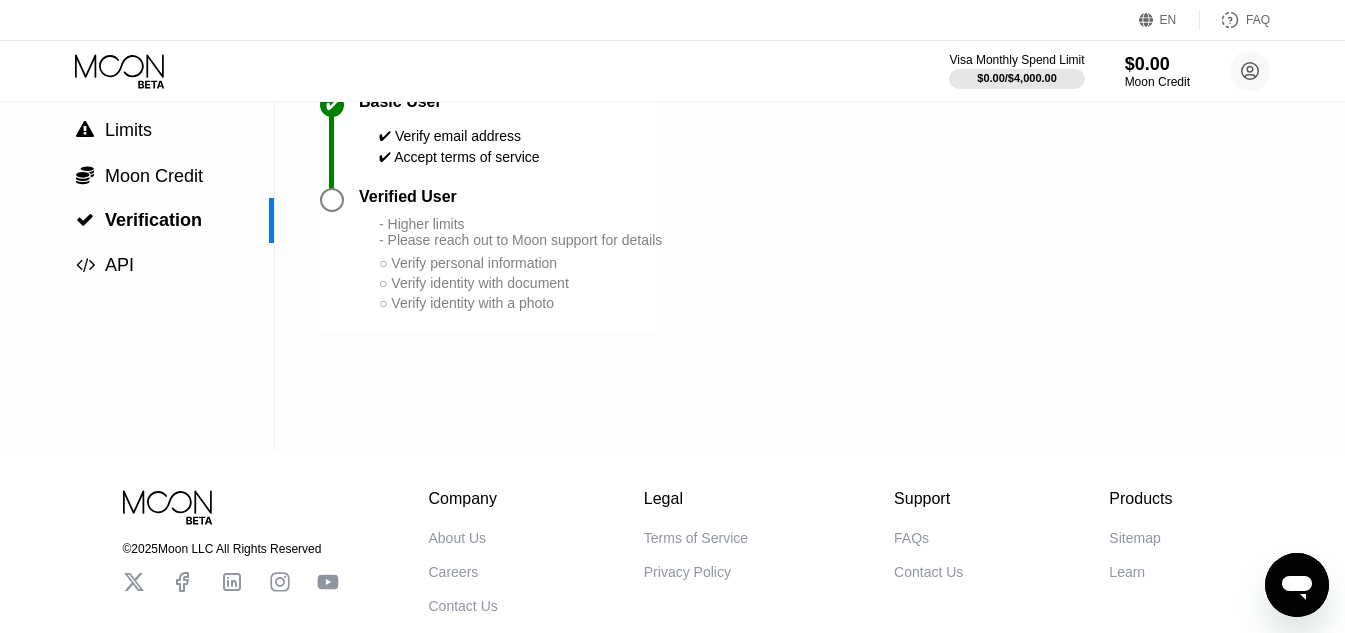 scroll, scrollTop: 0, scrollLeft: 0, axis: both 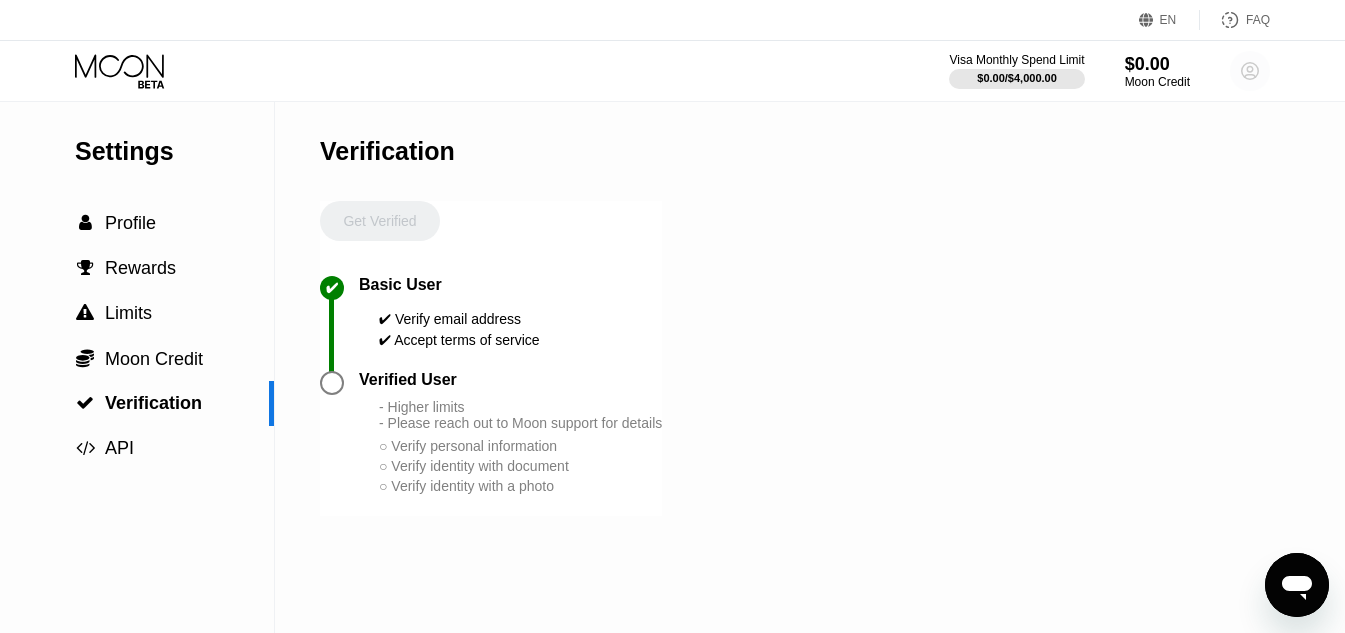 click 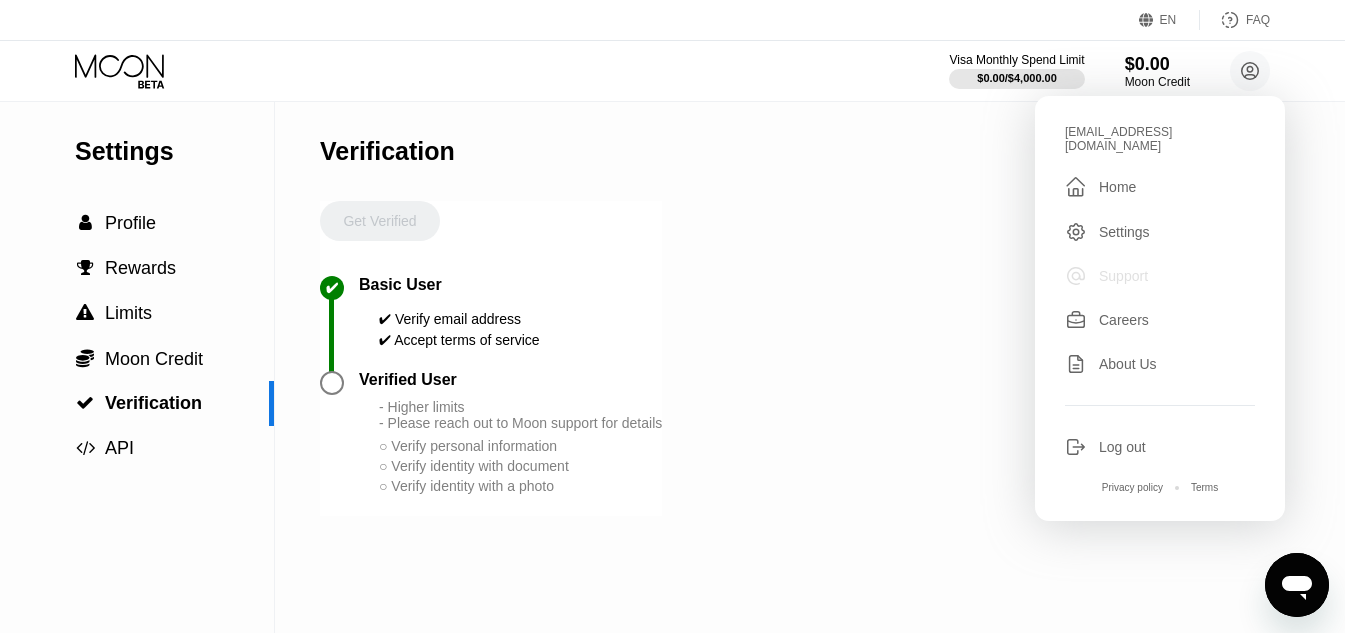 click on "Support" at bounding box center (1123, 276) 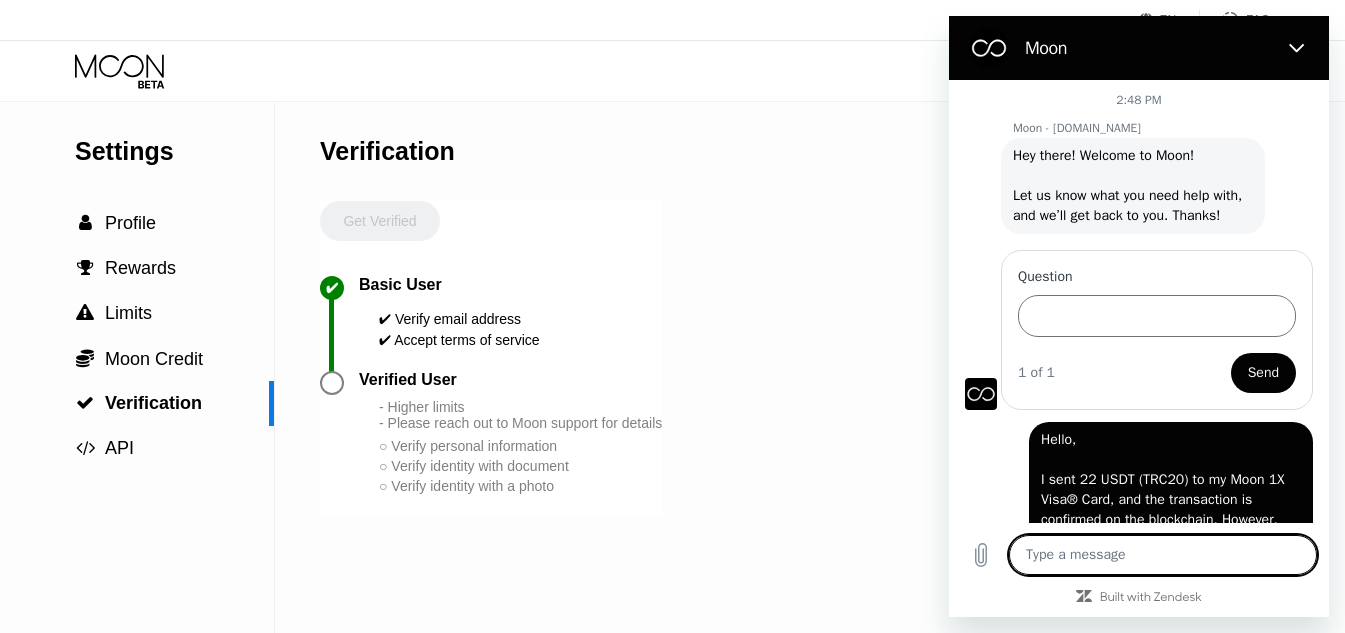 scroll, scrollTop: 0, scrollLeft: 0, axis: both 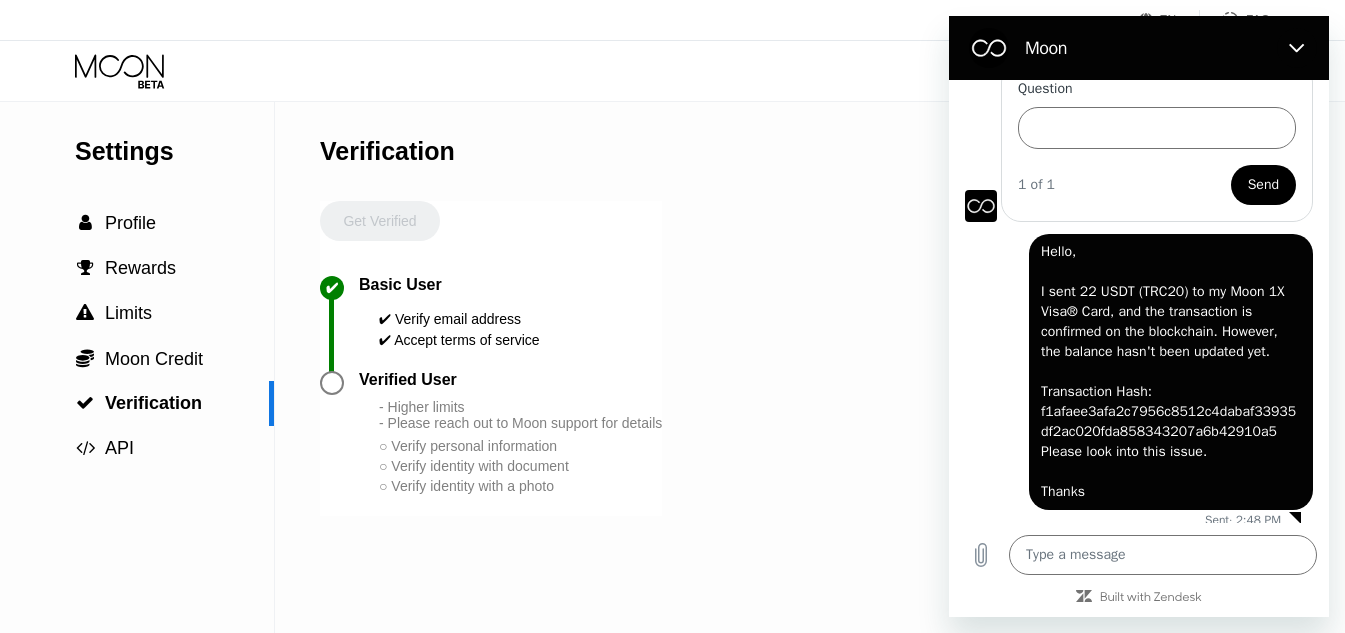 click on "Send" at bounding box center [1263, 185] 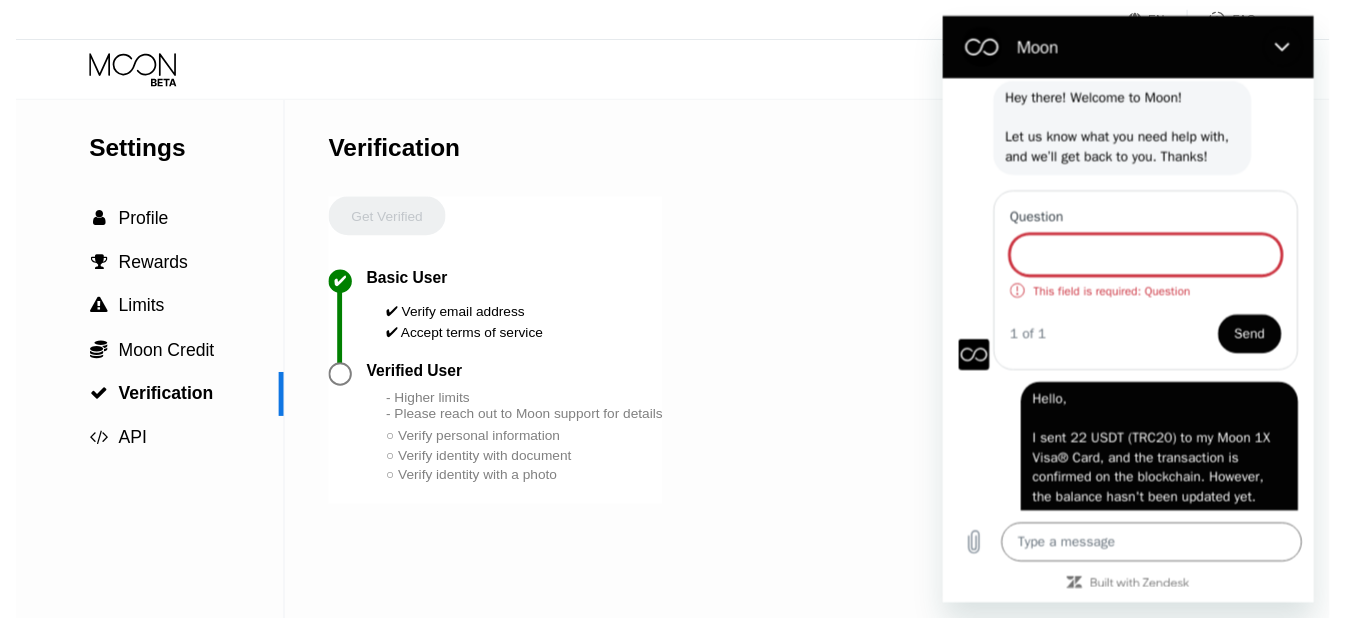 scroll, scrollTop: 0, scrollLeft: 0, axis: both 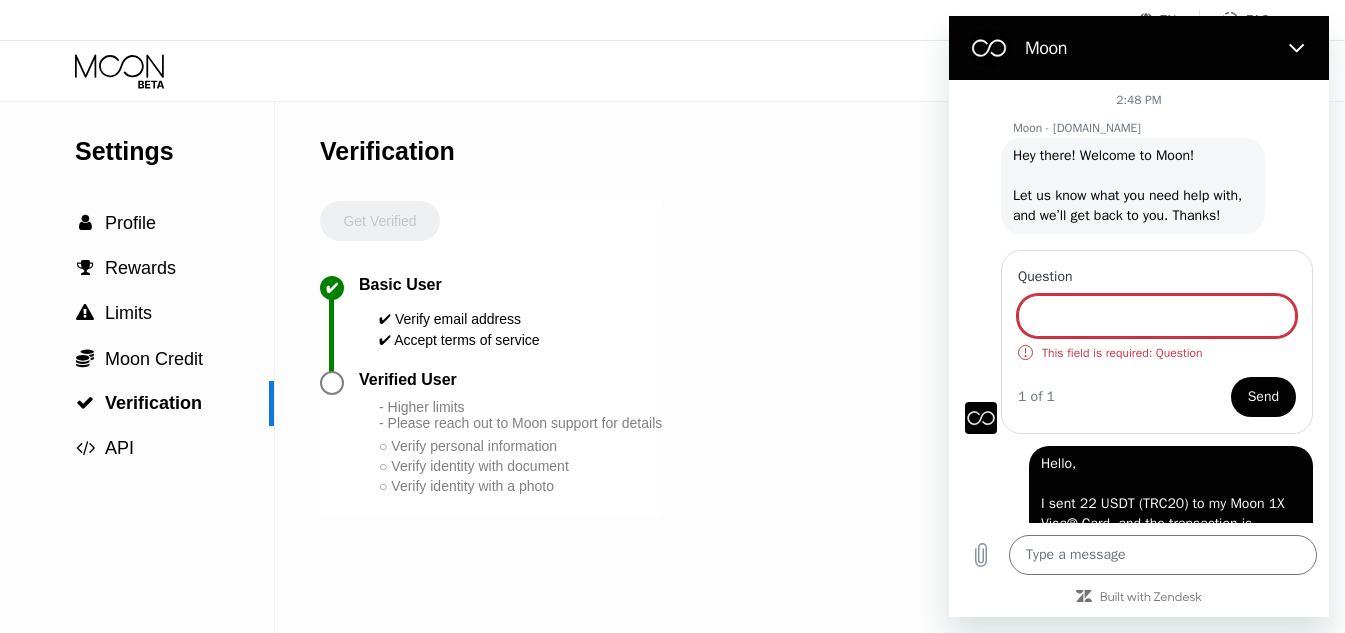 click on "Basic User" at bounding box center [400, 285] 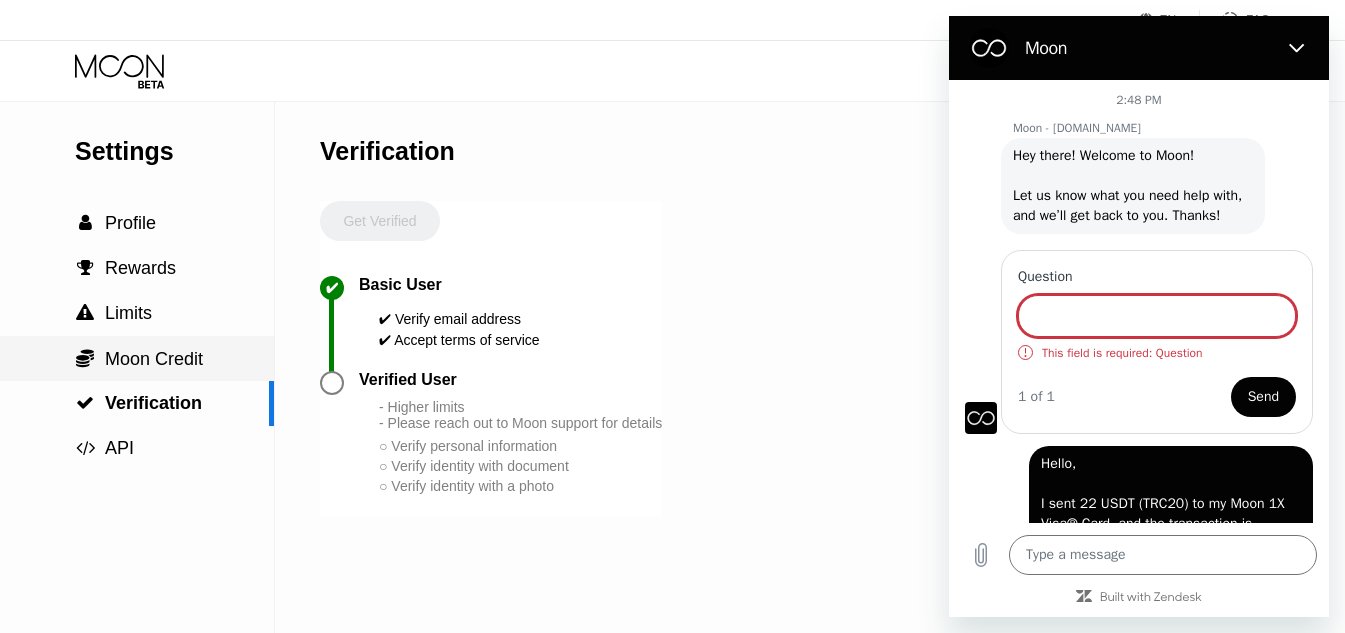 click on "Moon Credit" at bounding box center (154, 359) 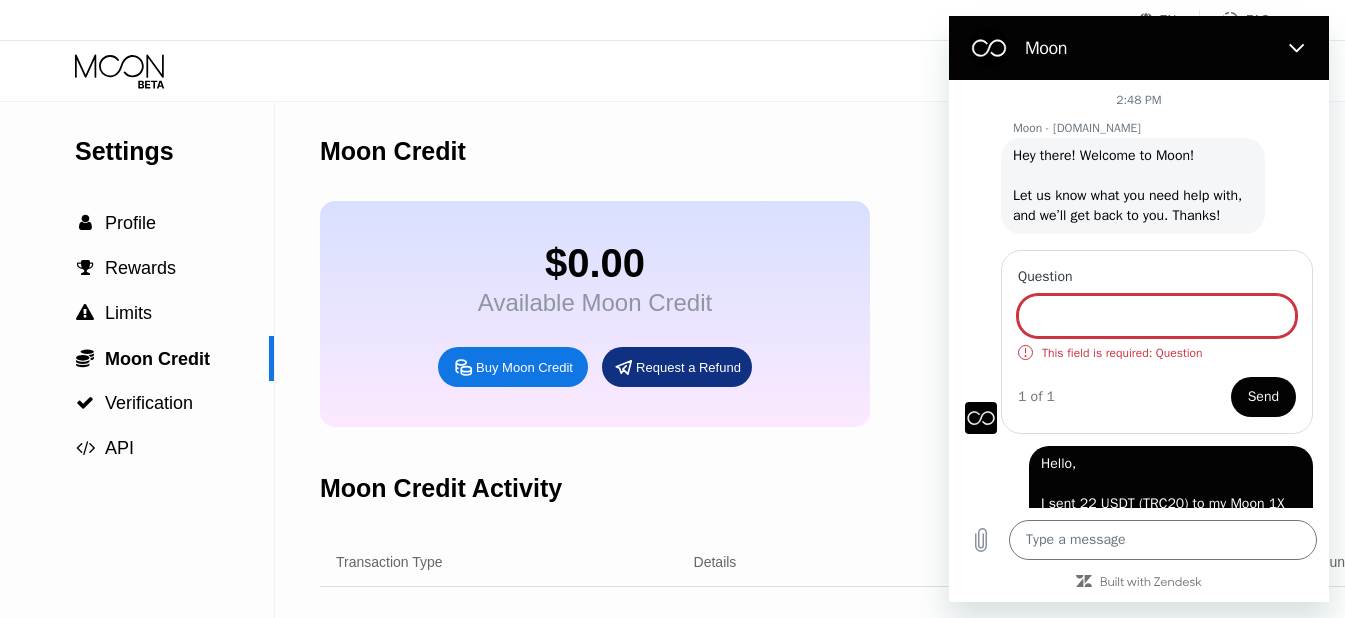 click on "Hey there! Welcome to Moon!
Let us know what you need help with, and we’ll get back to you. Thanks!" at bounding box center [1129, 185] 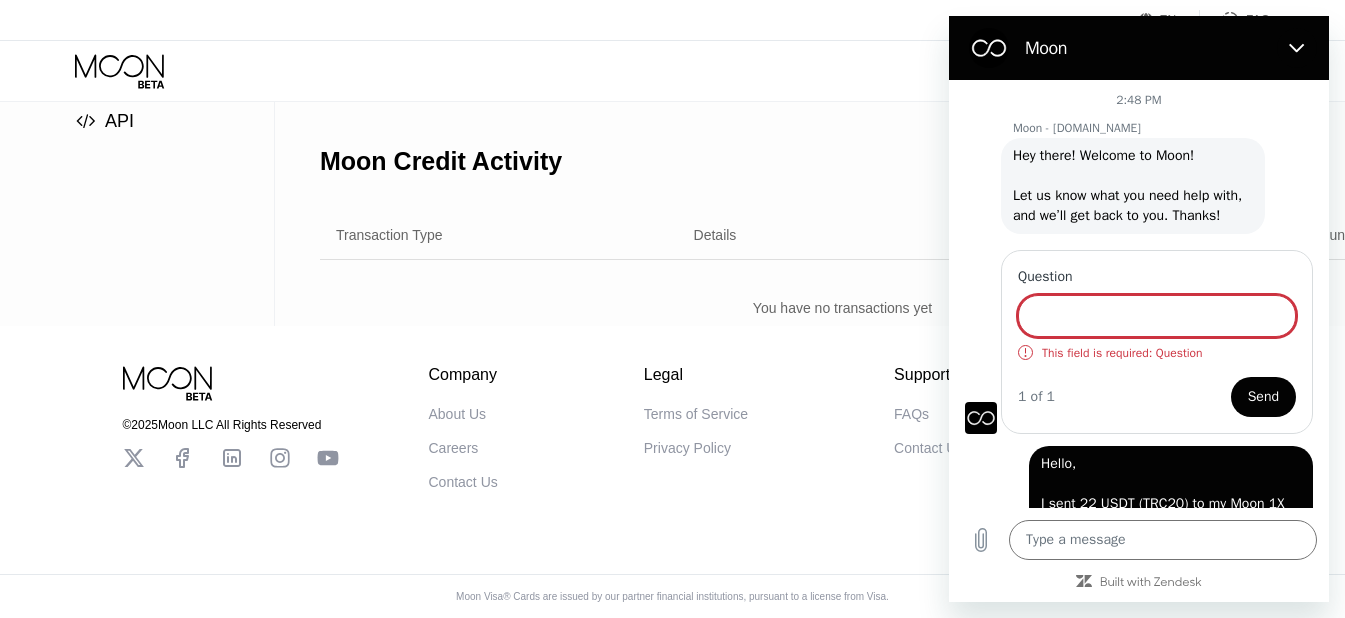 scroll, scrollTop: 368, scrollLeft: 0, axis: vertical 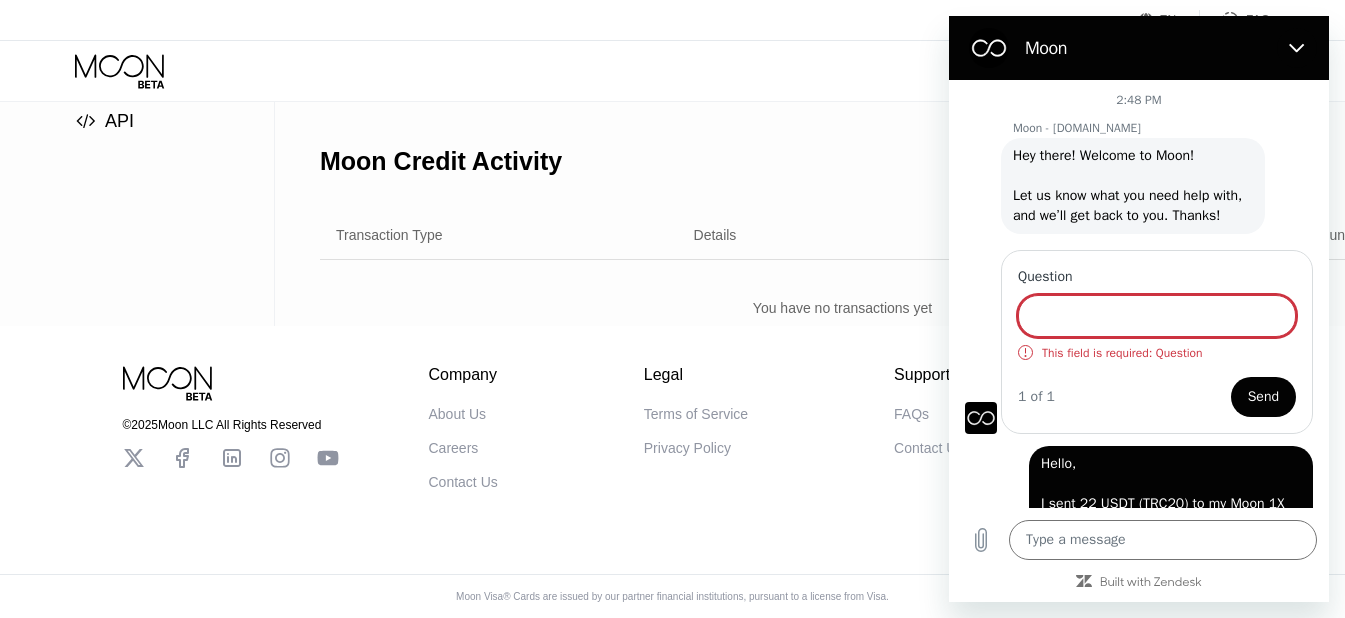 click on "Transaction Type" at bounding box center [389, 235] 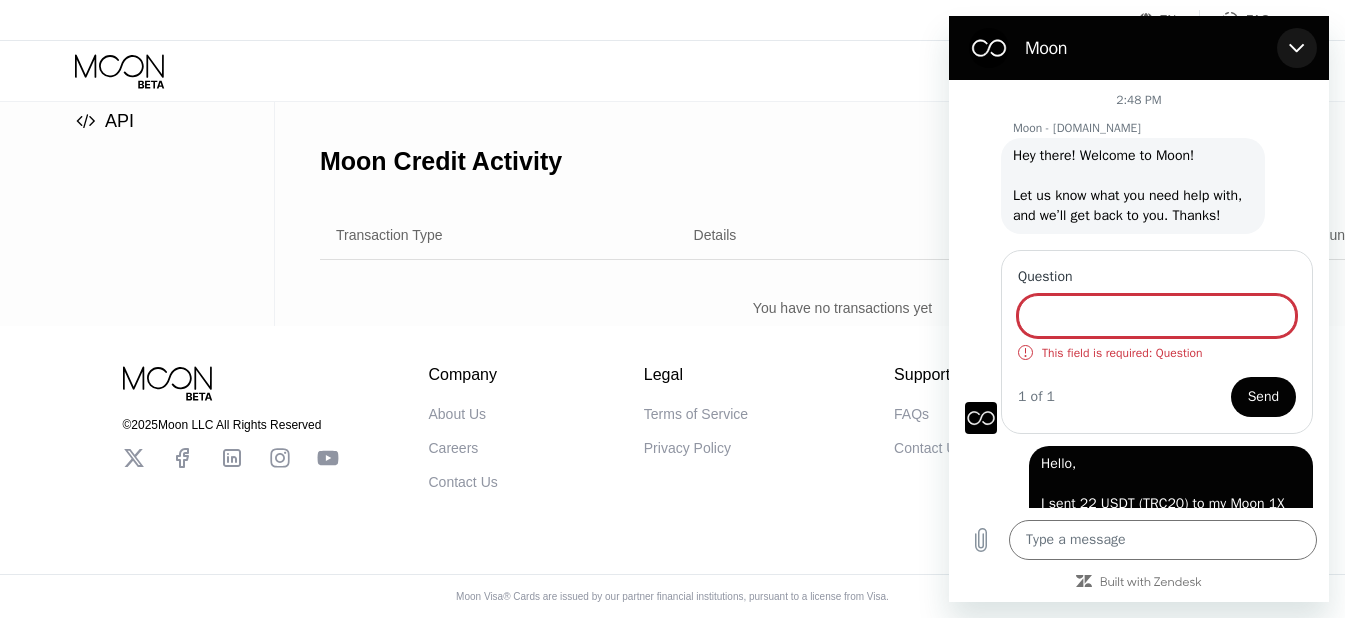 drag, startPoint x: 2253, startPoint y: 51, endPoint x: 1304, endPoint y: 50, distance: 949.00055 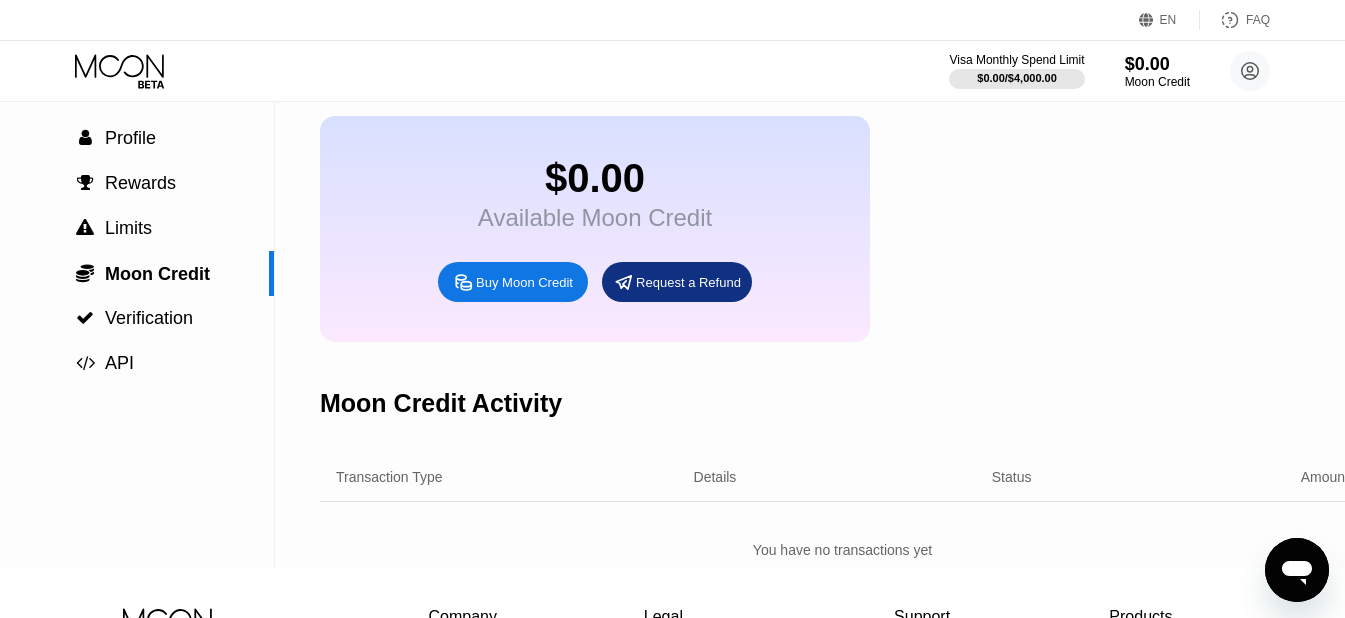 scroll, scrollTop: 0, scrollLeft: 0, axis: both 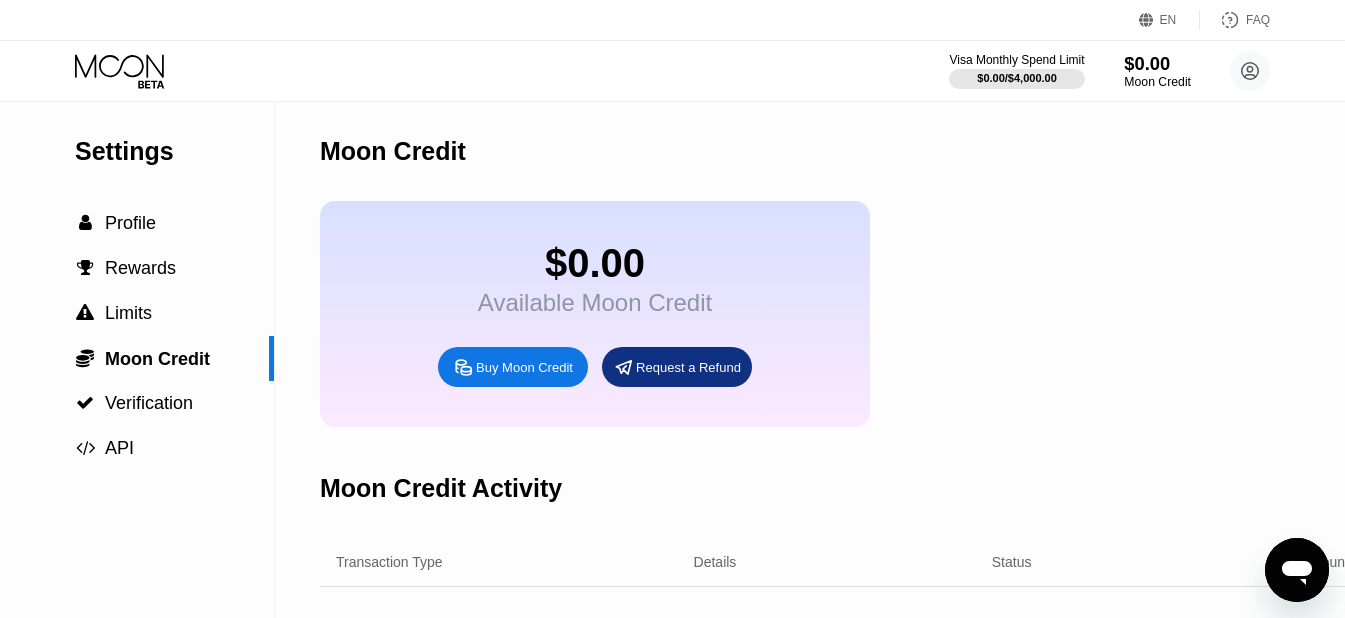 click on "$0.00" at bounding box center (1157, 63) 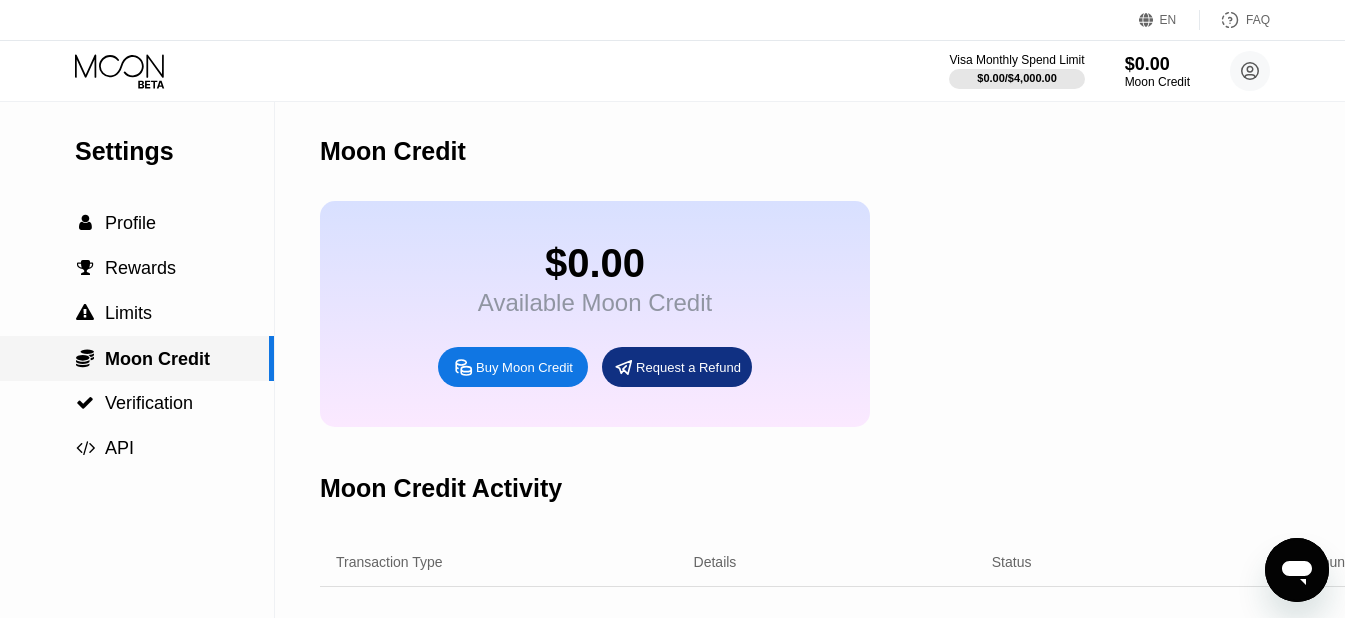 click on "Moon Credit" at bounding box center [157, 359] 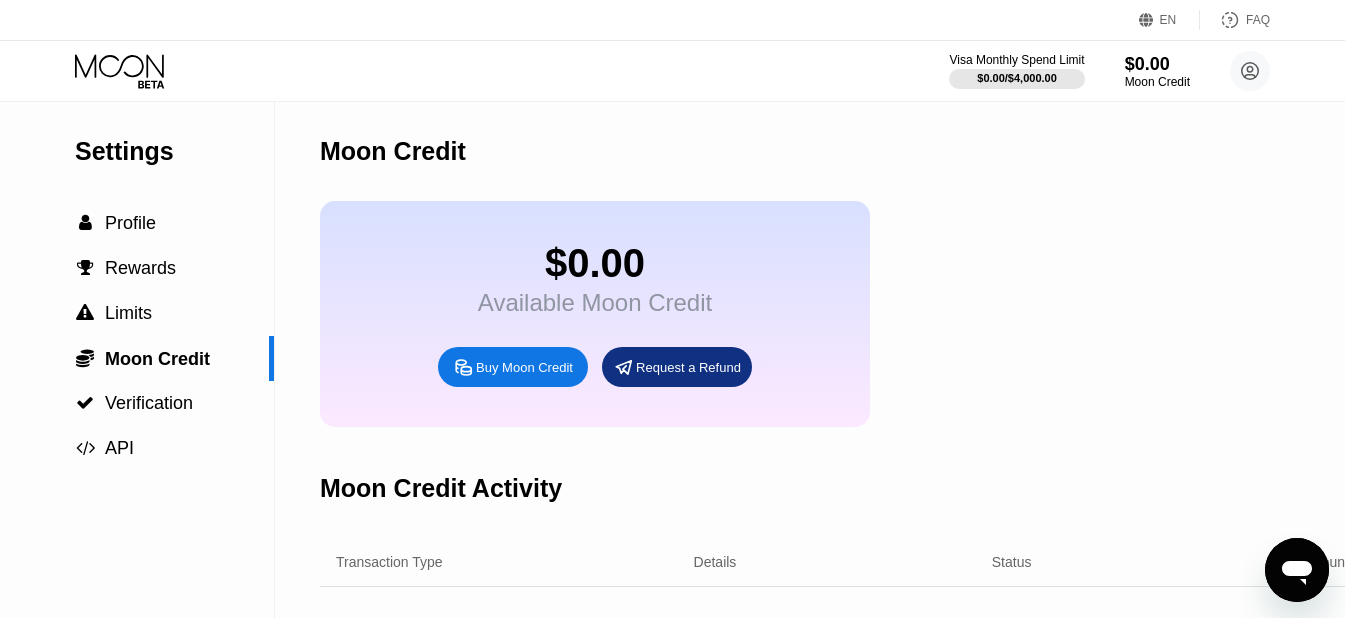 click on "Moon Credit Activity" at bounding box center [441, 488] 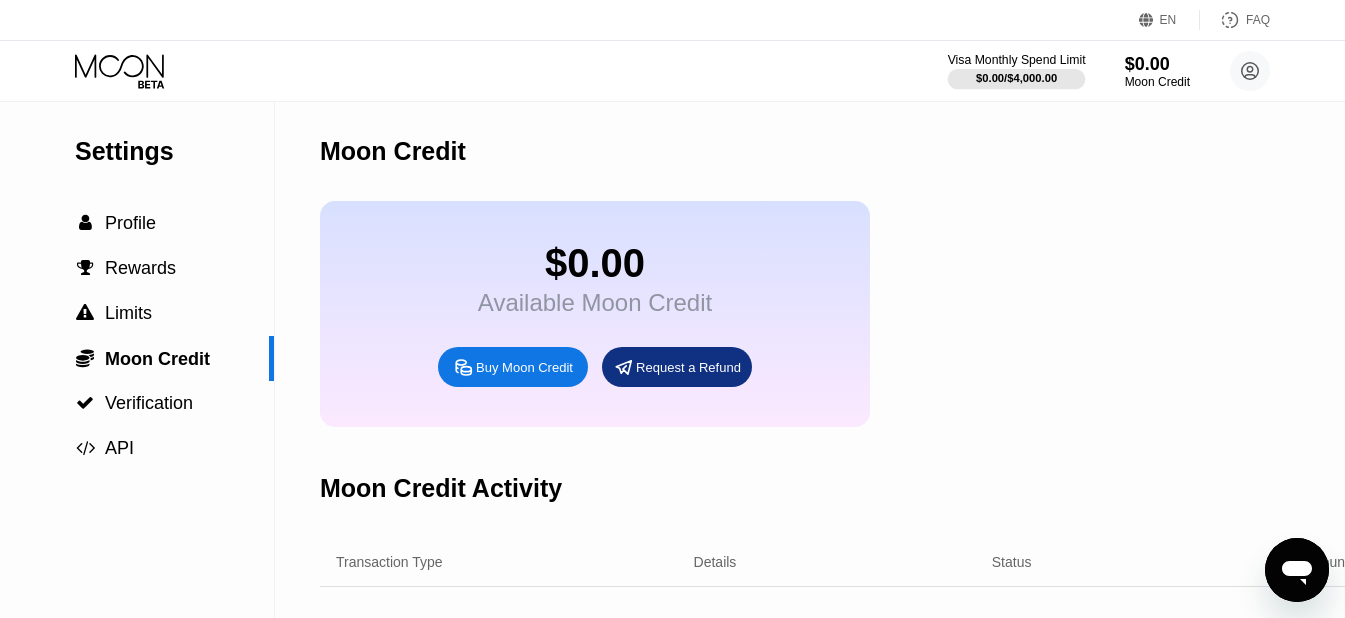 click on "Visa Monthly Spend Limit" at bounding box center [1017, 60] 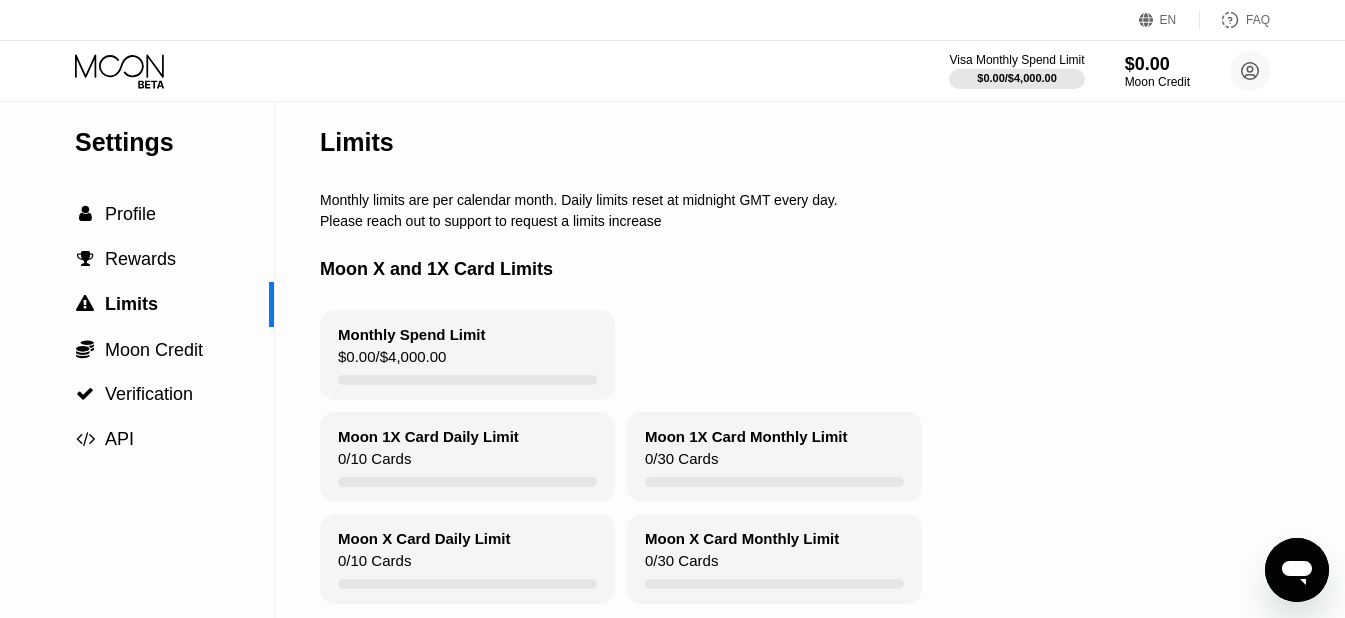 scroll, scrollTop: 0, scrollLeft: 0, axis: both 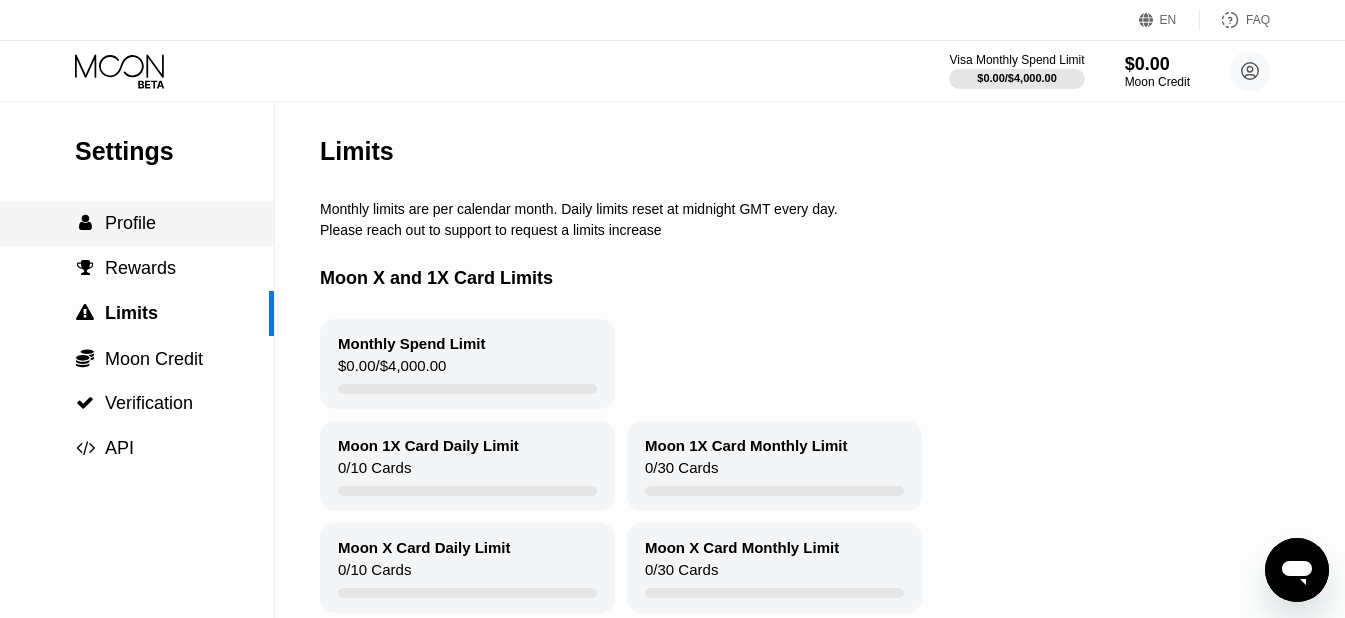 click on "Profile" at bounding box center (130, 223) 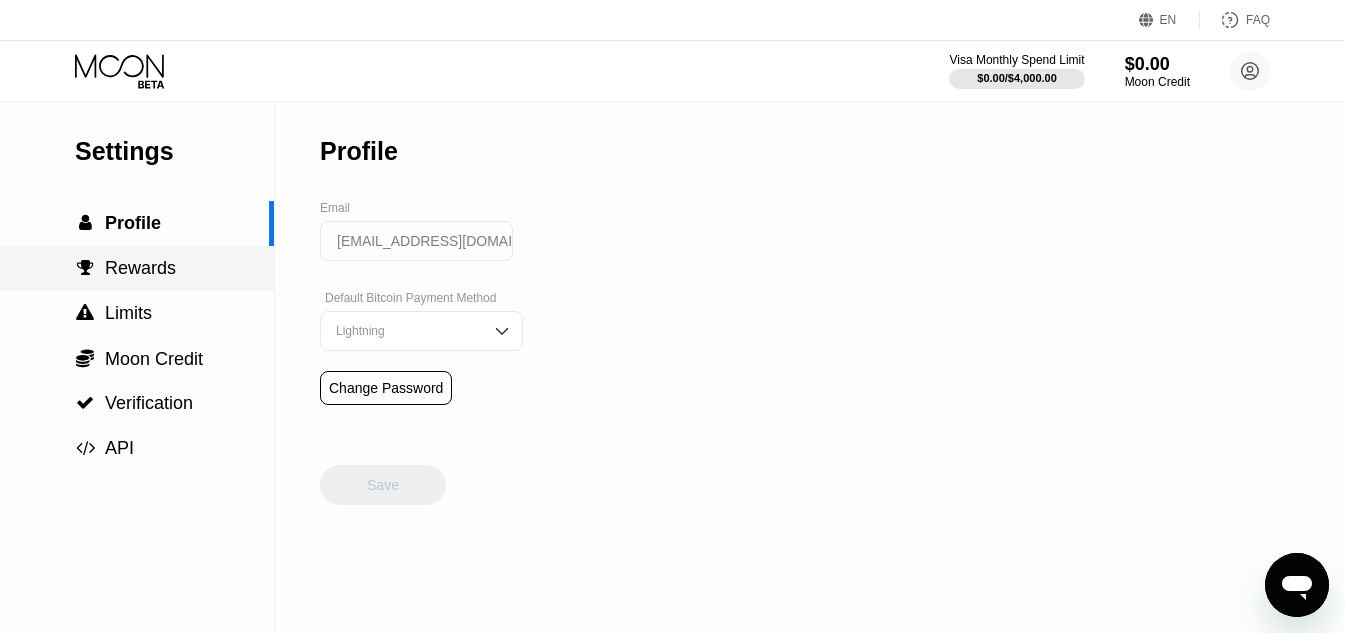click on "Rewards" at bounding box center (140, 268) 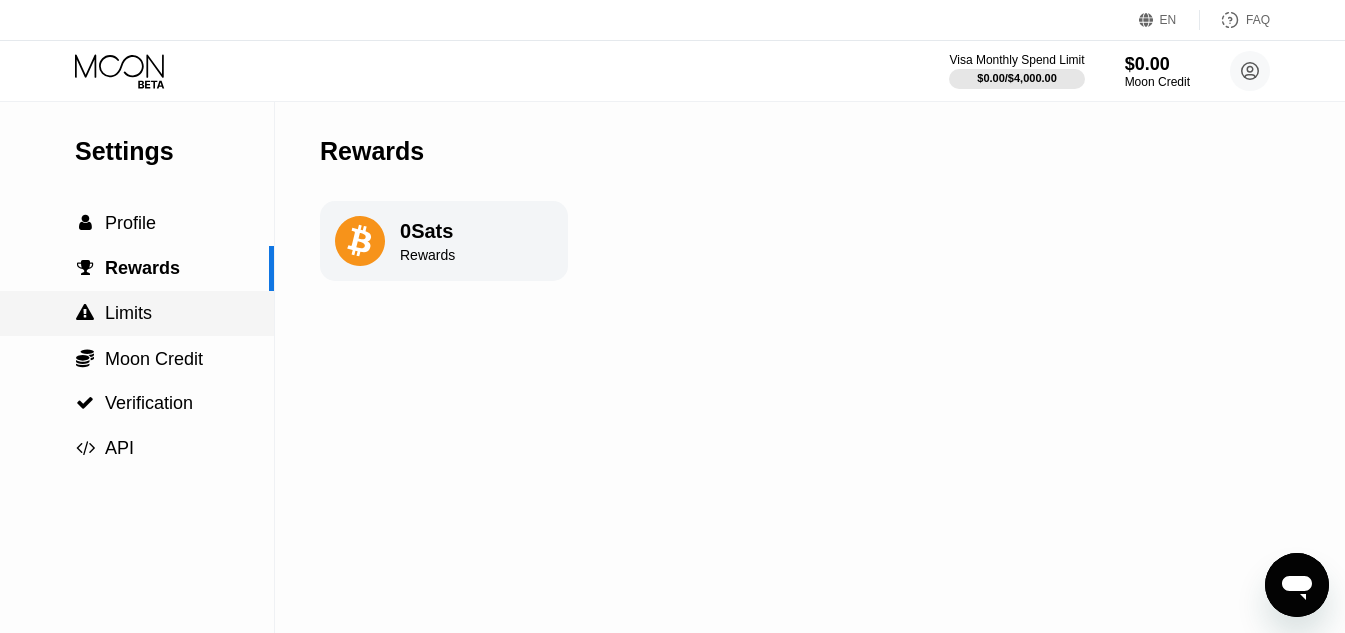 click on "Limits" at bounding box center [128, 313] 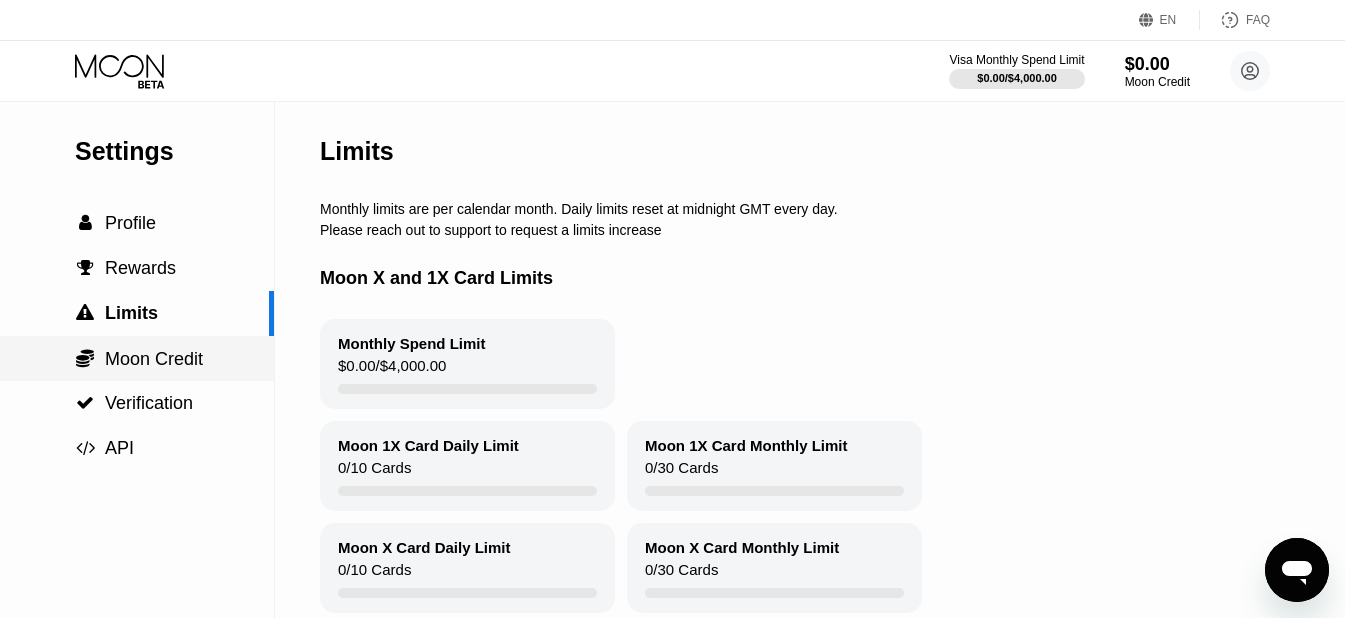 click on "Moon Credit" at bounding box center (154, 359) 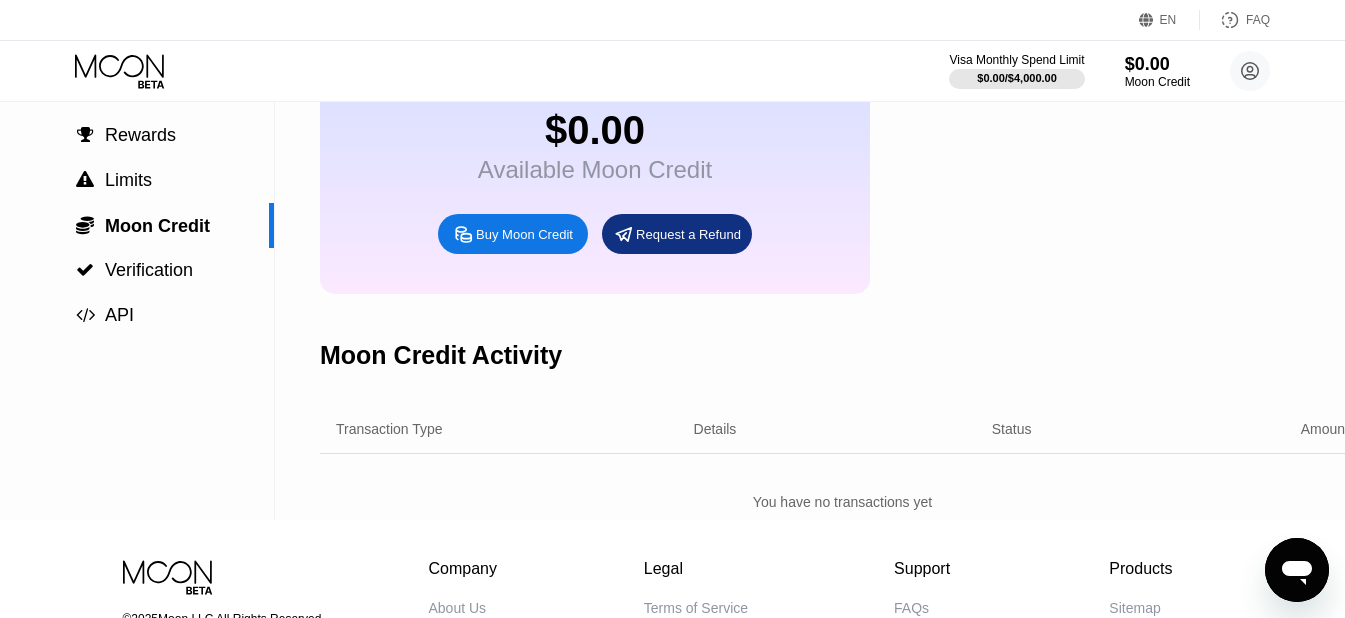 scroll, scrollTop: 368, scrollLeft: 0, axis: vertical 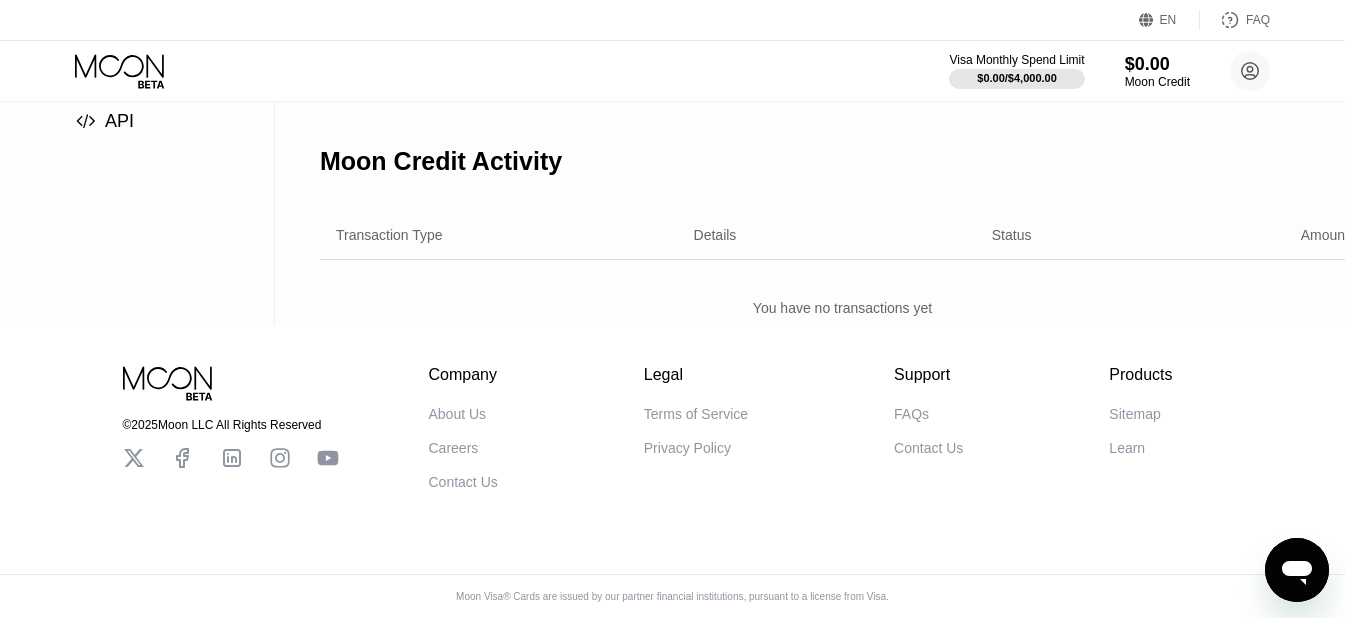 click on "Support" at bounding box center [928, 375] 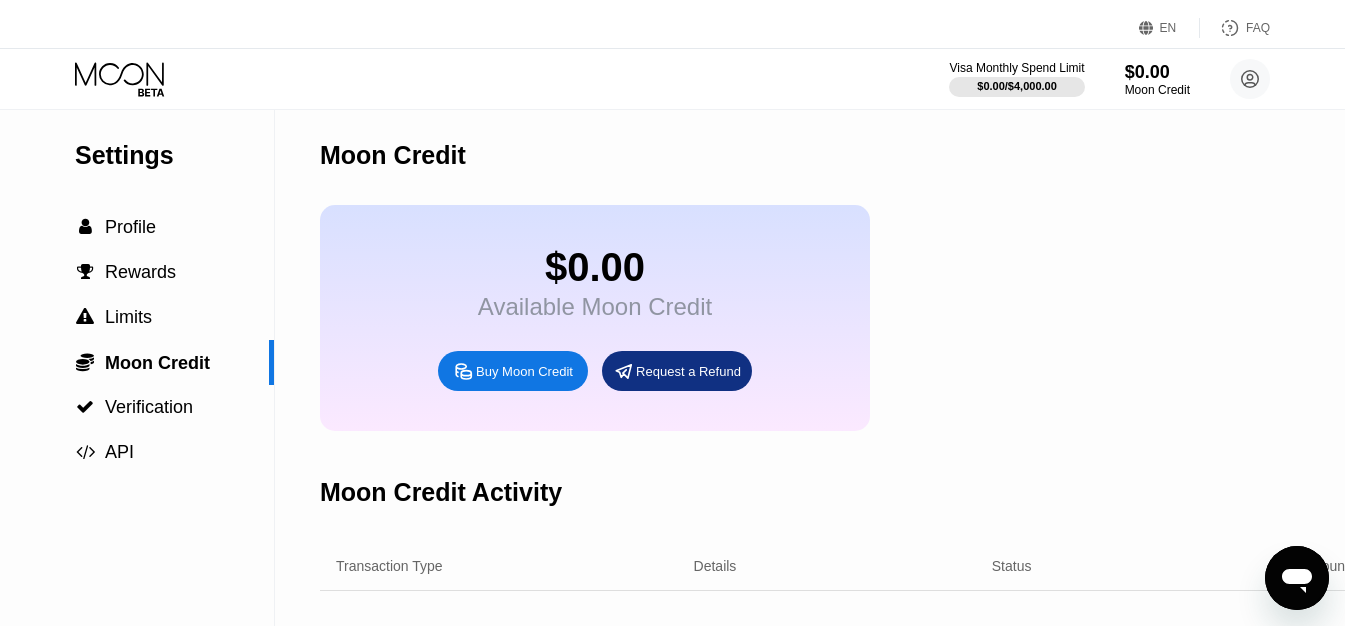 scroll, scrollTop: 0, scrollLeft: 0, axis: both 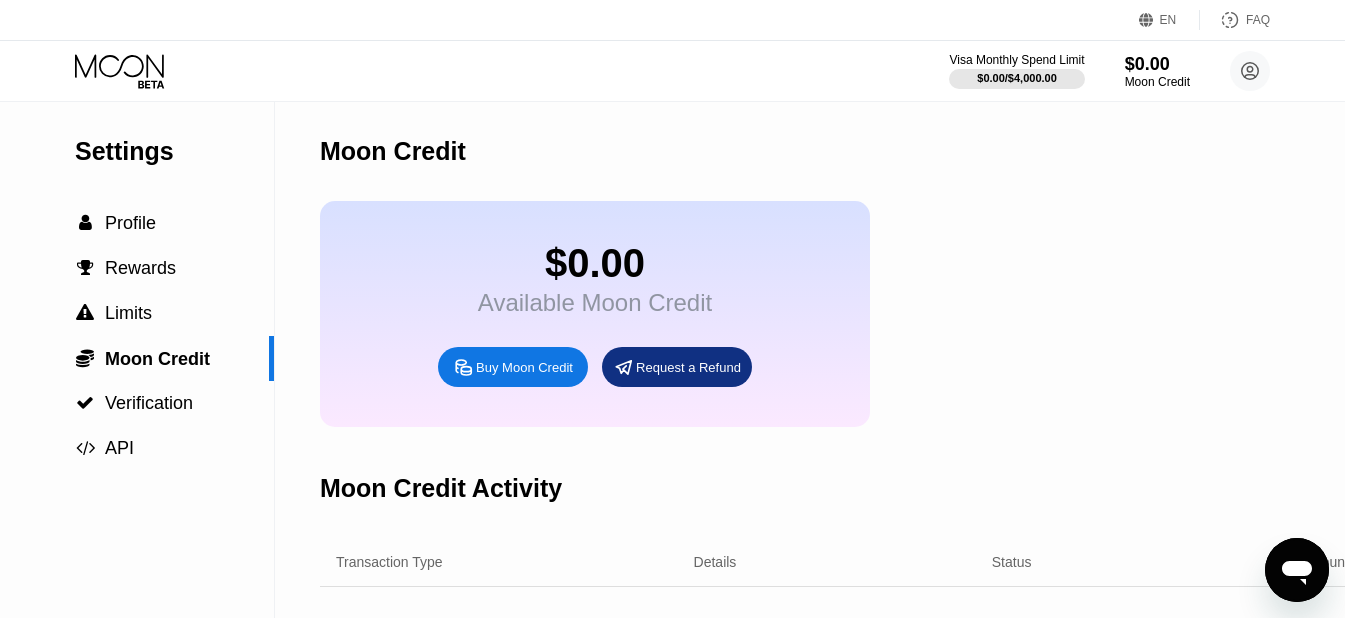 click on "Moon Credit Activity" at bounding box center (441, 488) 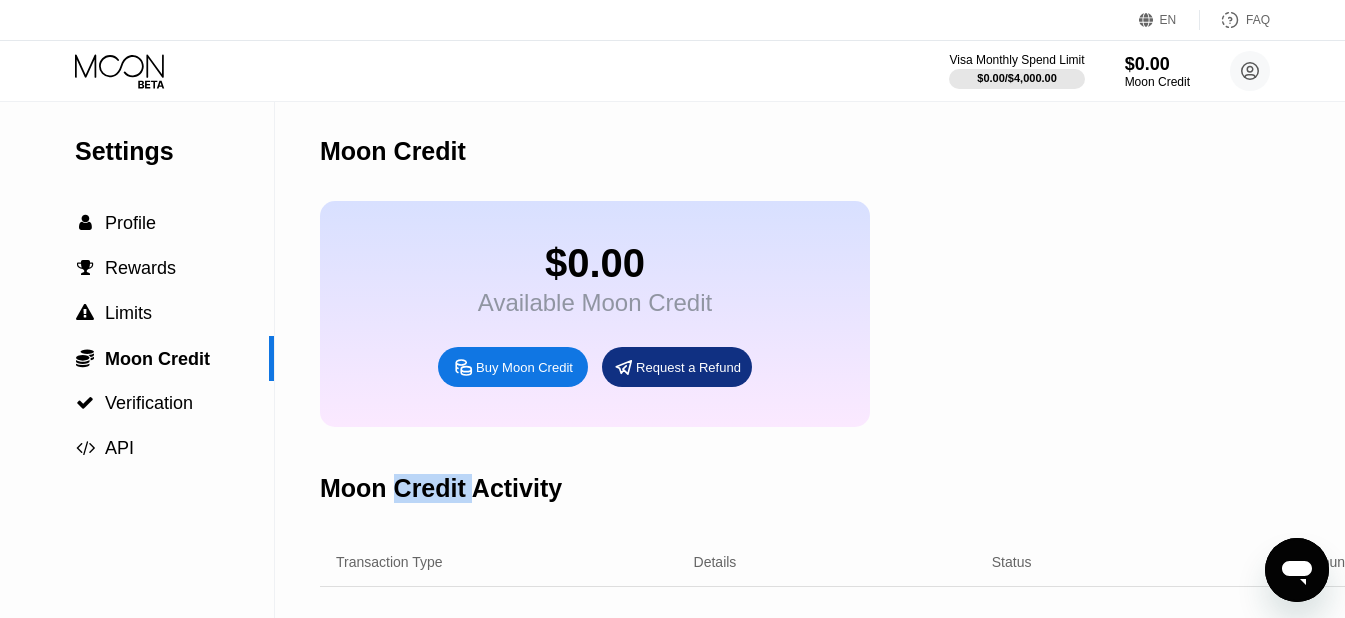 click on "Moon Credit Activity" at bounding box center [441, 488] 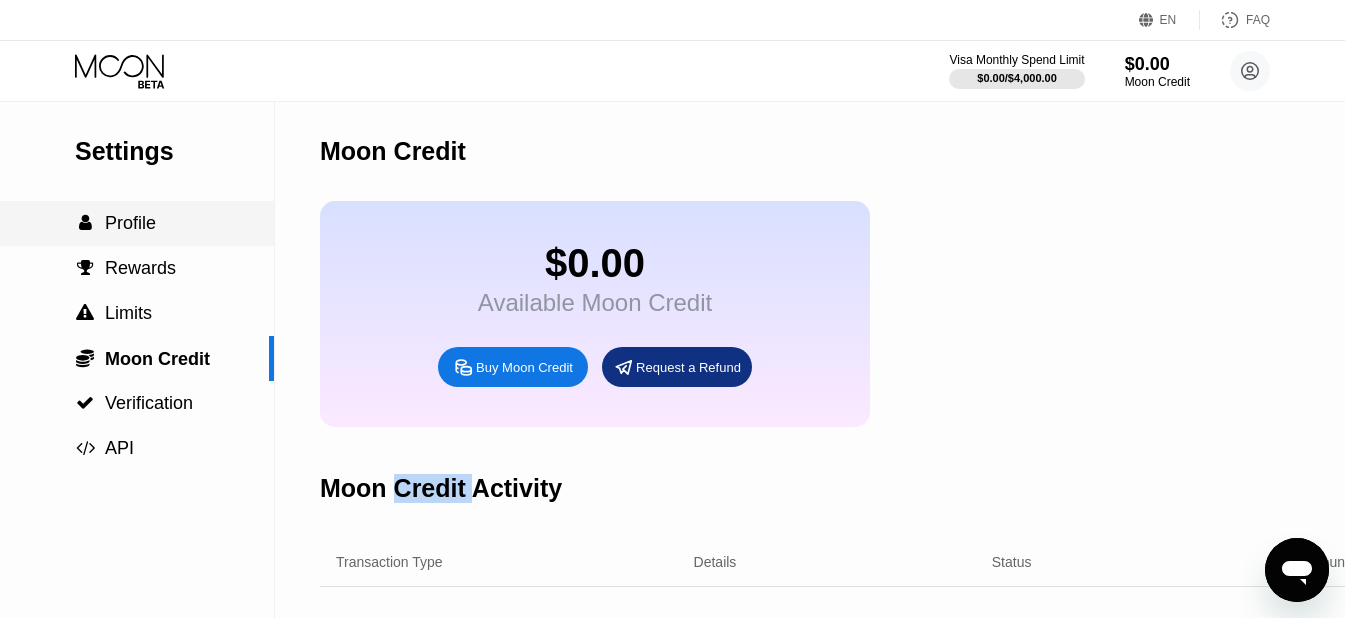 click on "Profile" at bounding box center (130, 223) 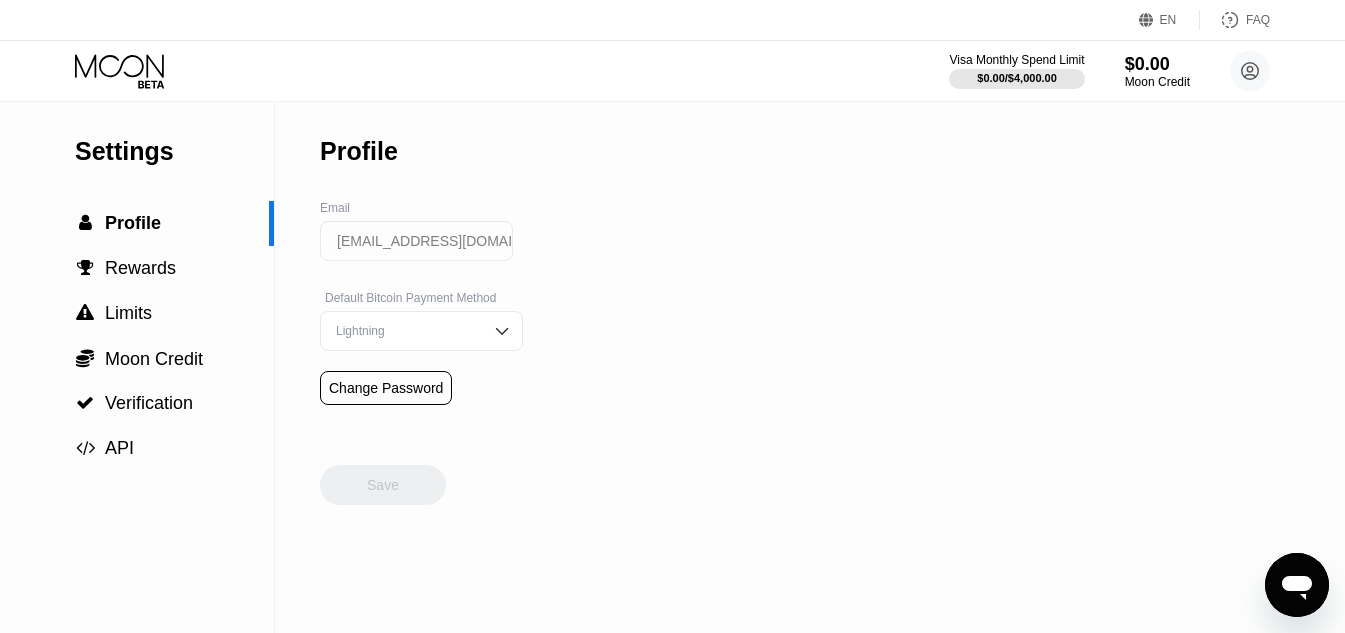 click on "Settings" at bounding box center (174, 151) 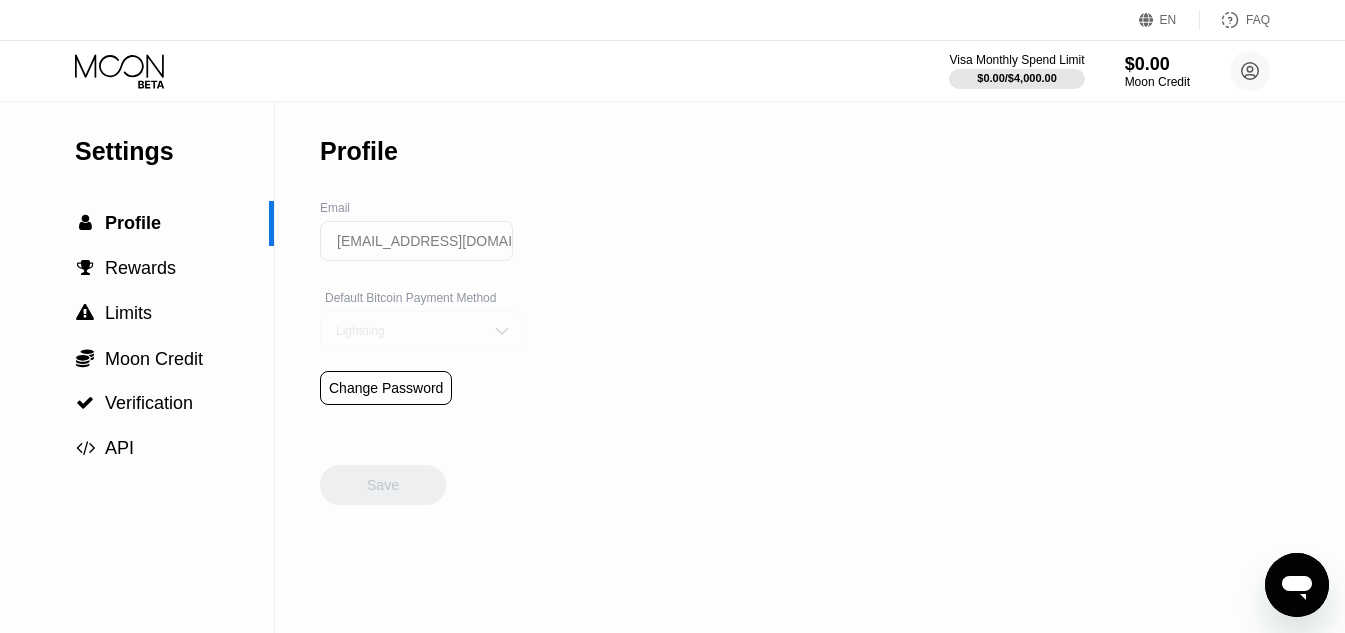 click at bounding box center (502, 331) 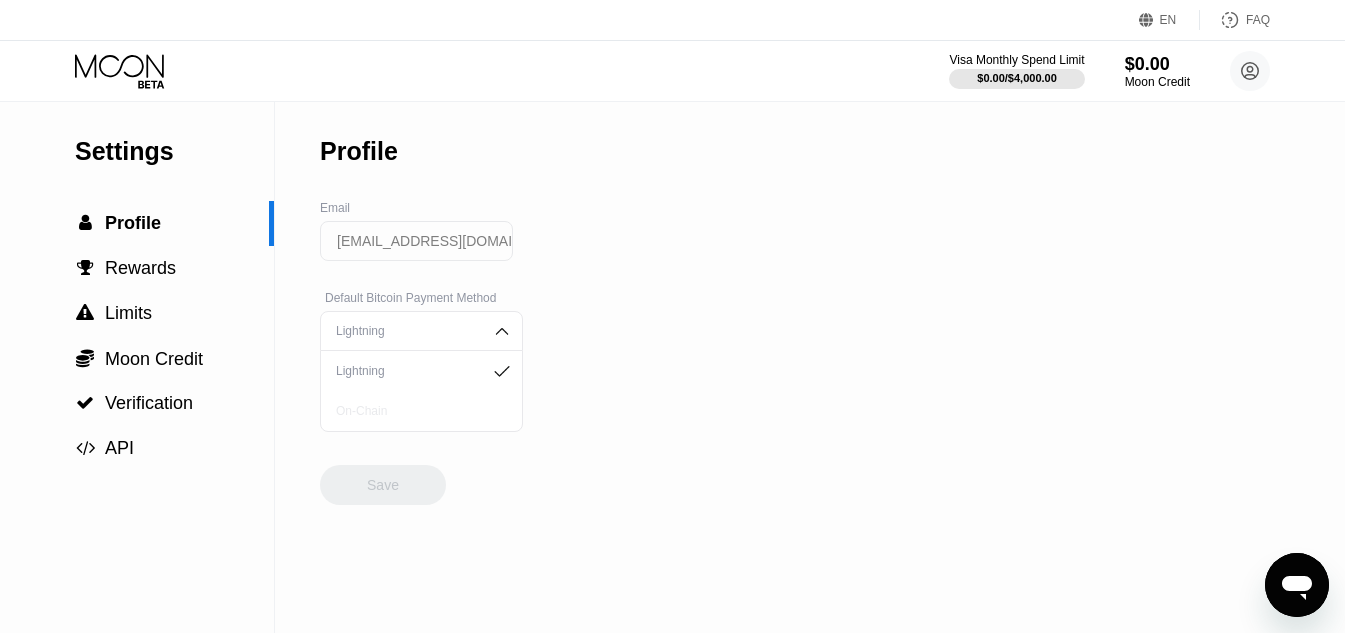 click on "On-Chain" at bounding box center (421, 411) 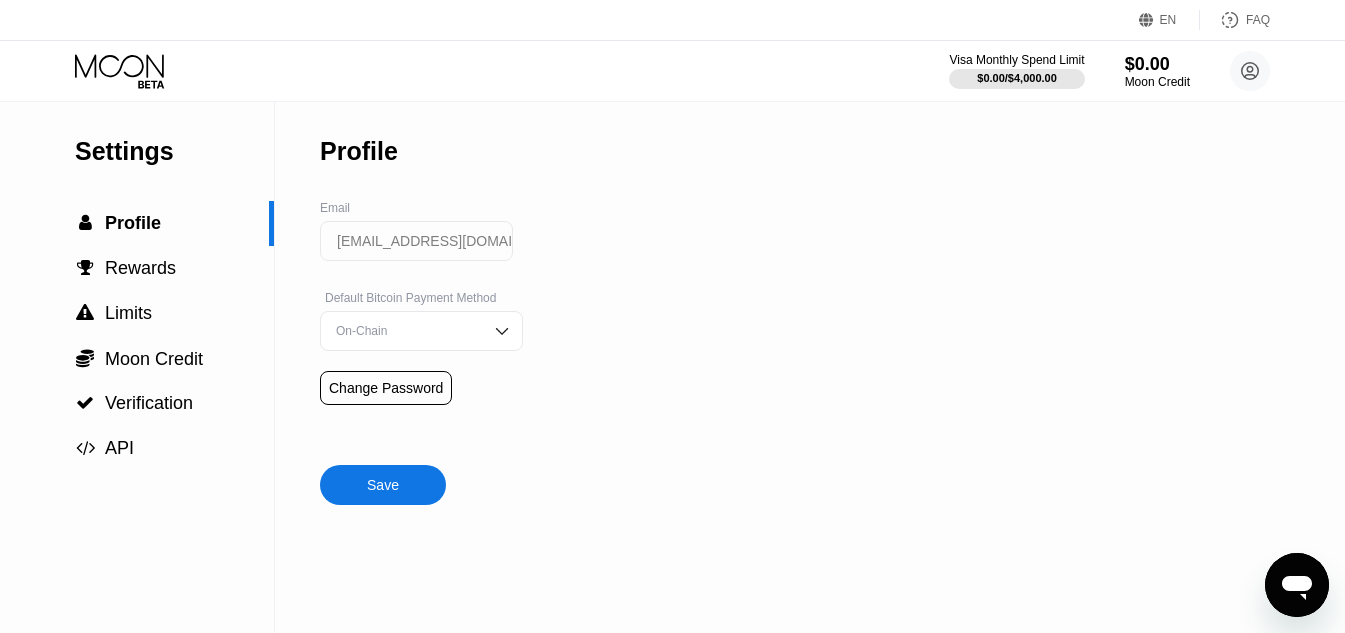click on "Default Bitcoin Payment Method" at bounding box center (421, 298) 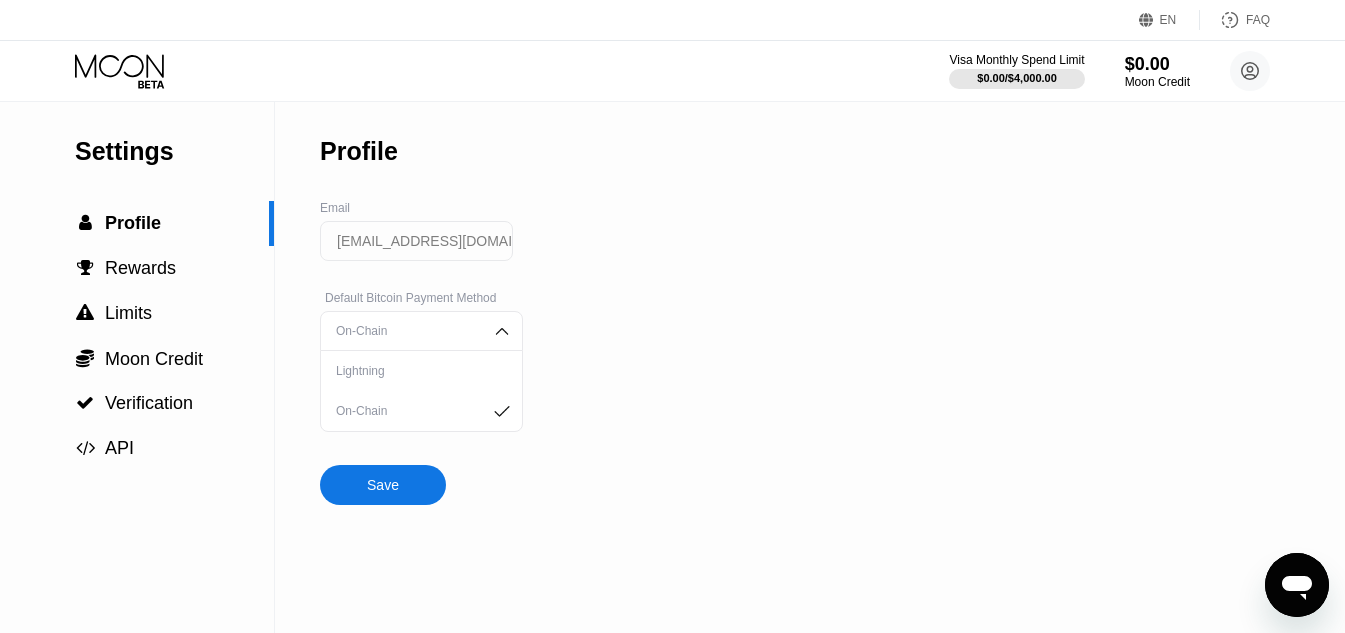 click on "On-Chain" at bounding box center [406, 331] 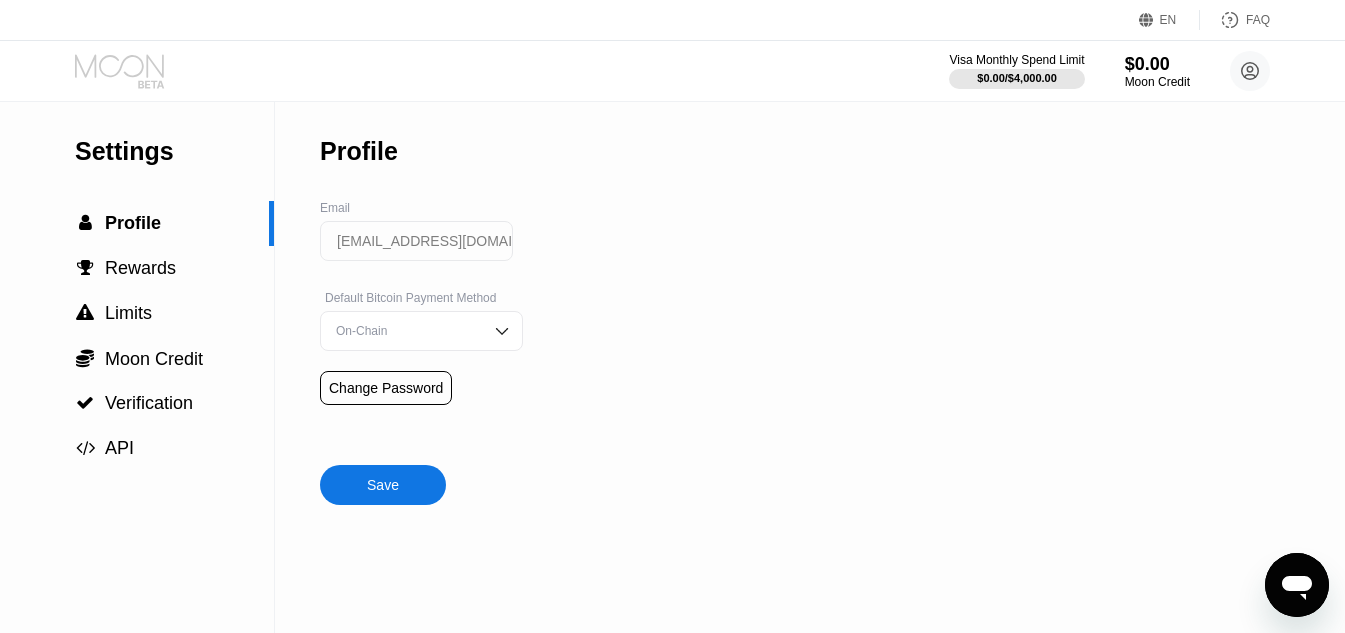 click 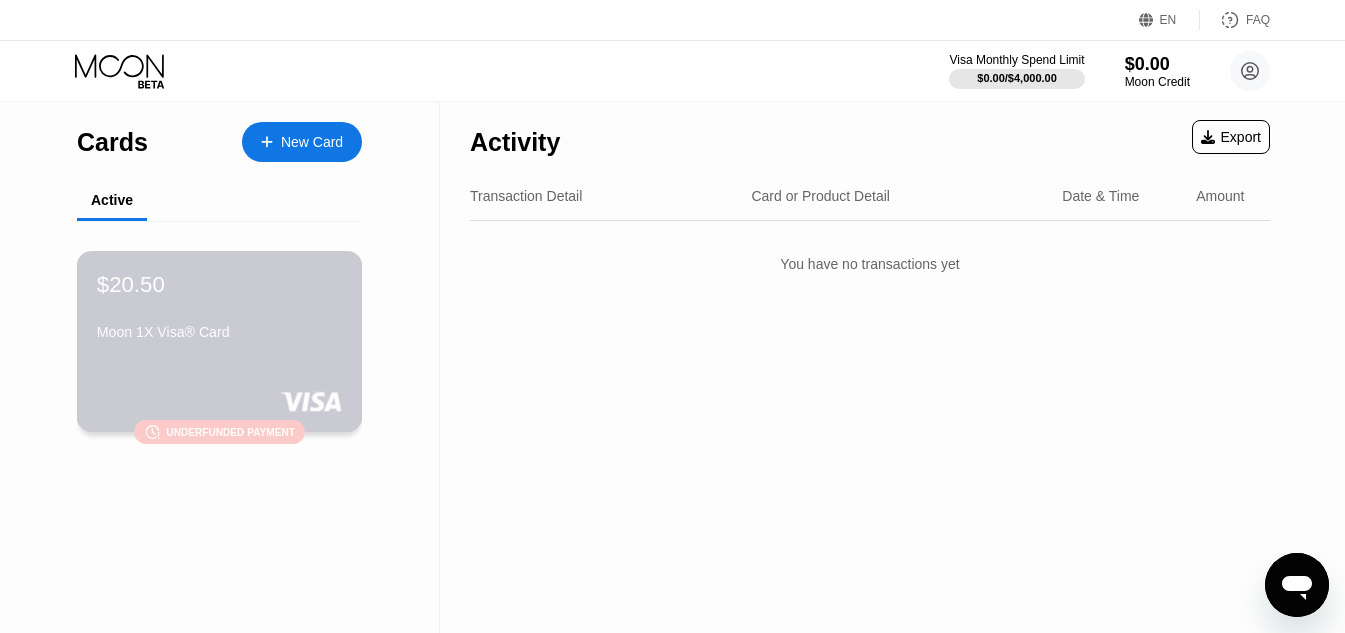 click on "Moon 1X Visa® Card" at bounding box center [219, 332] 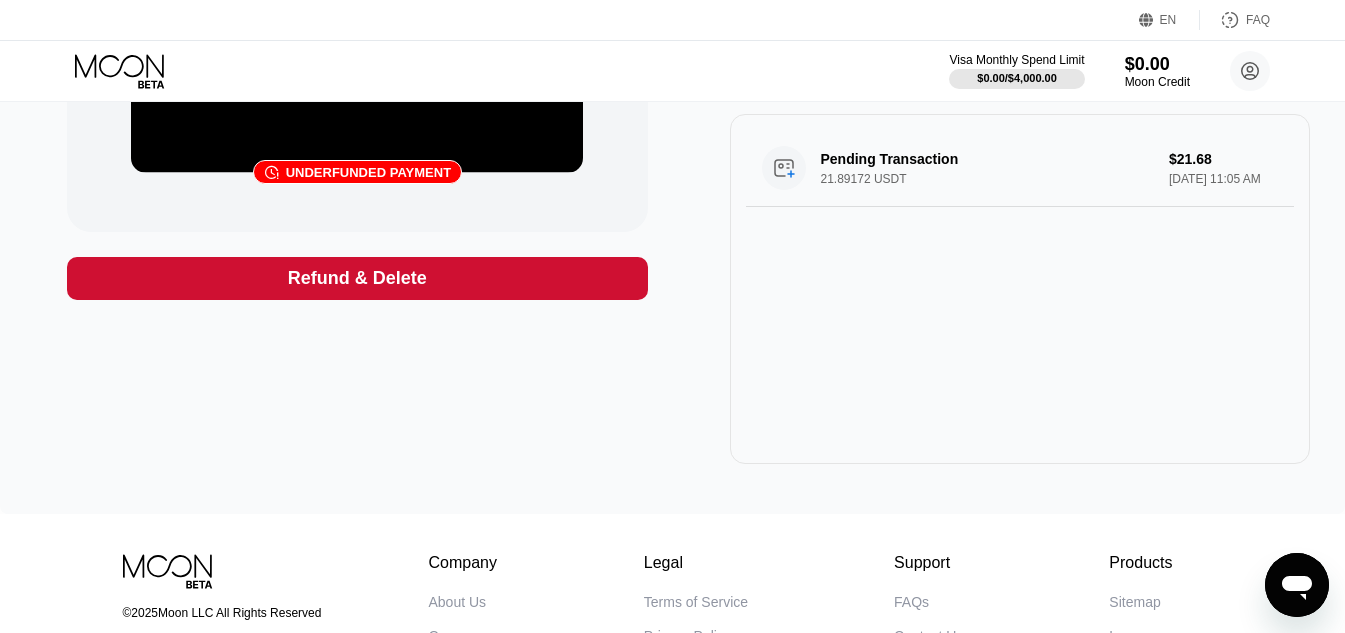 scroll, scrollTop: 200, scrollLeft: 0, axis: vertical 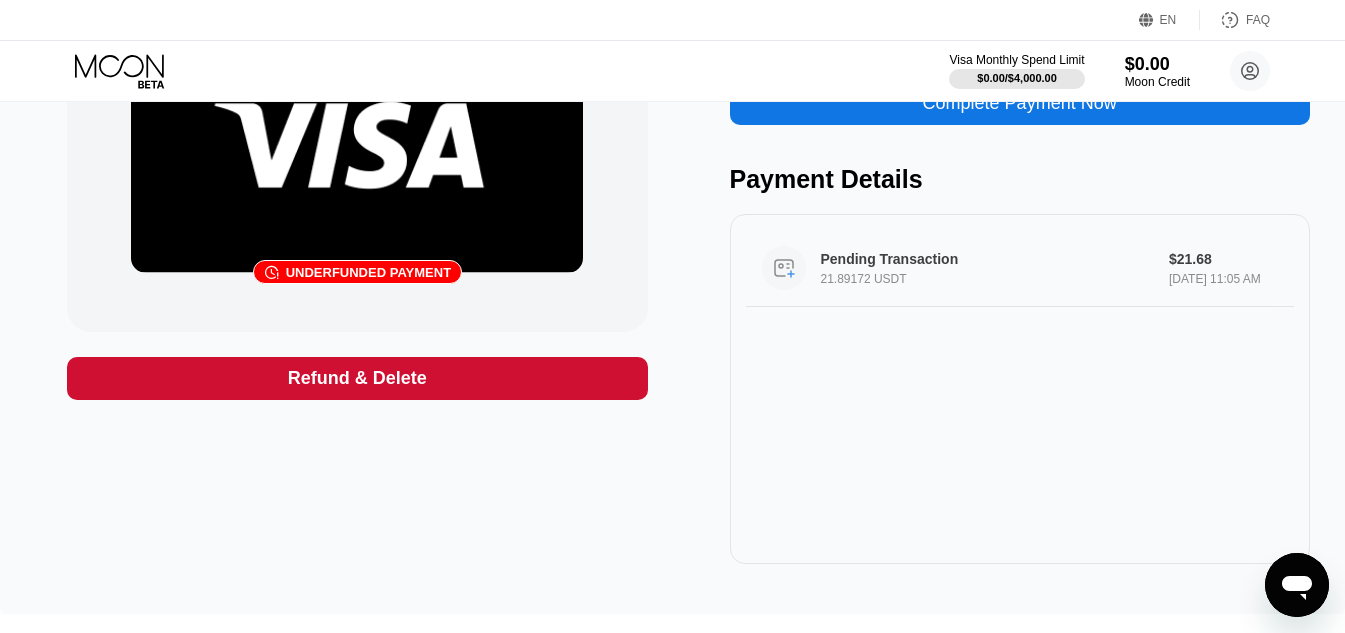 click 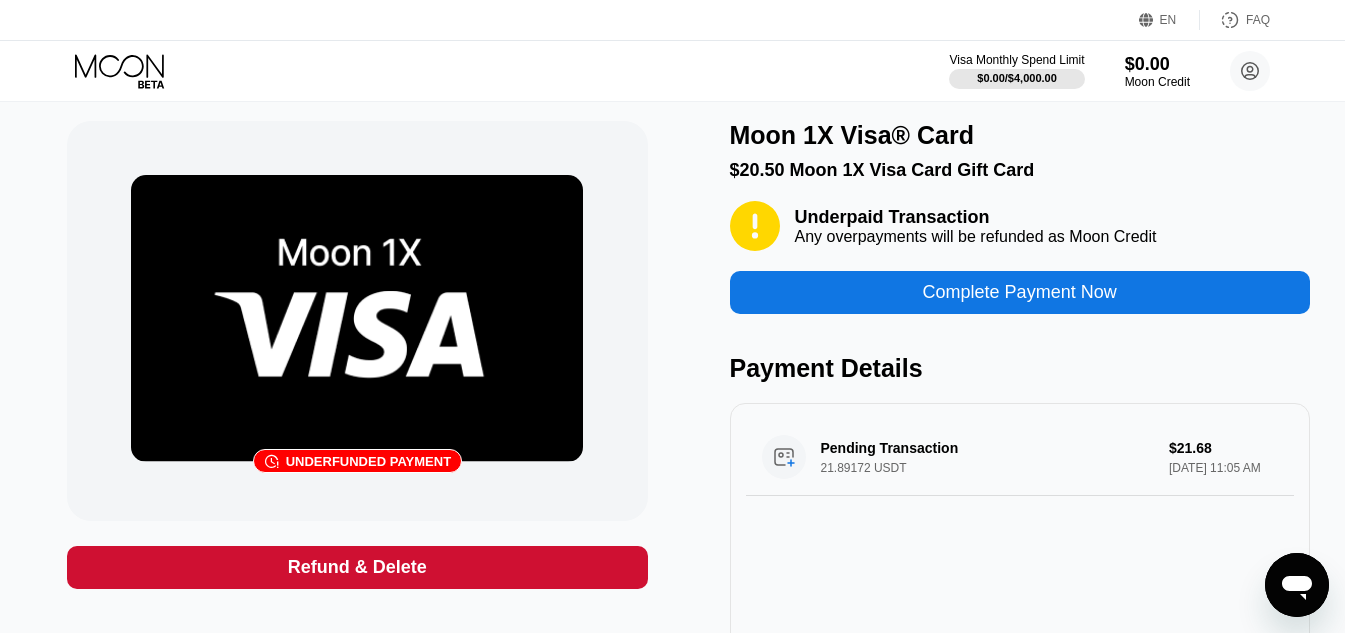 scroll, scrollTop: 0, scrollLeft: 0, axis: both 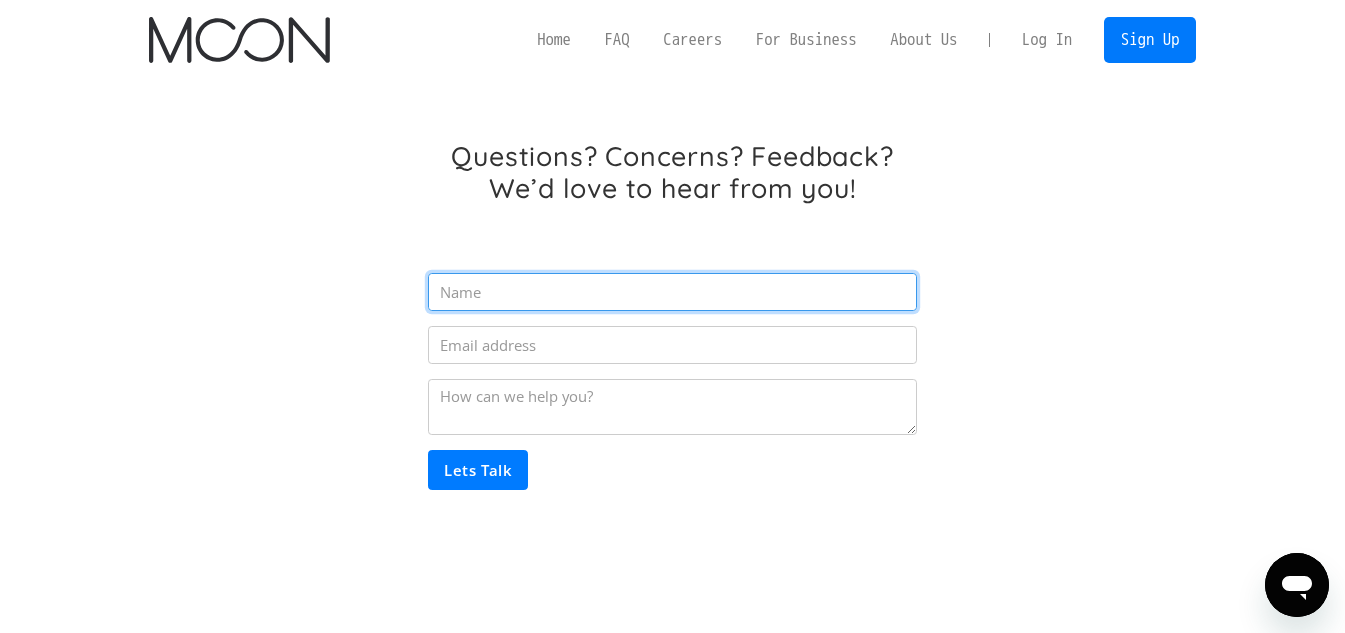 click at bounding box center [672, 292] 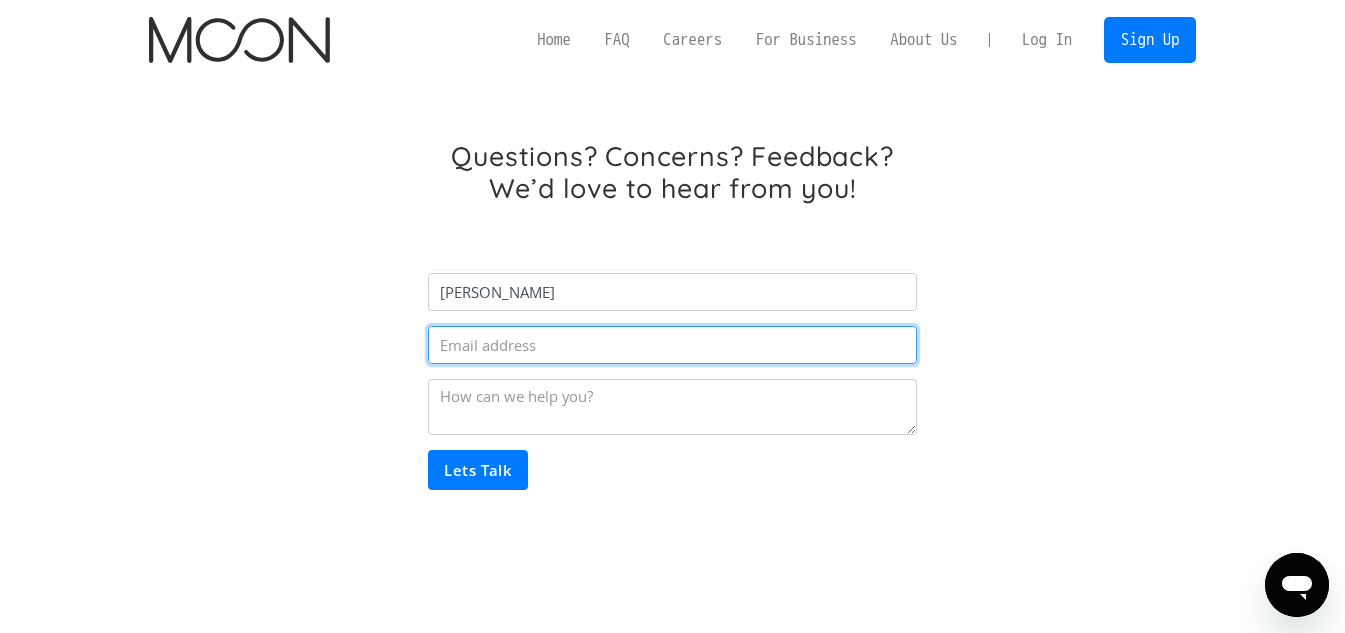 click at bounding box center [672, 345] 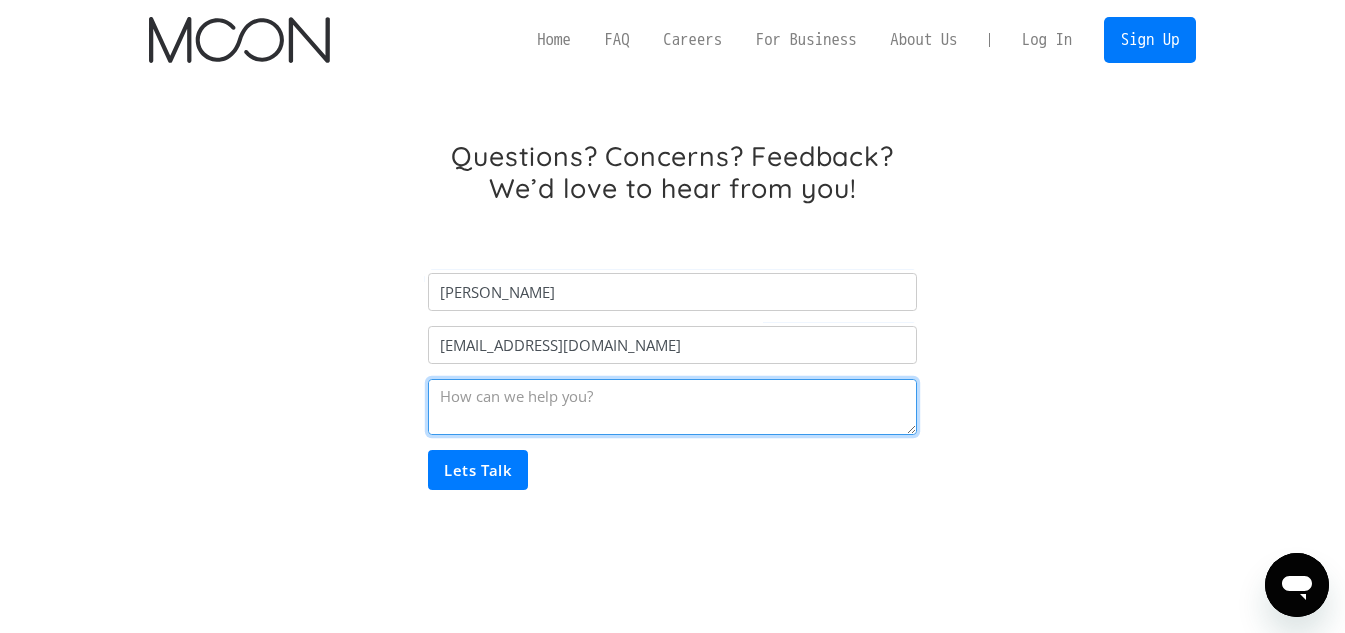 click at bounding box center [672, 407] 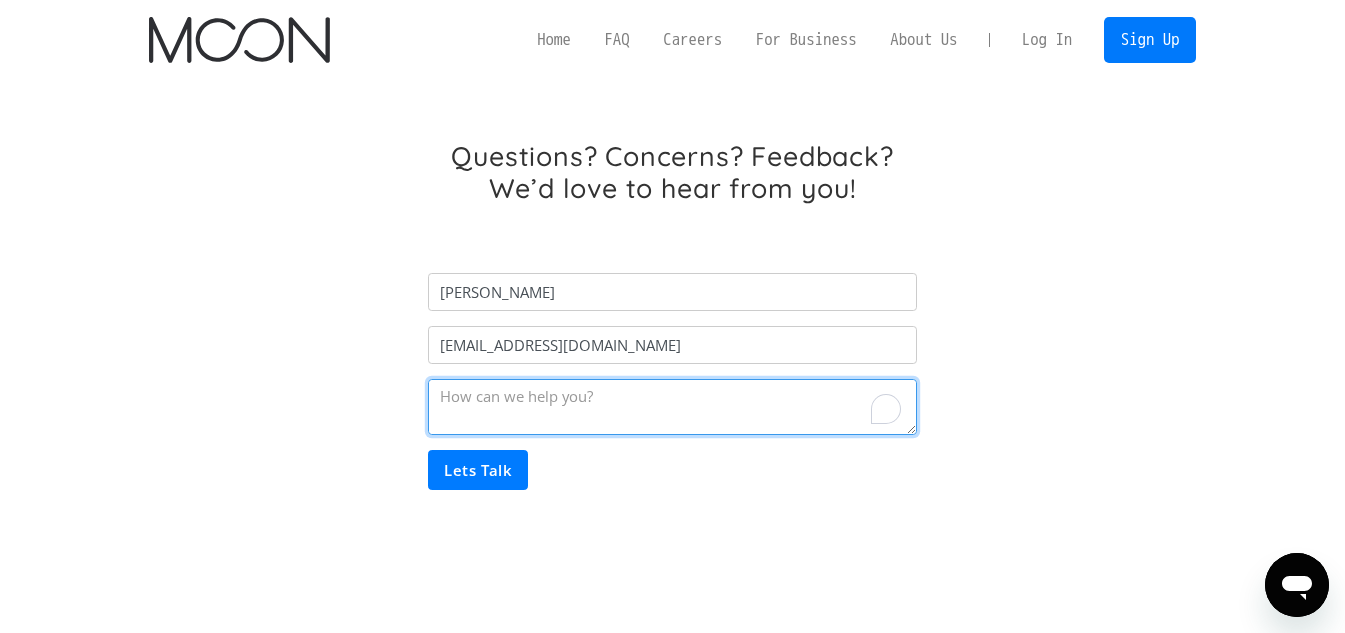 paste on "Hello,
I sent 22 USDT (TRC20) to my Moon 1X Visa® Card, and the transaction is confirmed on the blockchain. However, the balance hasn't been updated yet.
Transaction Hash: f1afaee3afa2c7956c8512c4dabaf33935df2ac020fda858343207a6b42910a5
Please look into this issue.
Thanks!" 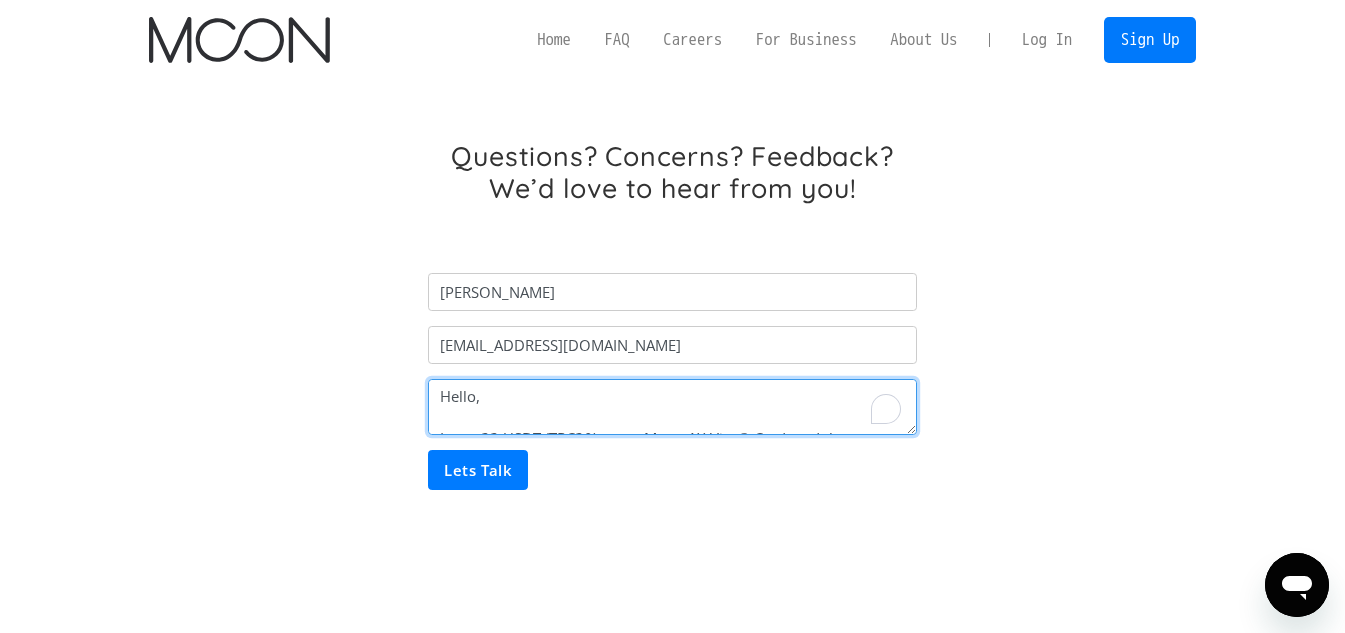 scroll, scrollTop: 206, scrollLeft: 0, axis: vertical 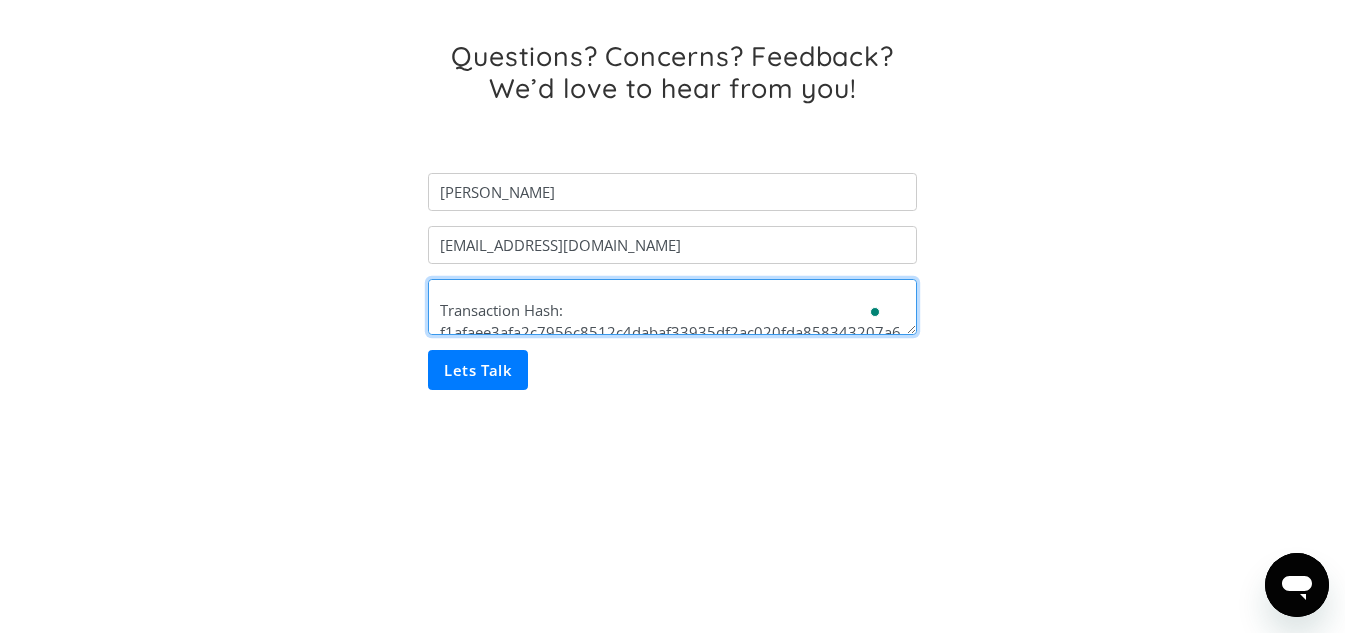 type on "Hello,
I sent 22 USDT (TRC20) to my Moon 1X Visa® Card, and the transaction is confirmed on the blockchain. However, the balance hasn't been updated yet.
Transaction Hash: f1afaee3afa2c7956c8512c4dabaf33935df2ac020fda858343207a6b42910a5
Please look into this issue.
Thanks" 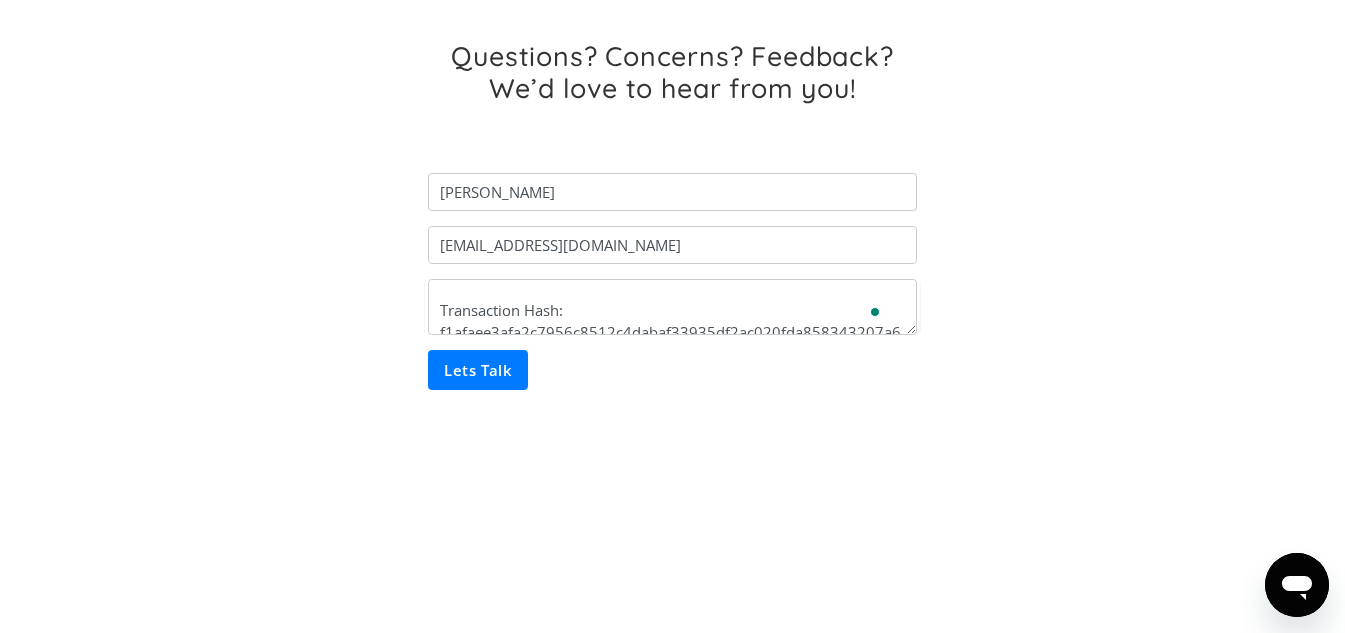 click on "Lets Talk" at bounding box center [478, 370] 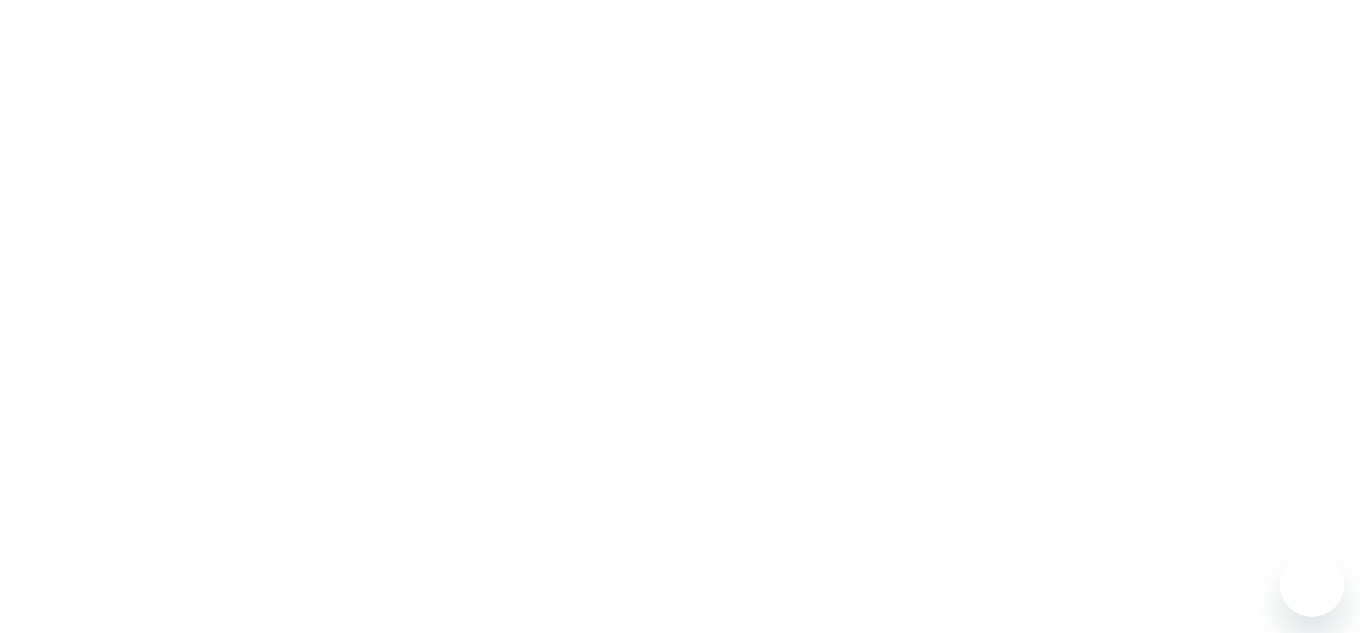 scroll, scrollTop: 0, scrollLeft: 0, axis: both 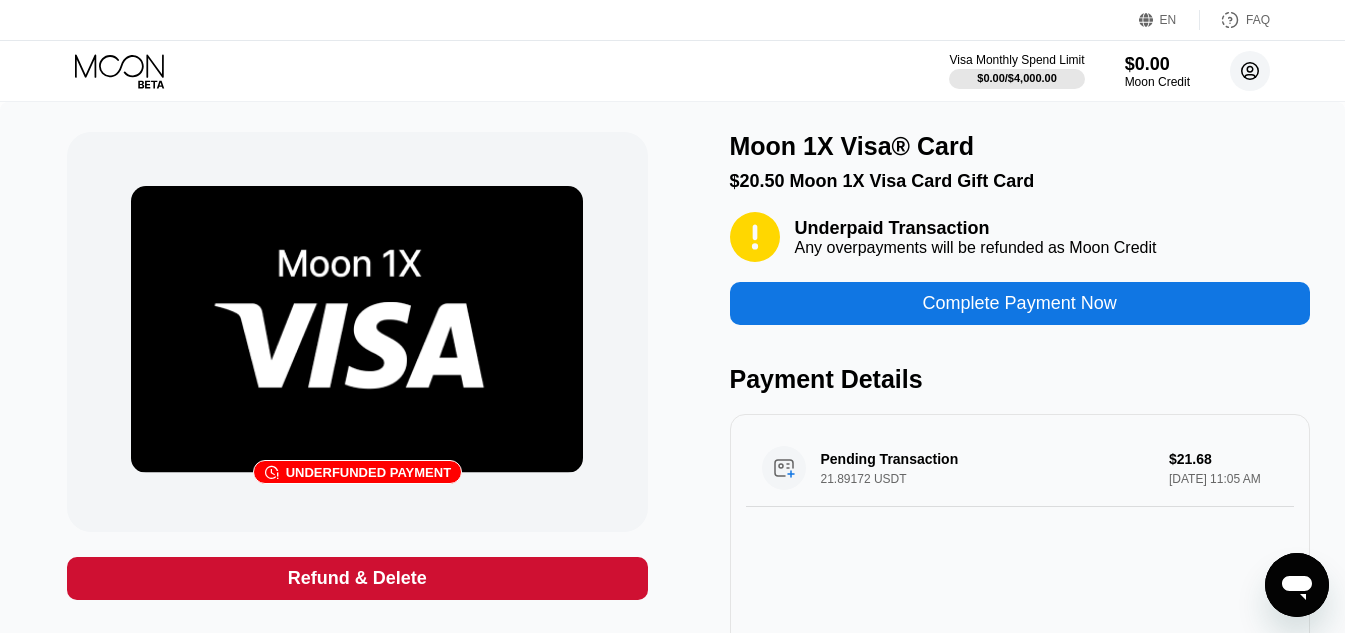 click 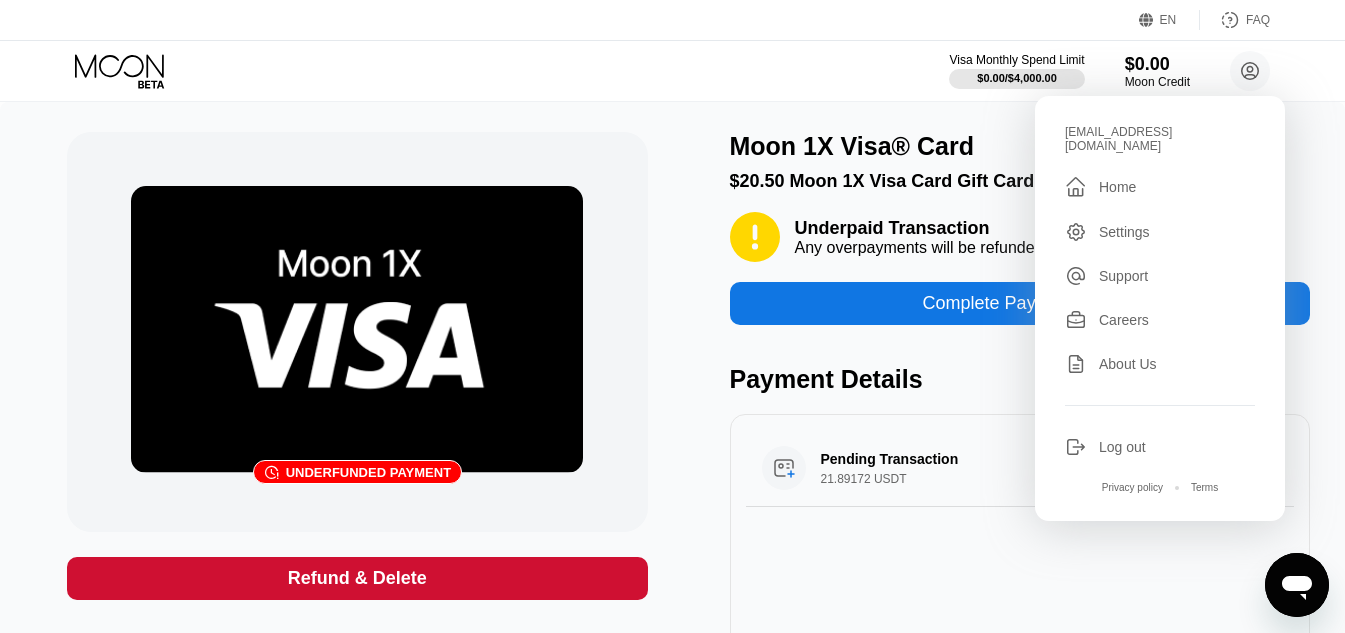 click on "Home" at bounding box center (1117, 187) 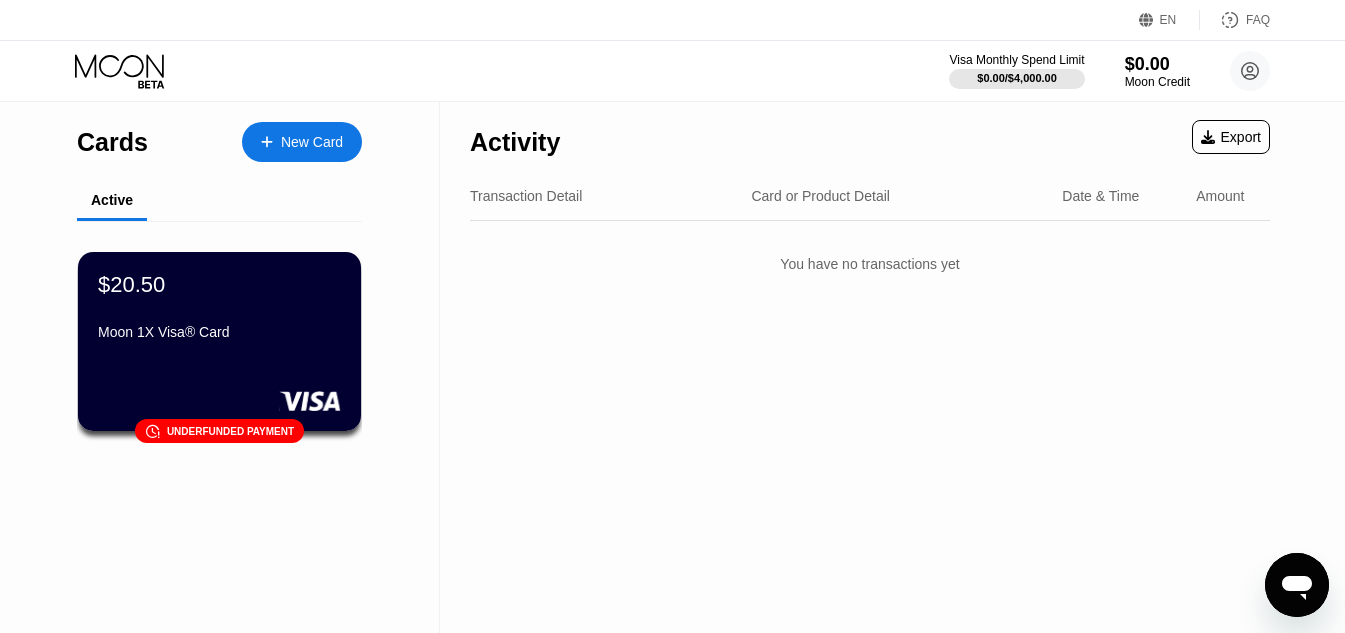 click on "You have no transactions yet" at bounding box center [870, 264] 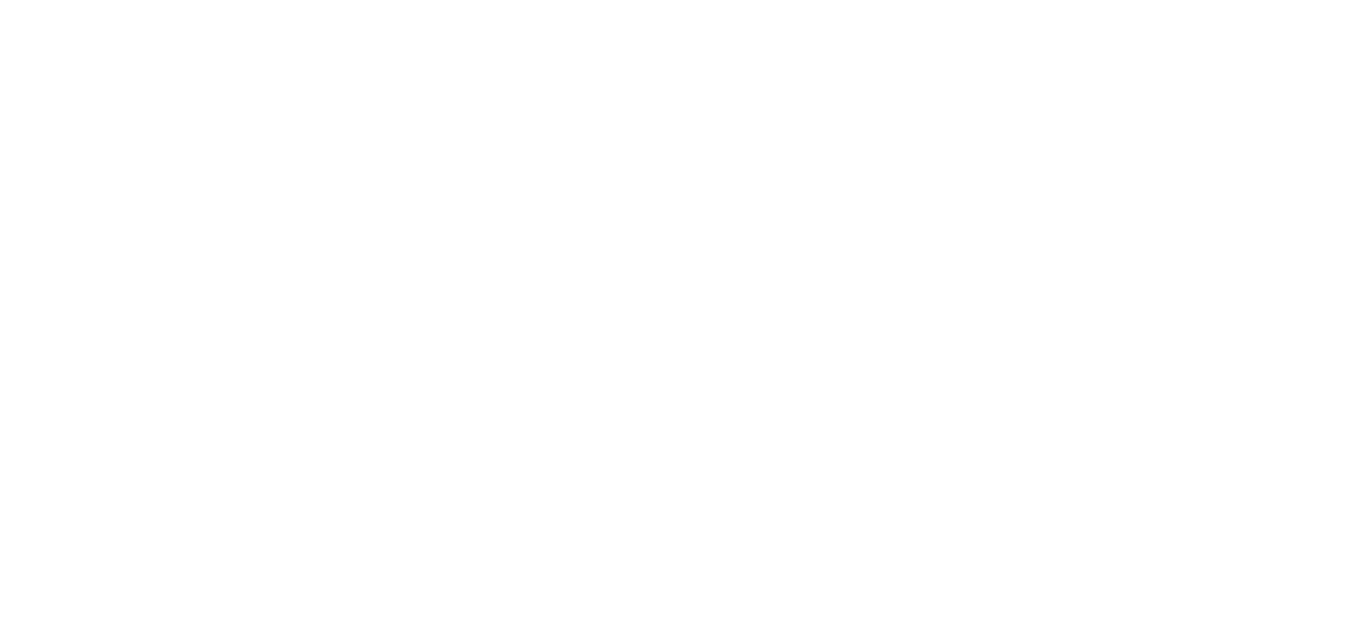 scroll, scrollTop: 0, scrollLeft: 0, axis: both 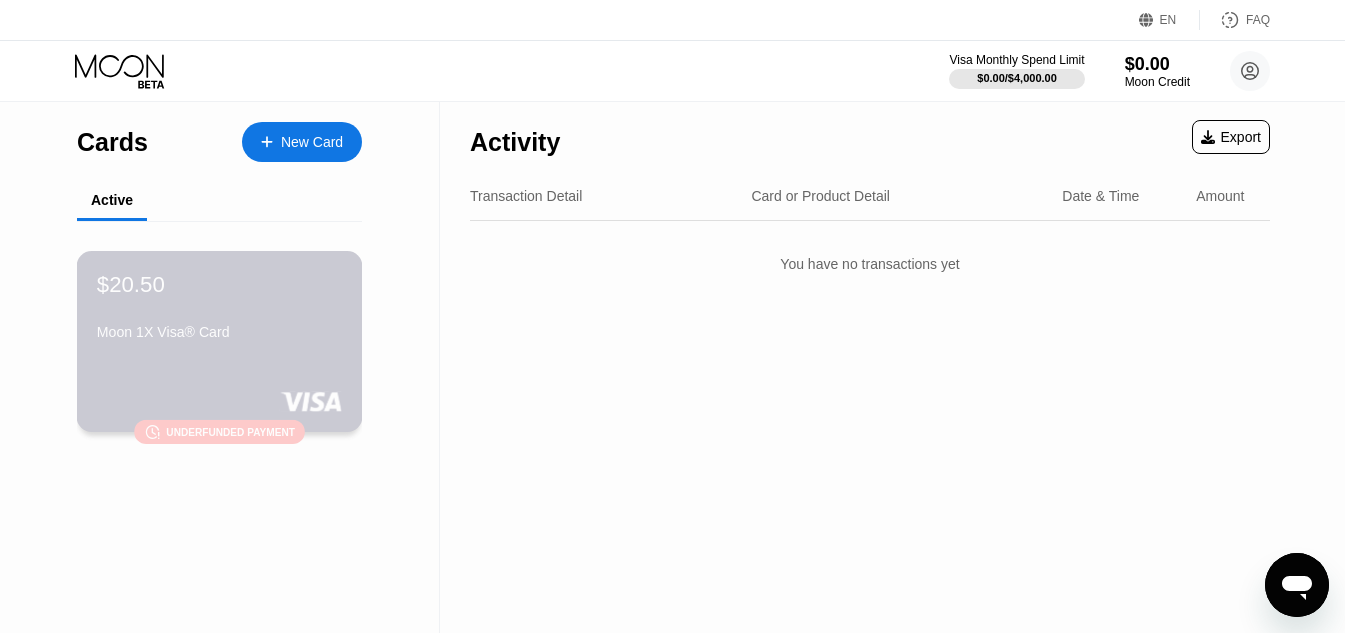 click on "$20.50 Moon 1X Visa® Card 󰗎 Underfunded payment" at bounding box center (220, 341) 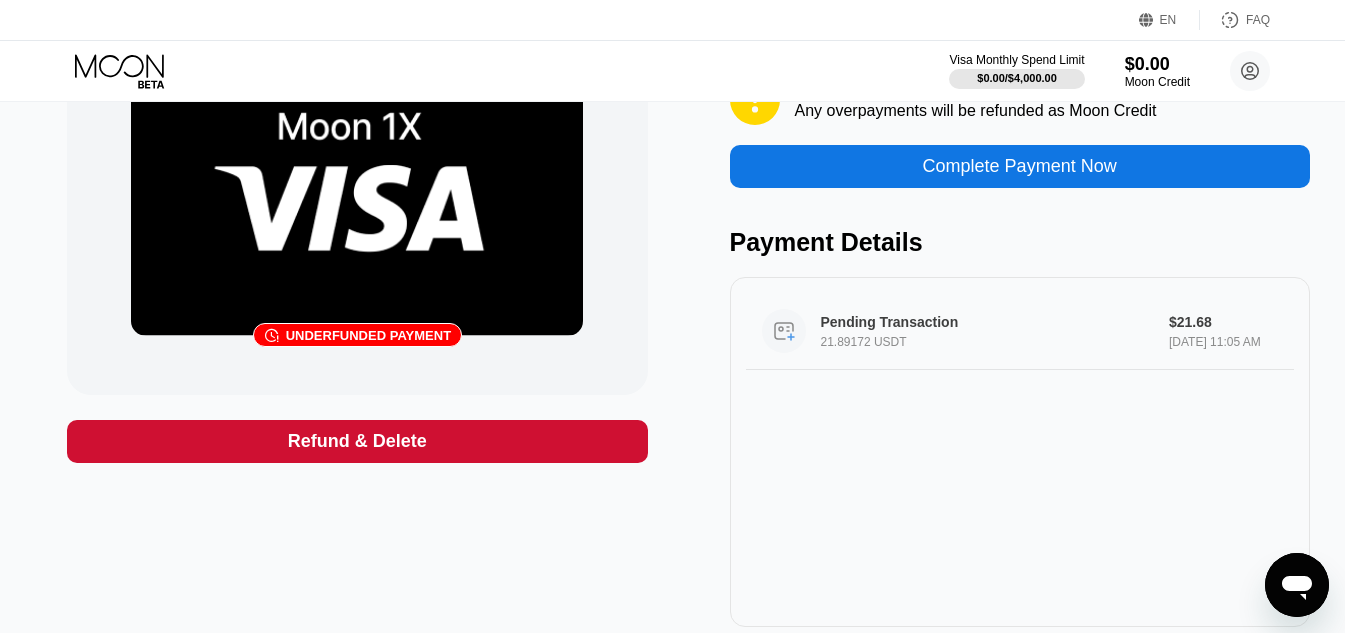 scroll, scrollTop: 200, scrollLeft: 0, axis: vertical 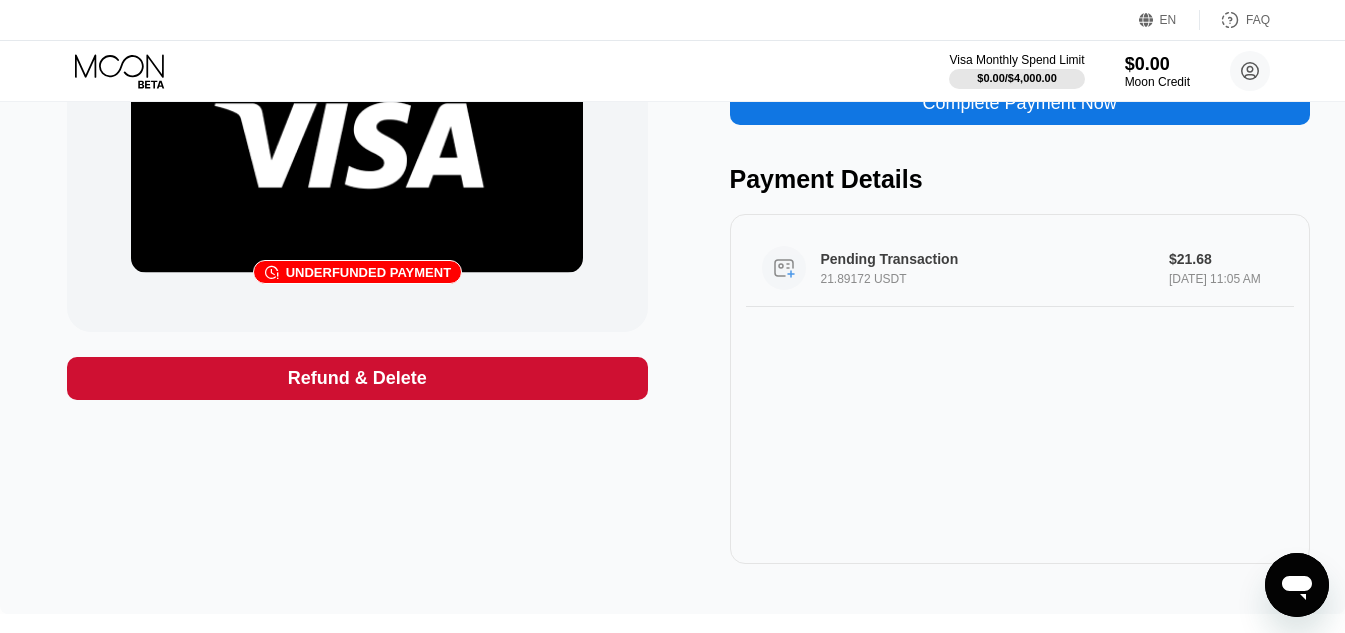 click on "[DATE] 11:05 AM" at bounding box center (1223, 279) 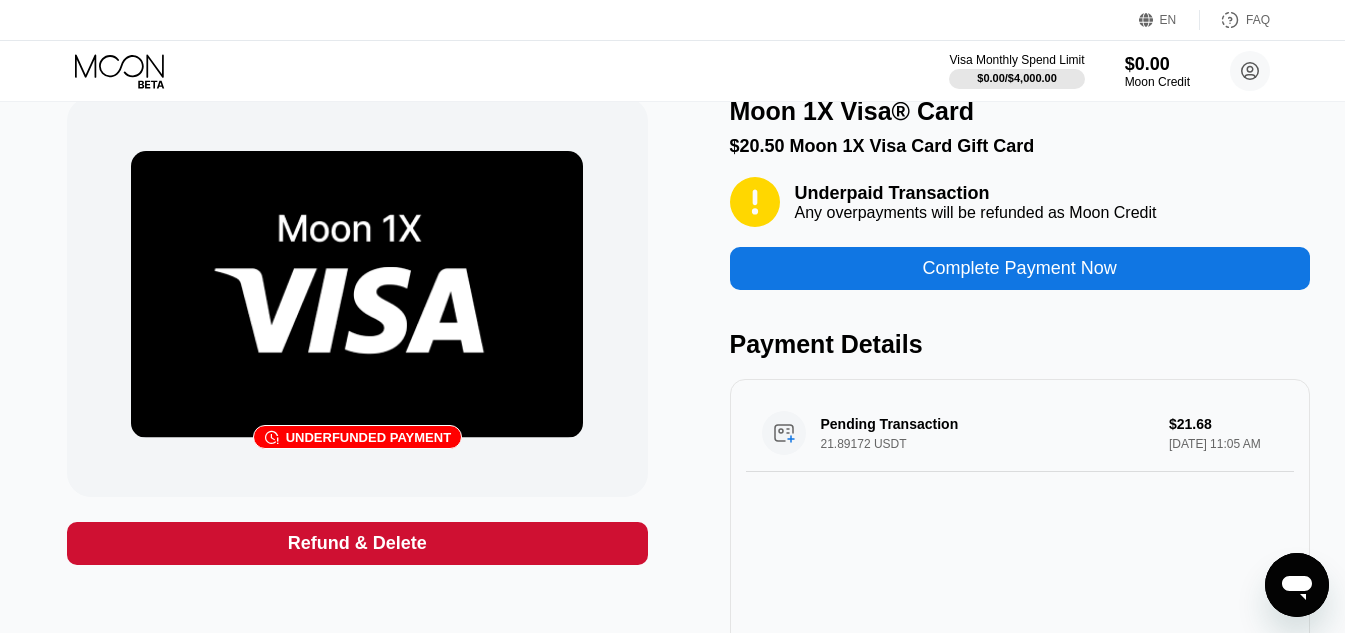 scroll, scrollTop: 0, scrollLeft: 0, axis: both 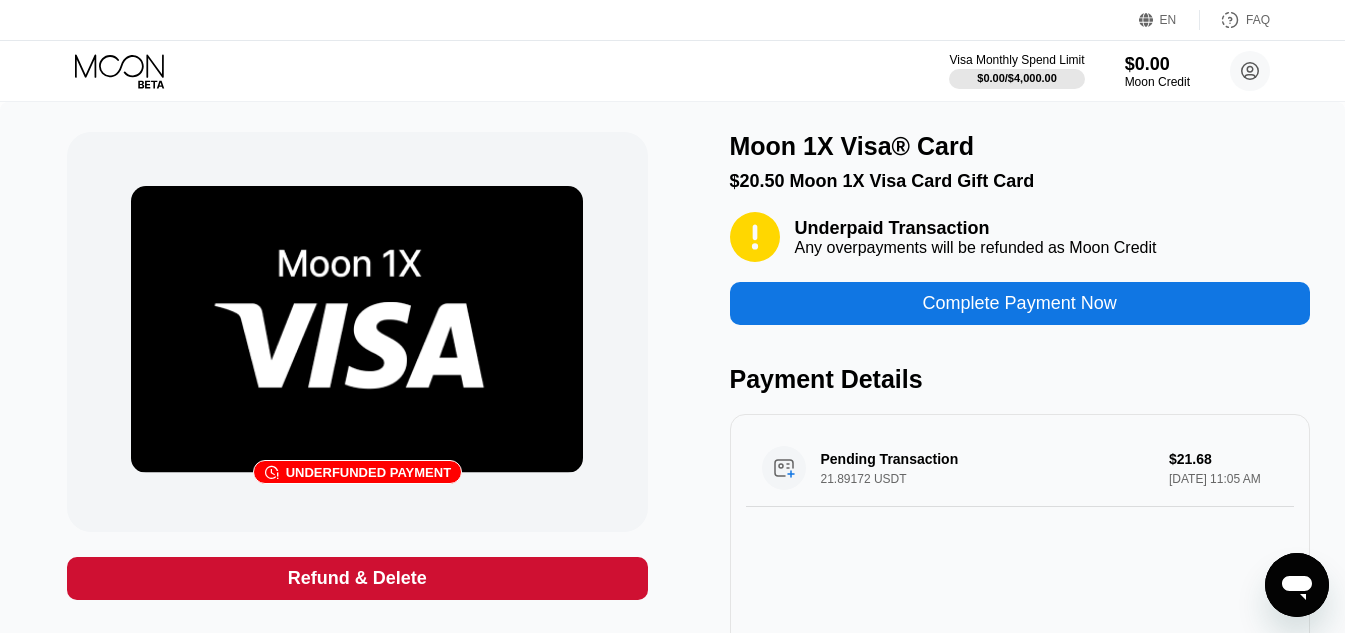 click on "Refund & Delete" at bounding box center (357, 578) 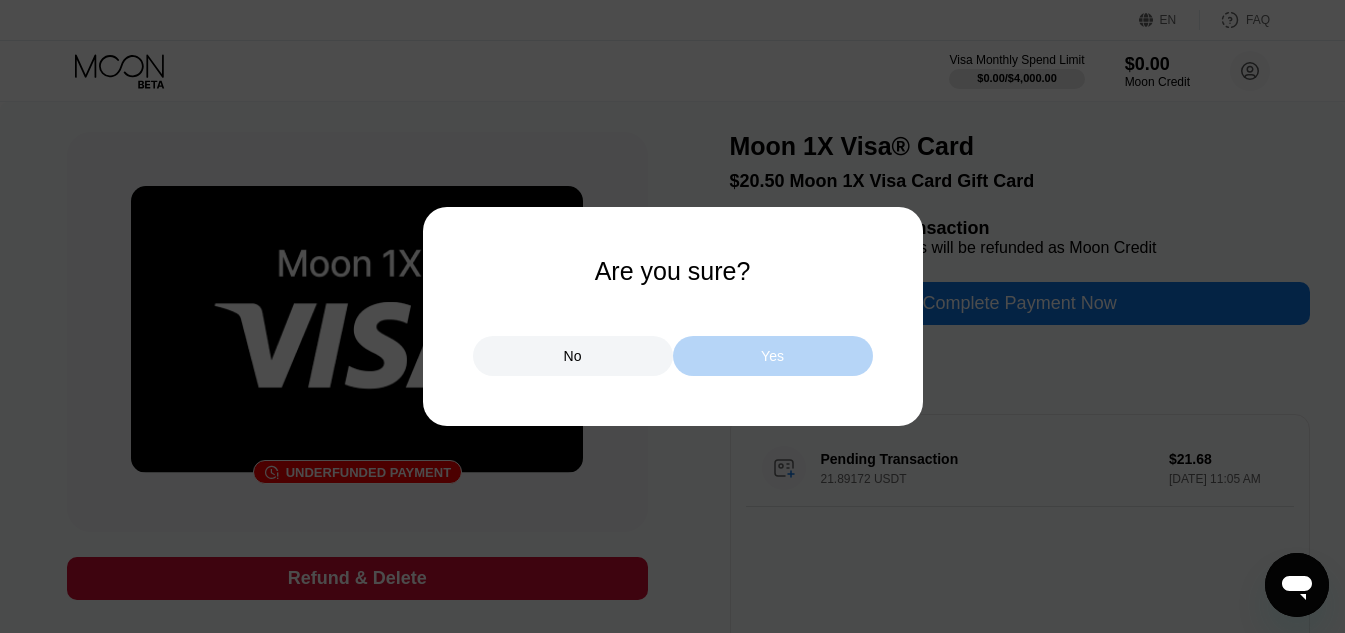 click on "Yes" at bounding box center [773, 356] 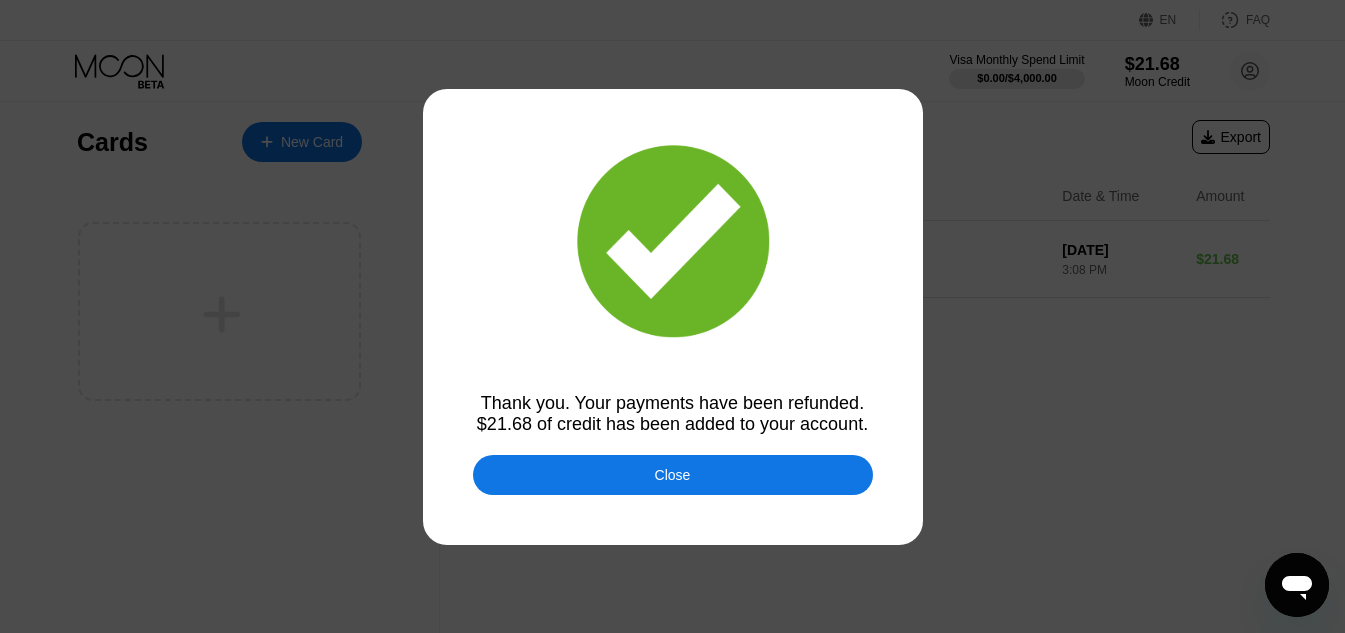 click on "Close" at bounding box center (673, 475) 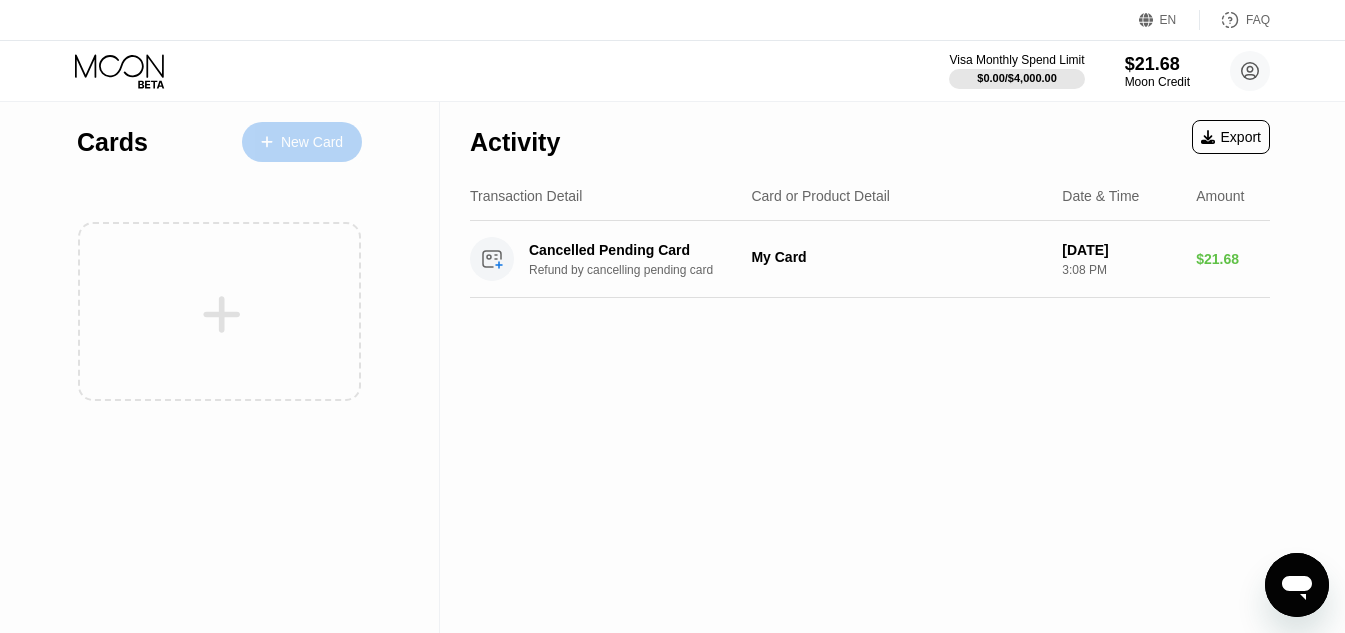 click at bounding box center (277, 142) 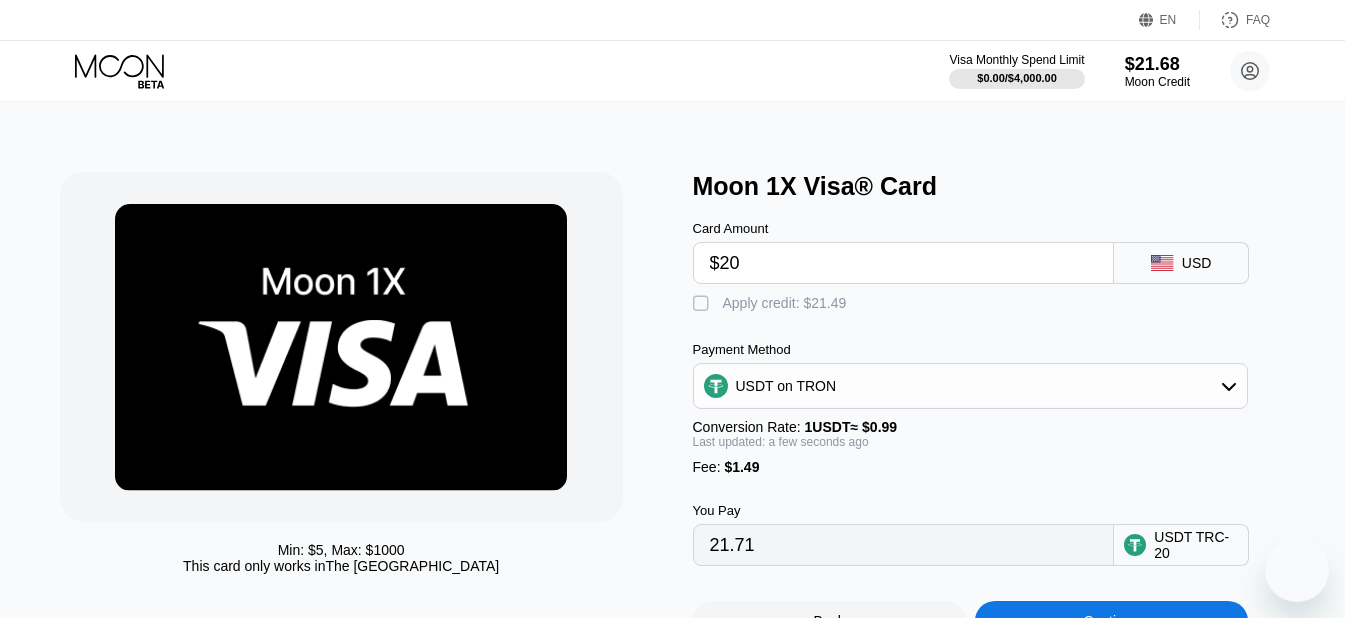 scroll, scrollTop: 100, scrollLeft: 0, axis: vertical 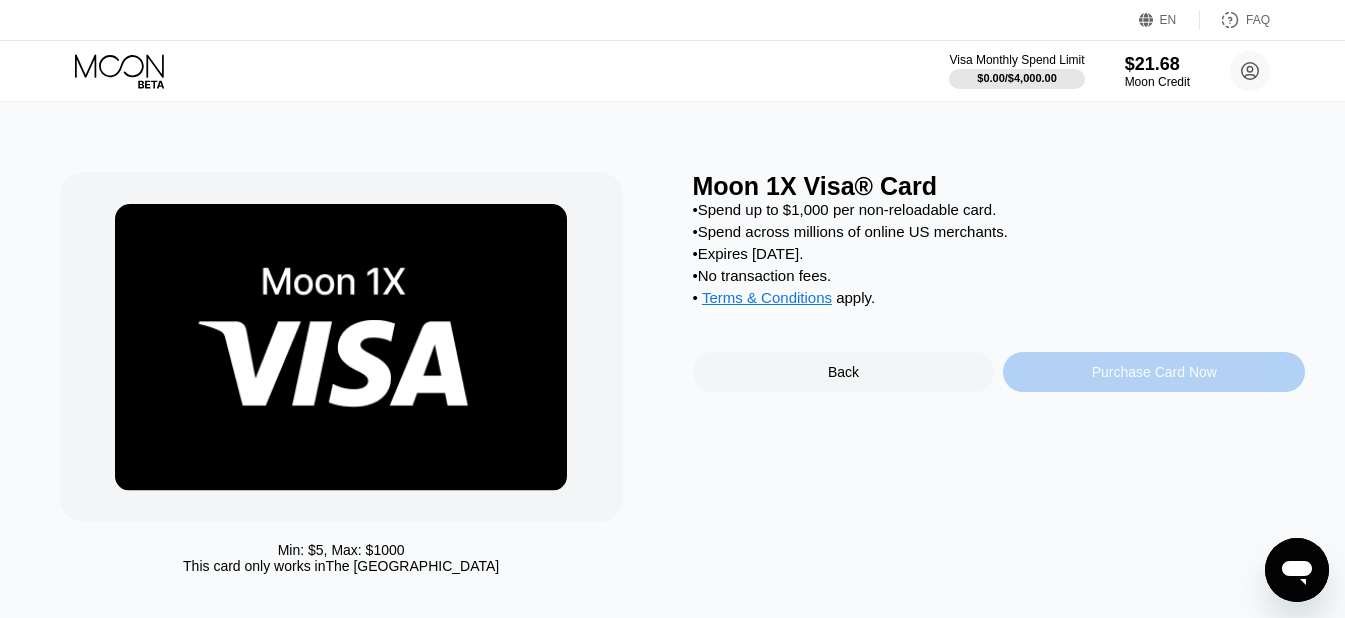 click on "Purchase Card Now" at bounding box center (1154, 372) 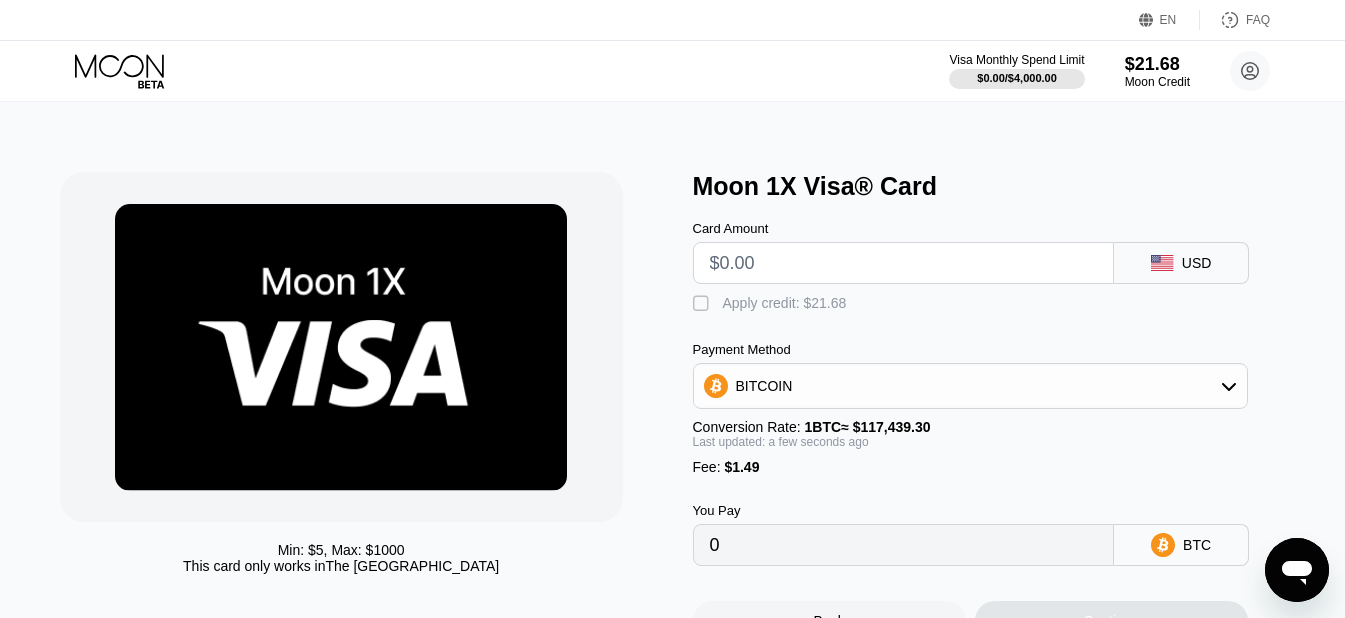 click 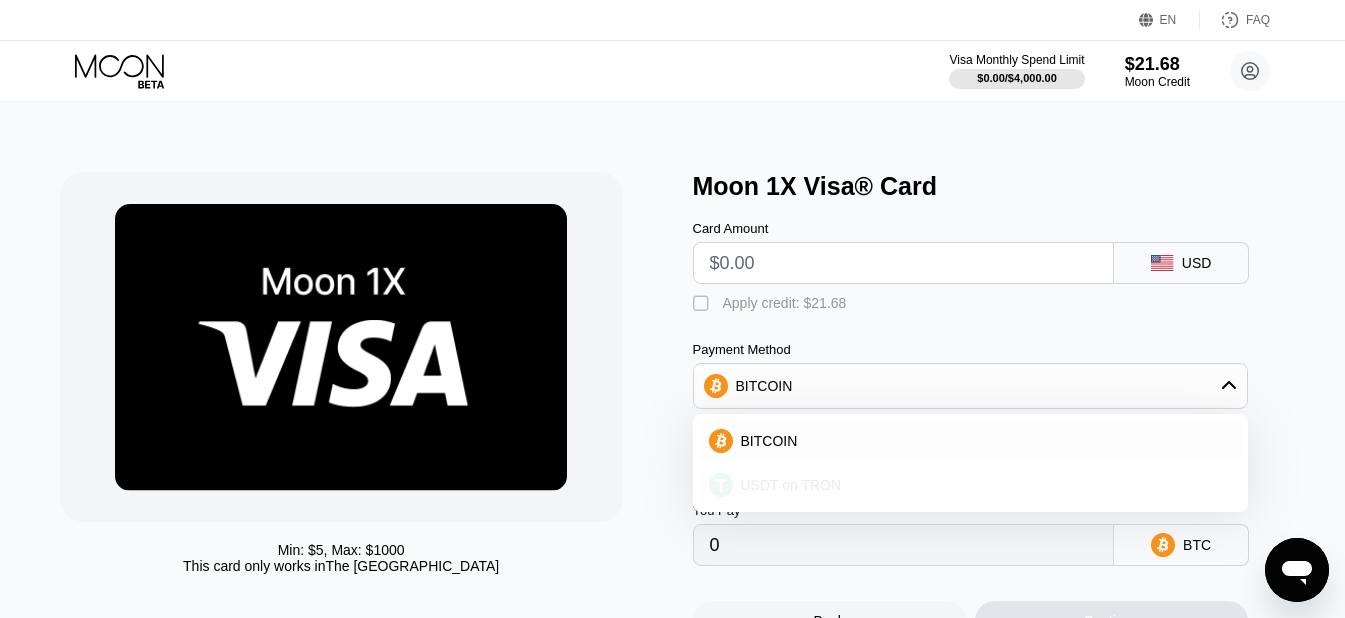 click on "USDT on TRON" at bounding box center [791, 485] 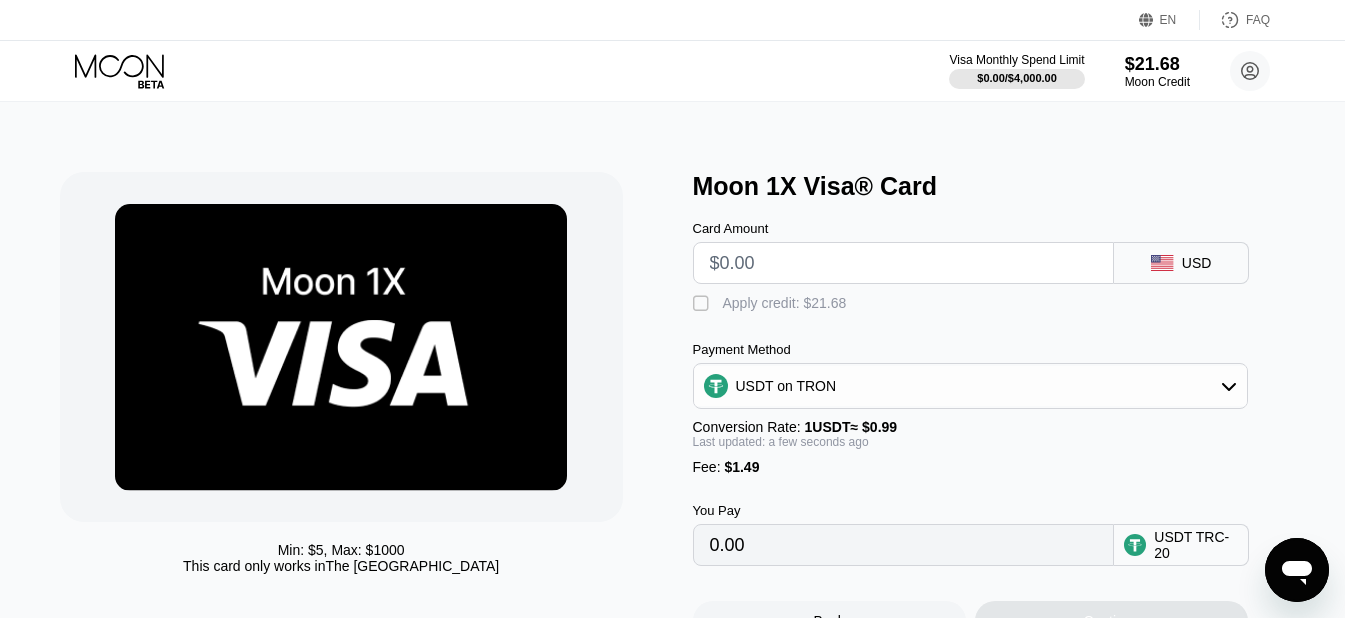 click at bounding box center [904, 263] 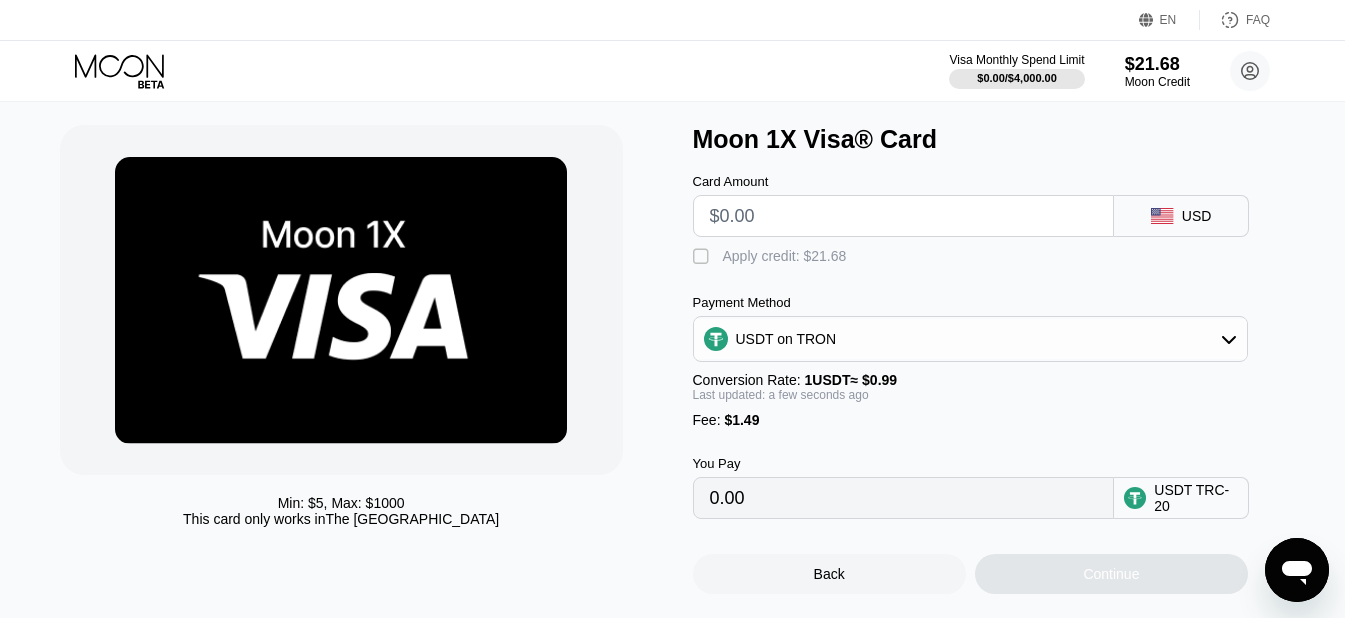scroll, scrollTop: 0, scrollLeft: 0, axis: both 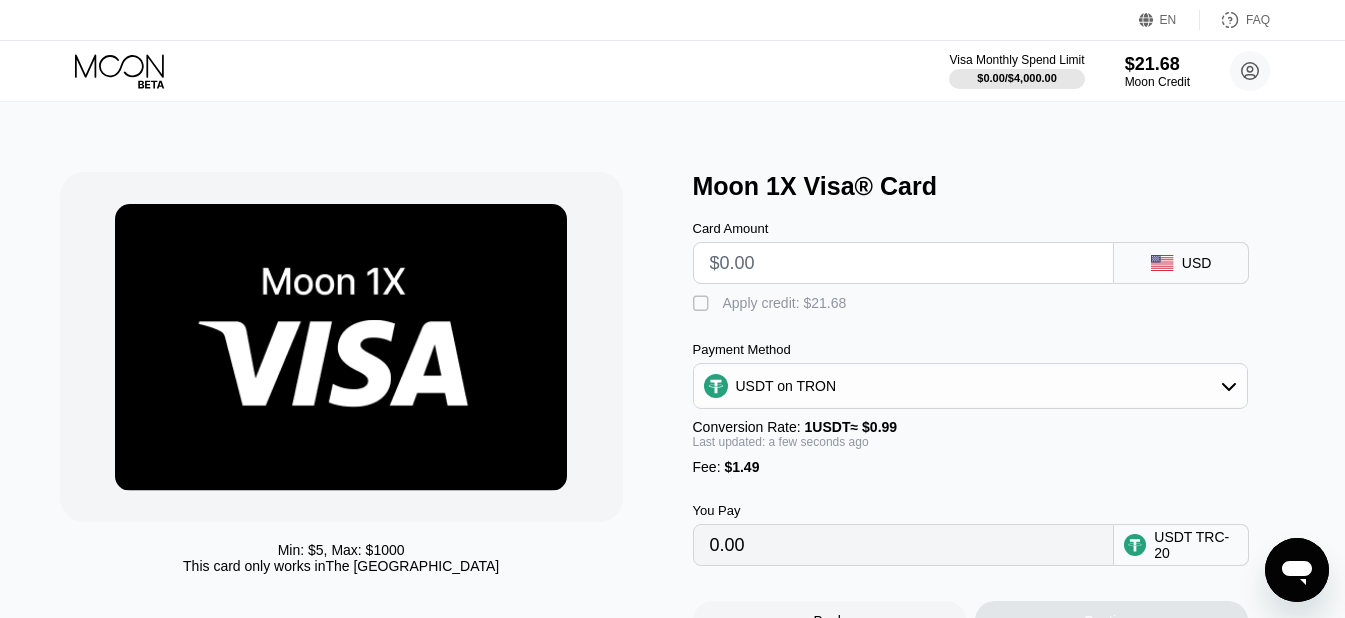 type on "$2" 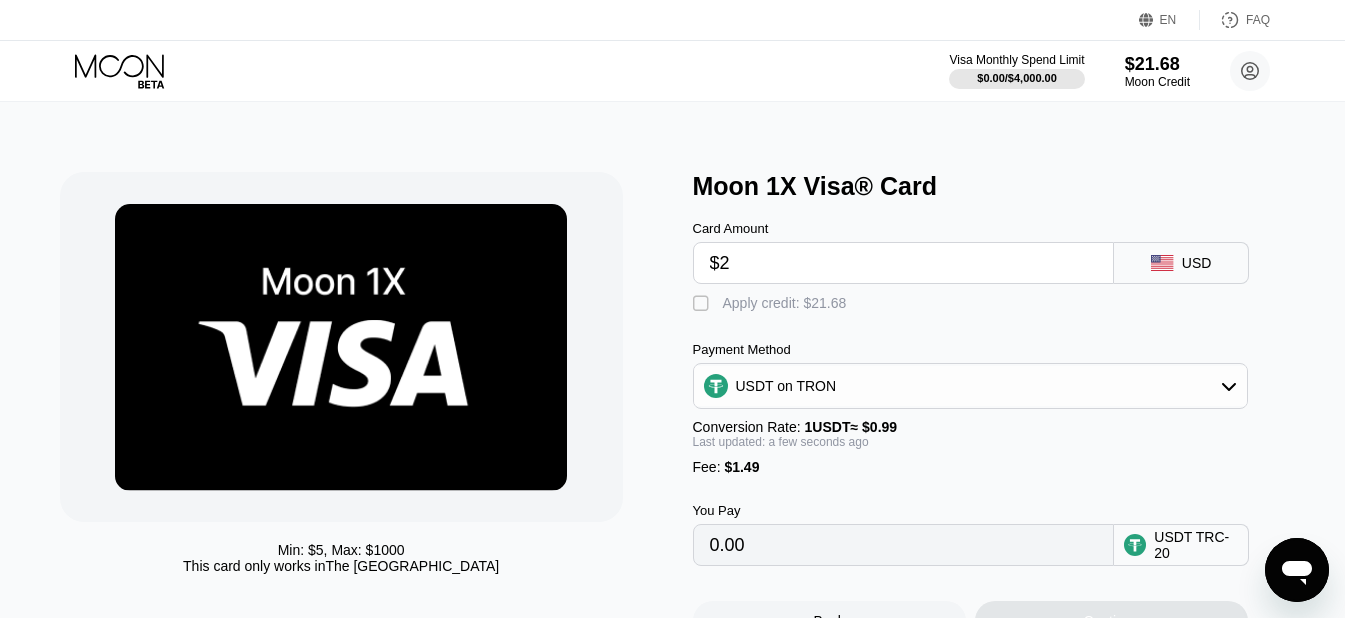 type on "3.53" 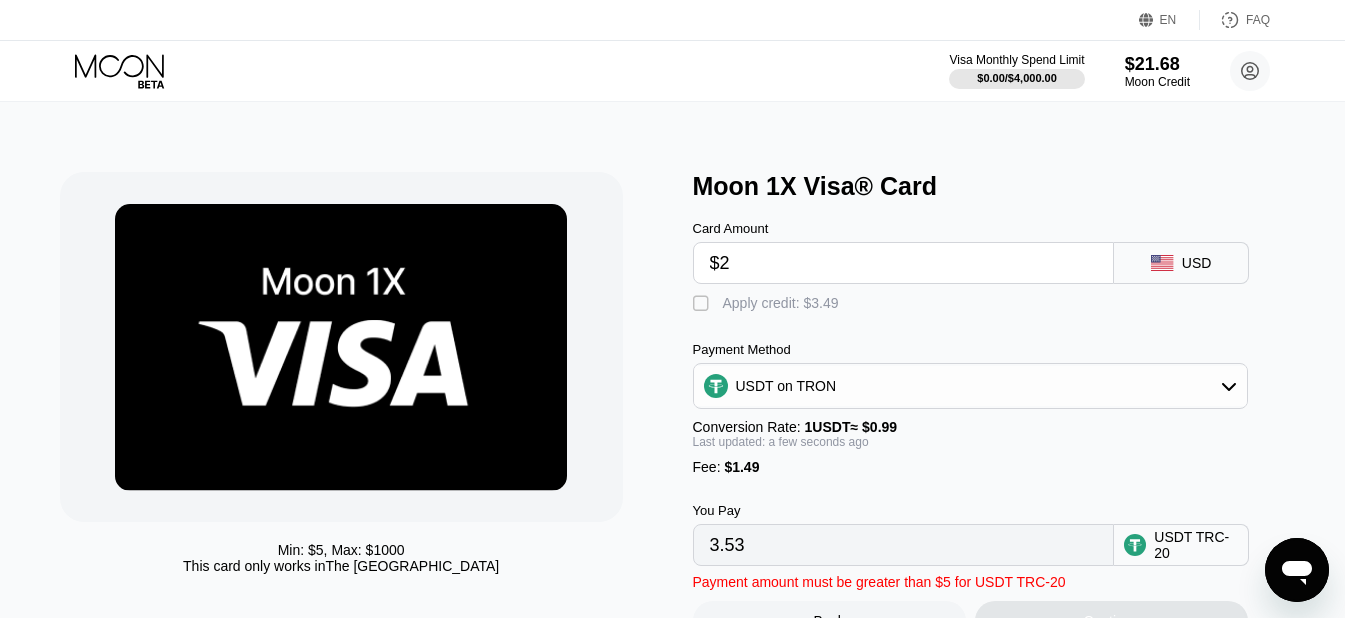 type on "$20" 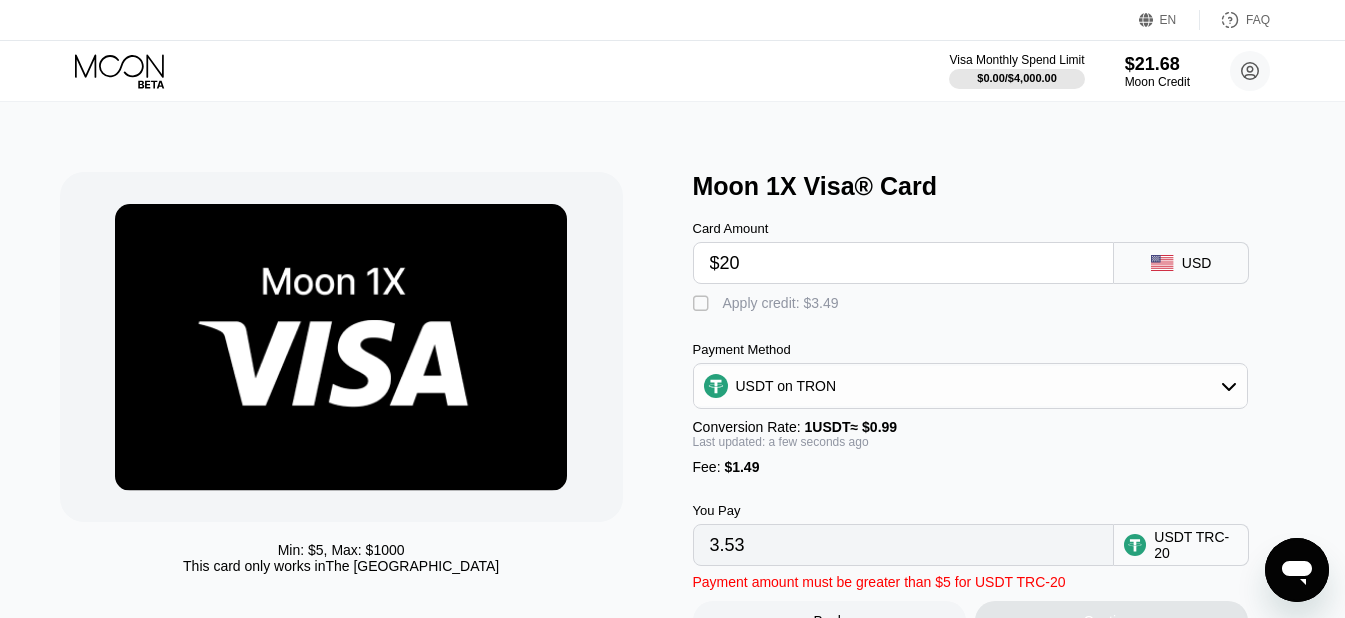 type on "21.71" 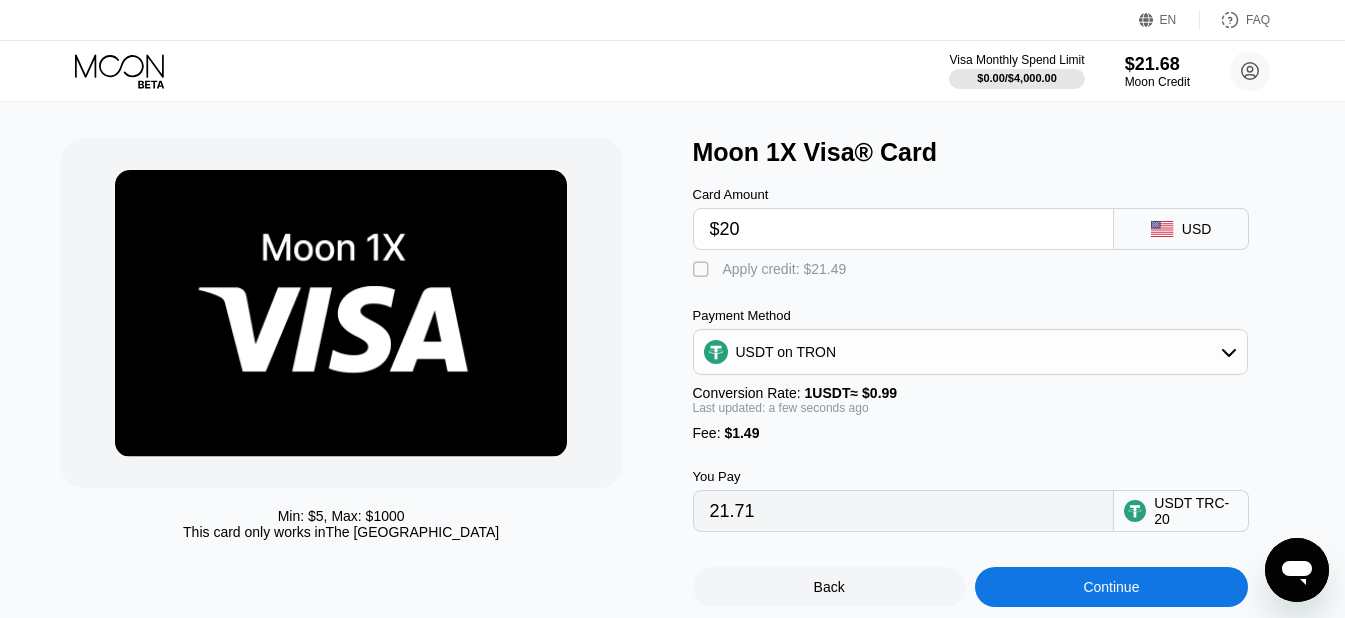 scroll, scrollTop: 0, scrollLeft: 0, axis: both 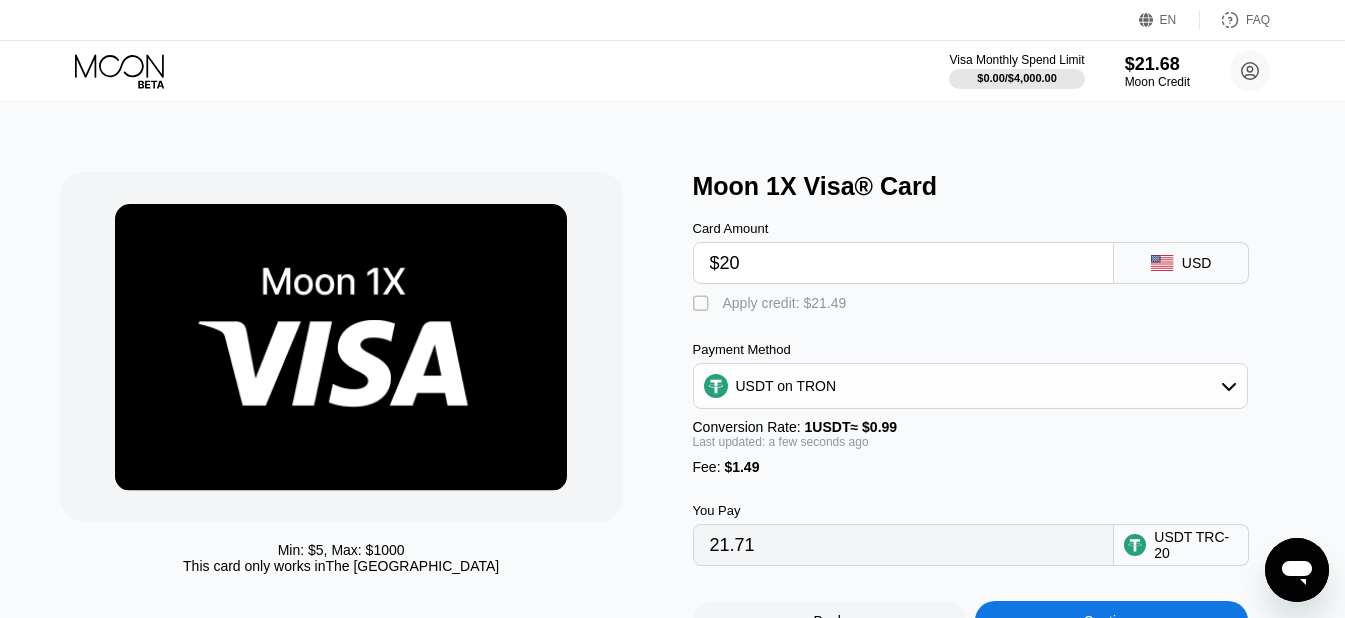 type on "$20" 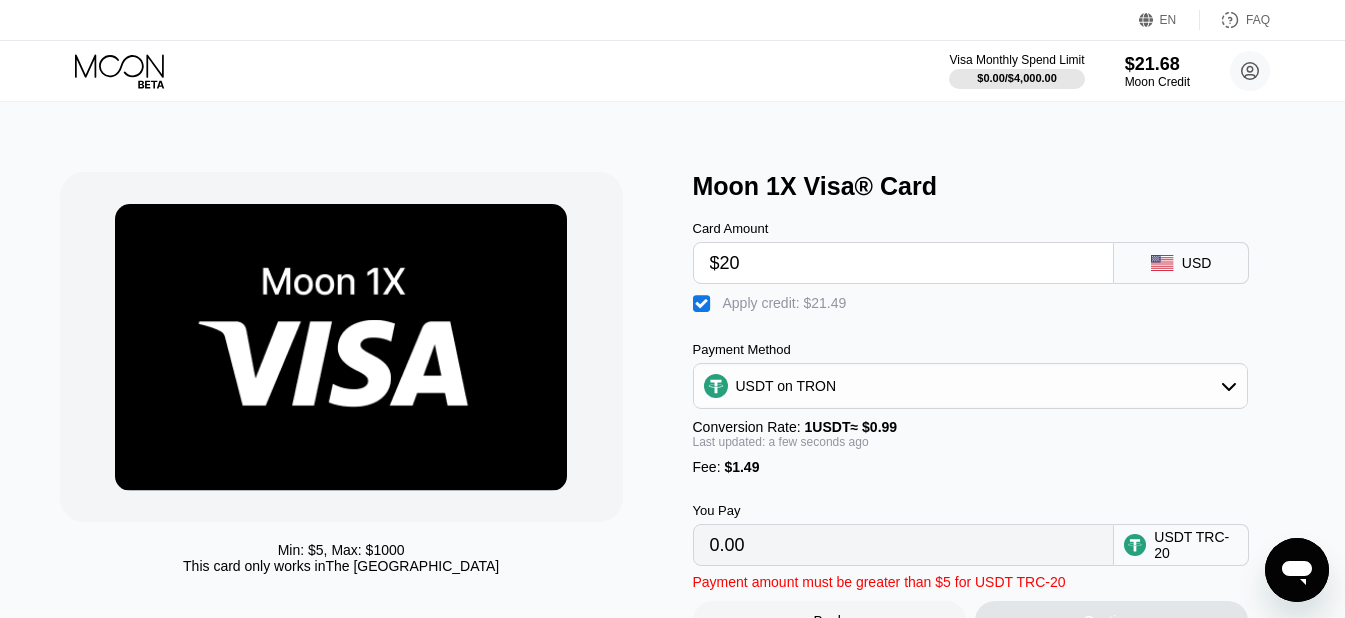 click on "" at bounding box center [703, 304] 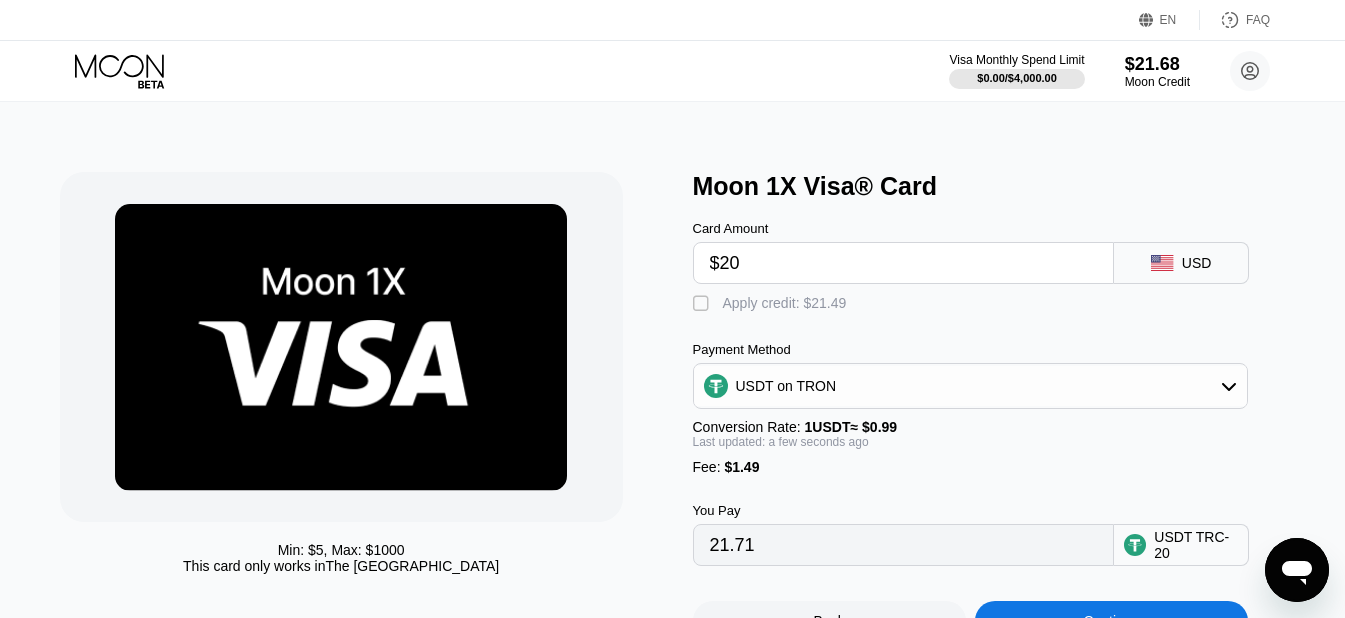 click on "Apply credit: $21.49" at bounding box center (785, 303) 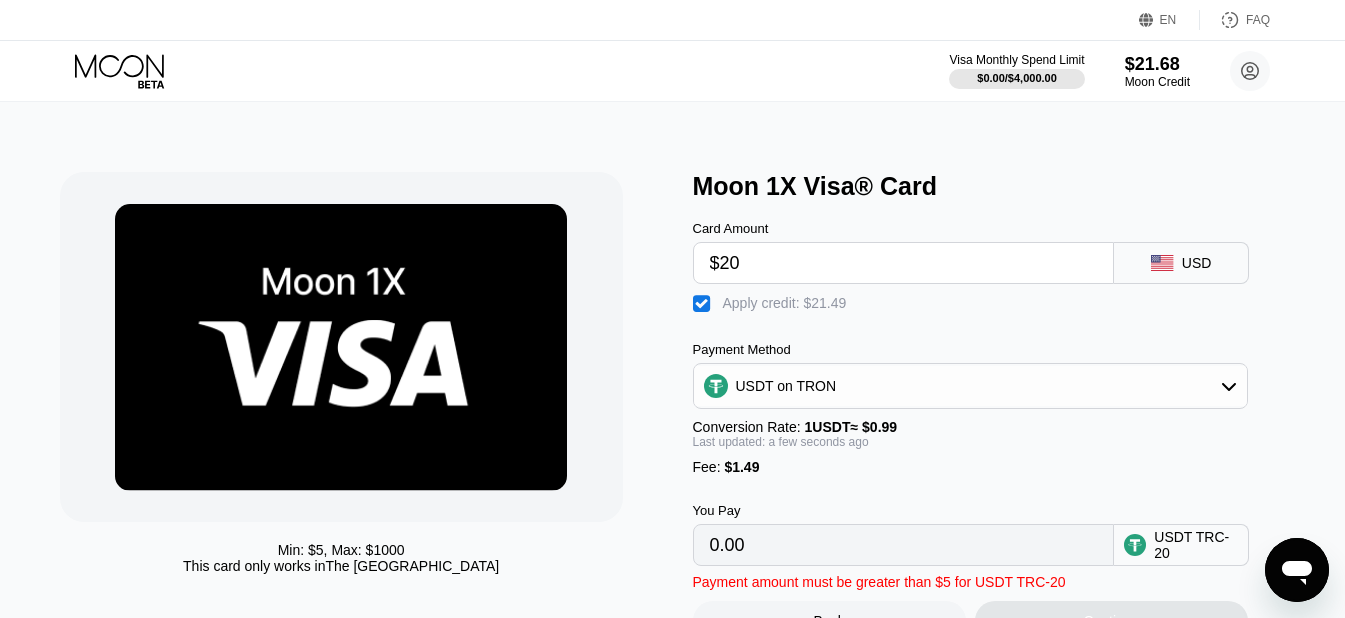 click on "" at bounding box center (703, 304) 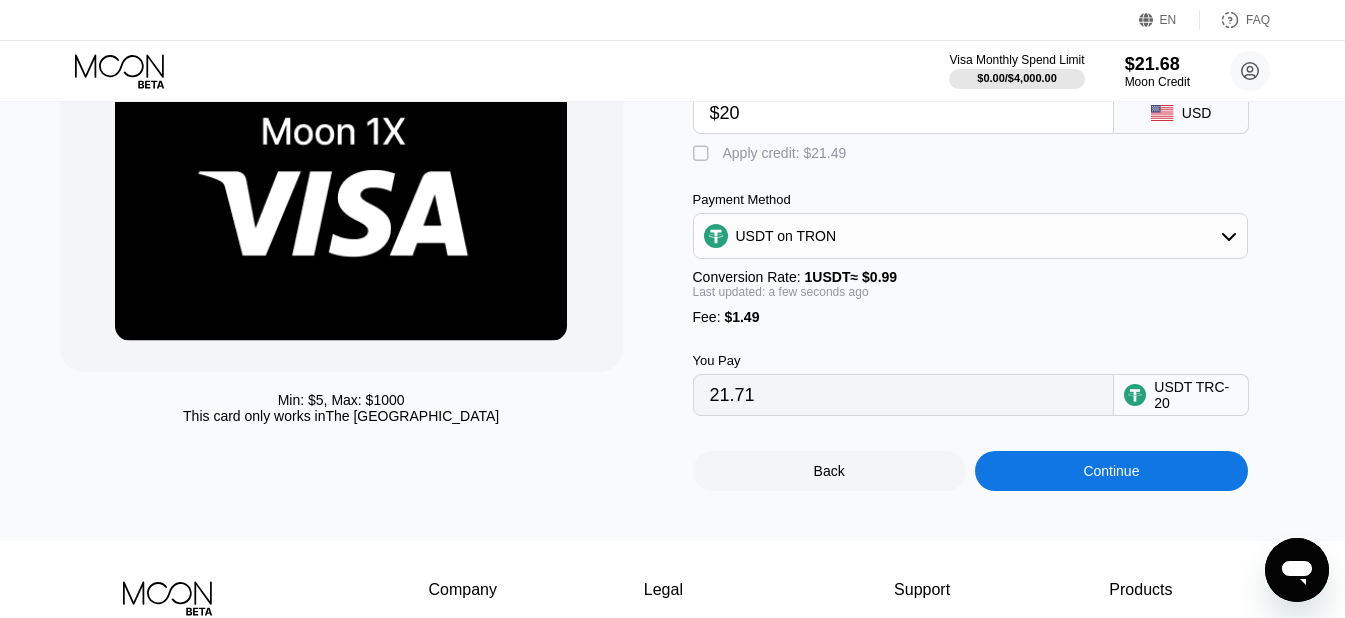 scroll, scrollTop: 200, scrollLeft: 0, axis: vertical 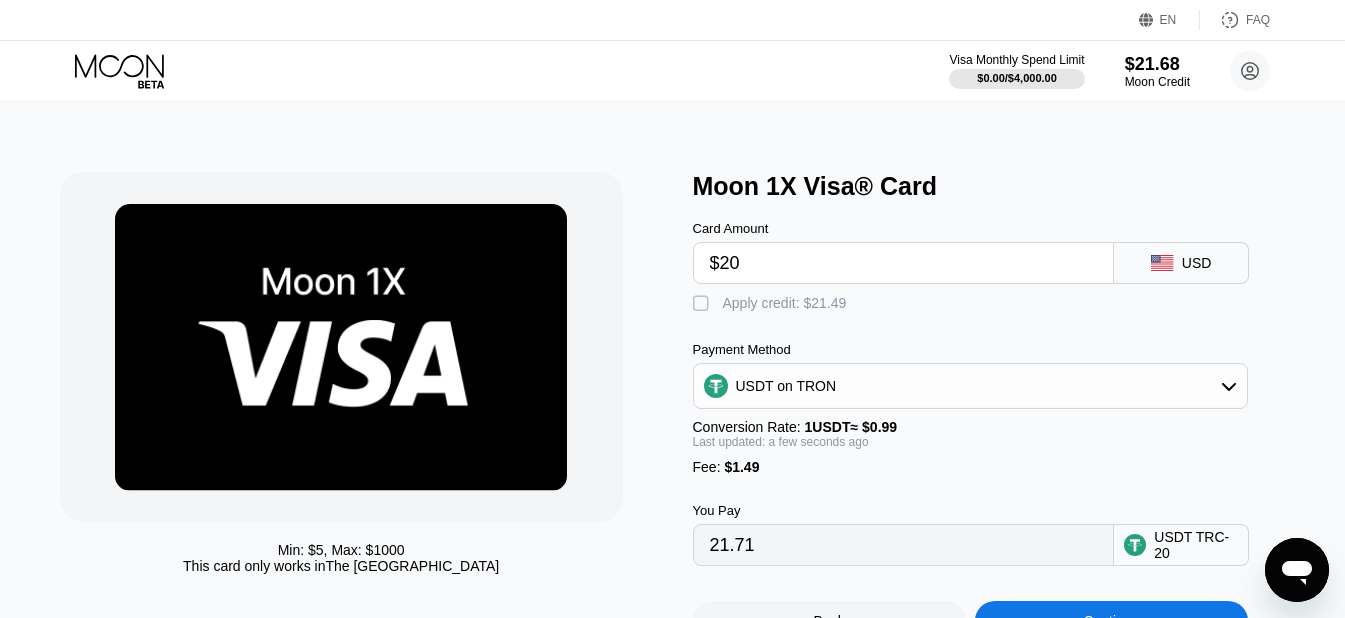 click at bounding box center [341, 347] 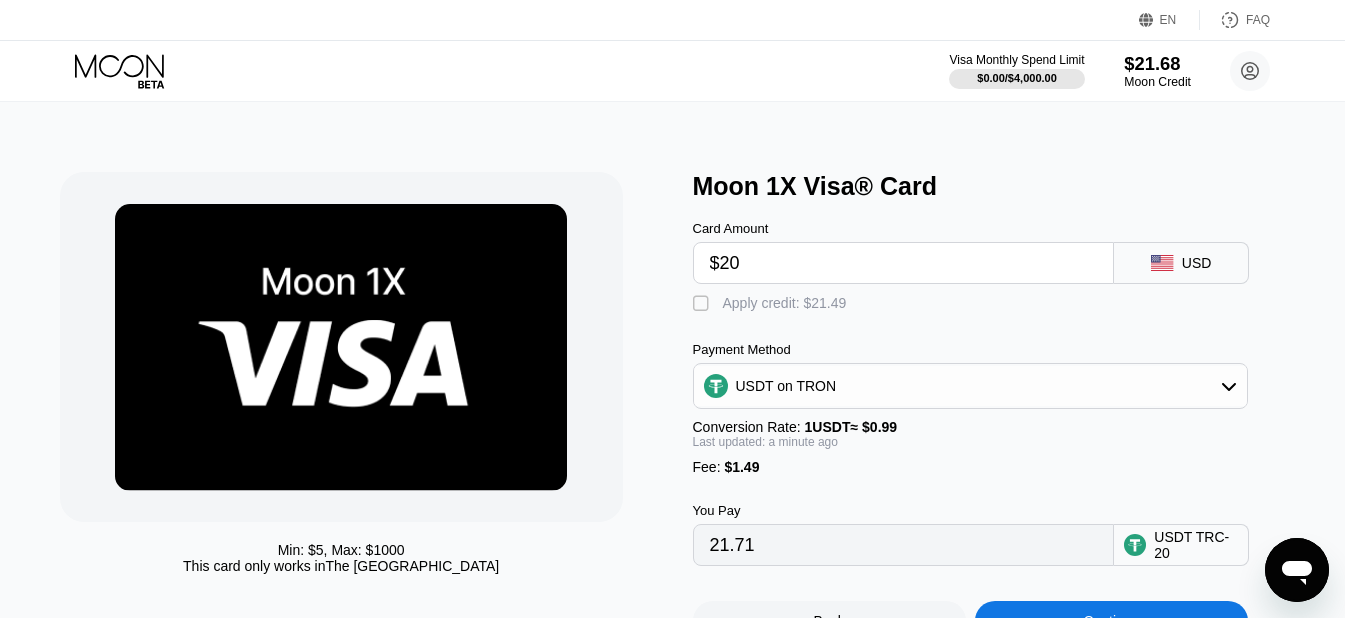 click on "$21.68" at bounding box center [1157, 63] 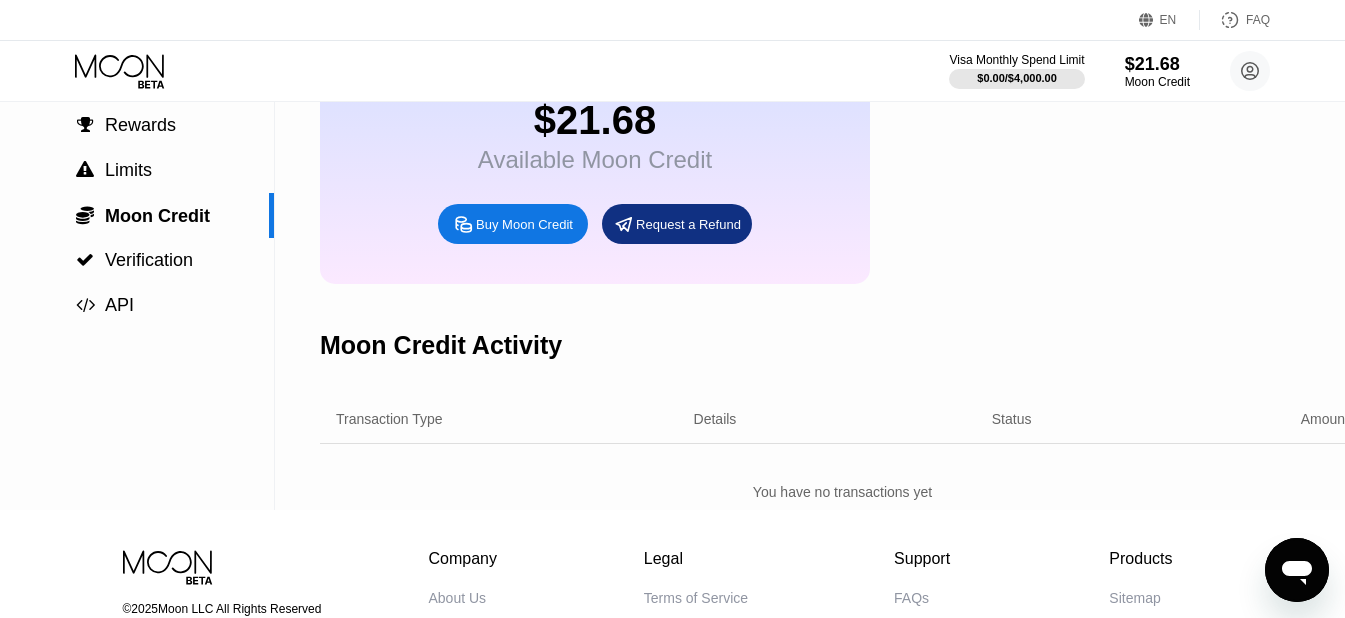 scroll, scrollTop: 0, scrollLeft: 0, axis: both 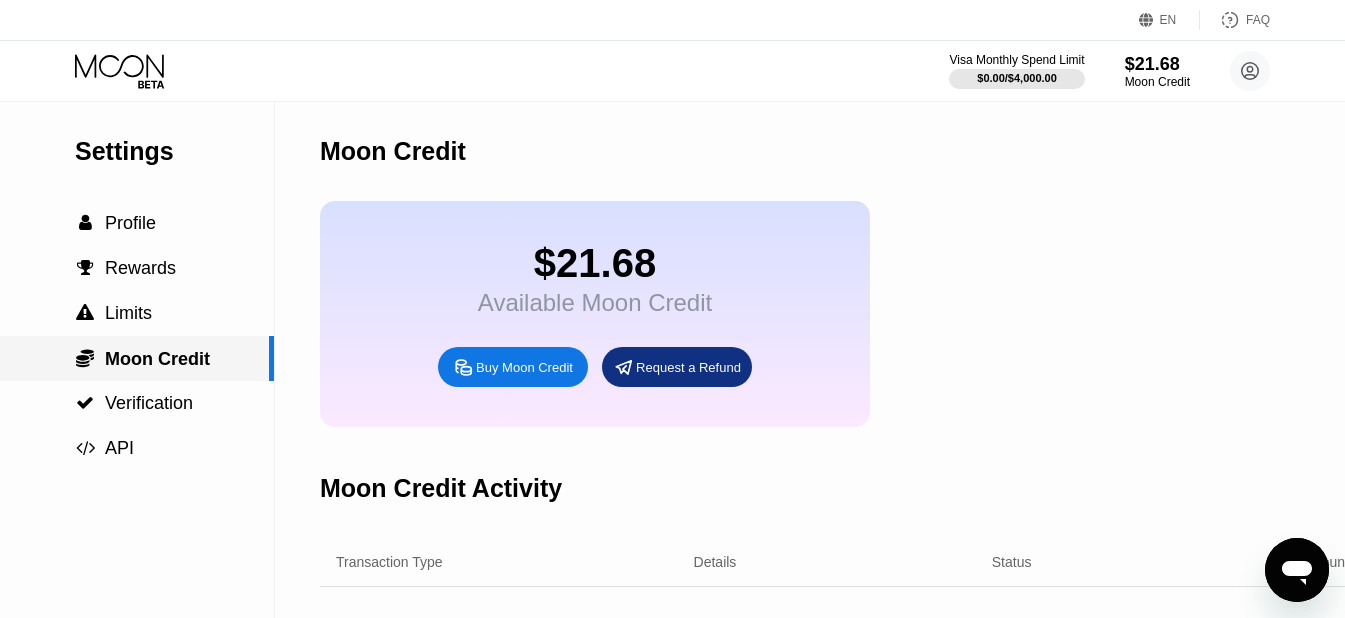 click on "Moon Credit" at bounding box center (157, 359) 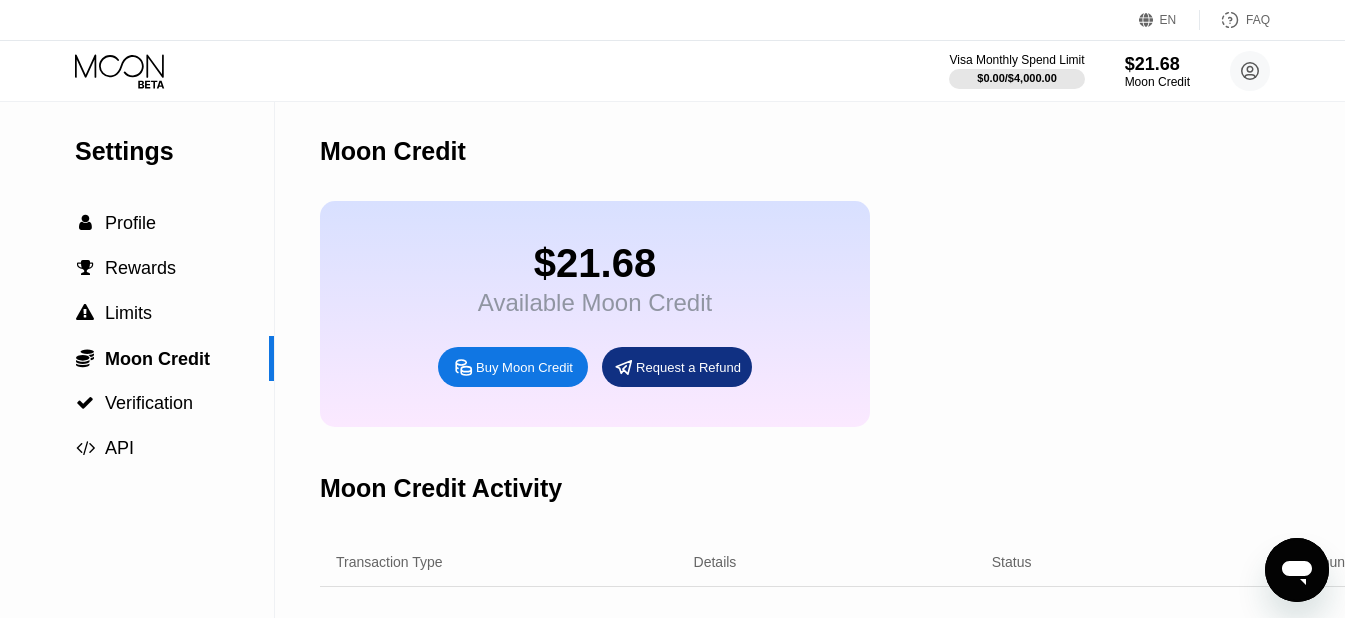 click on "Buy Moon Credit" at bounding box center [524, 367] 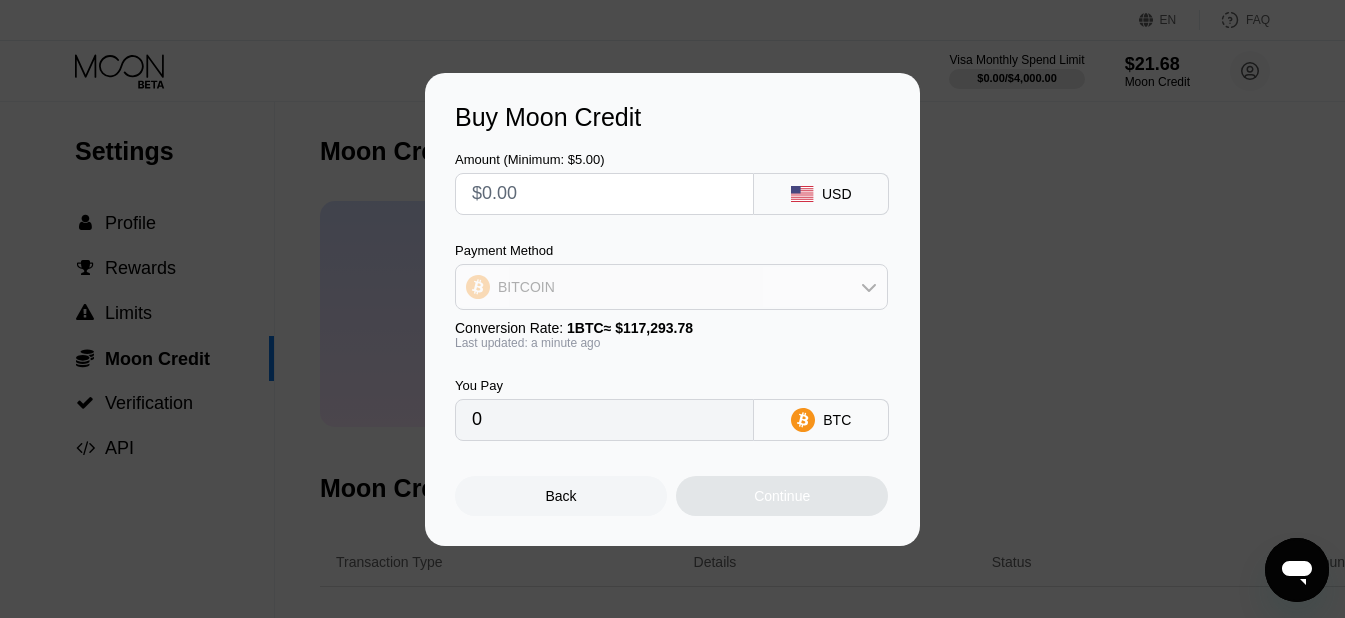 click 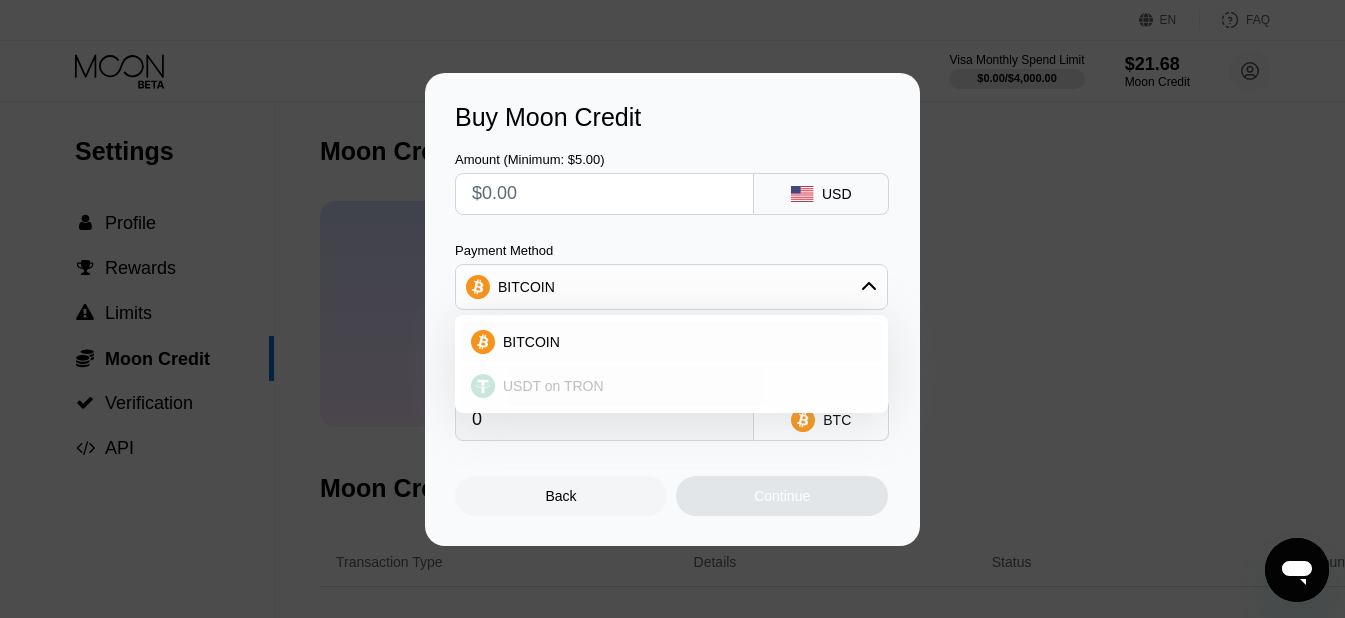 click on "USDT on TRON" at bounding box center (553, 386) 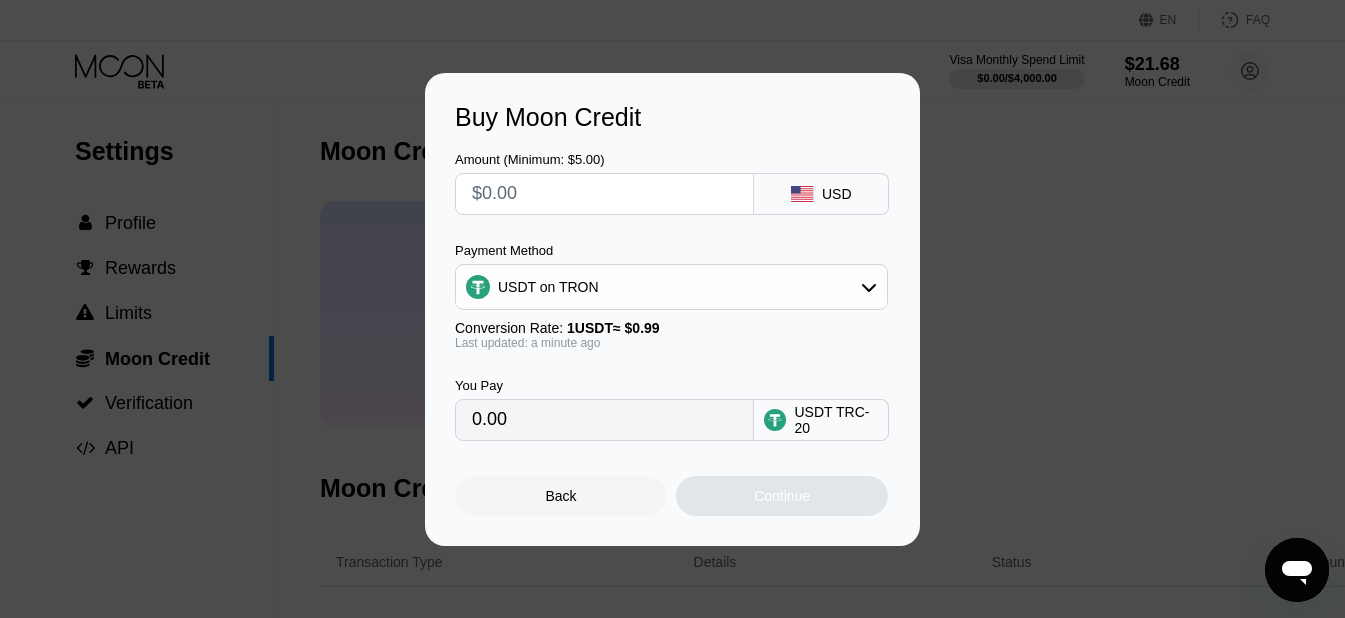 click at bounding box center [604, 194] 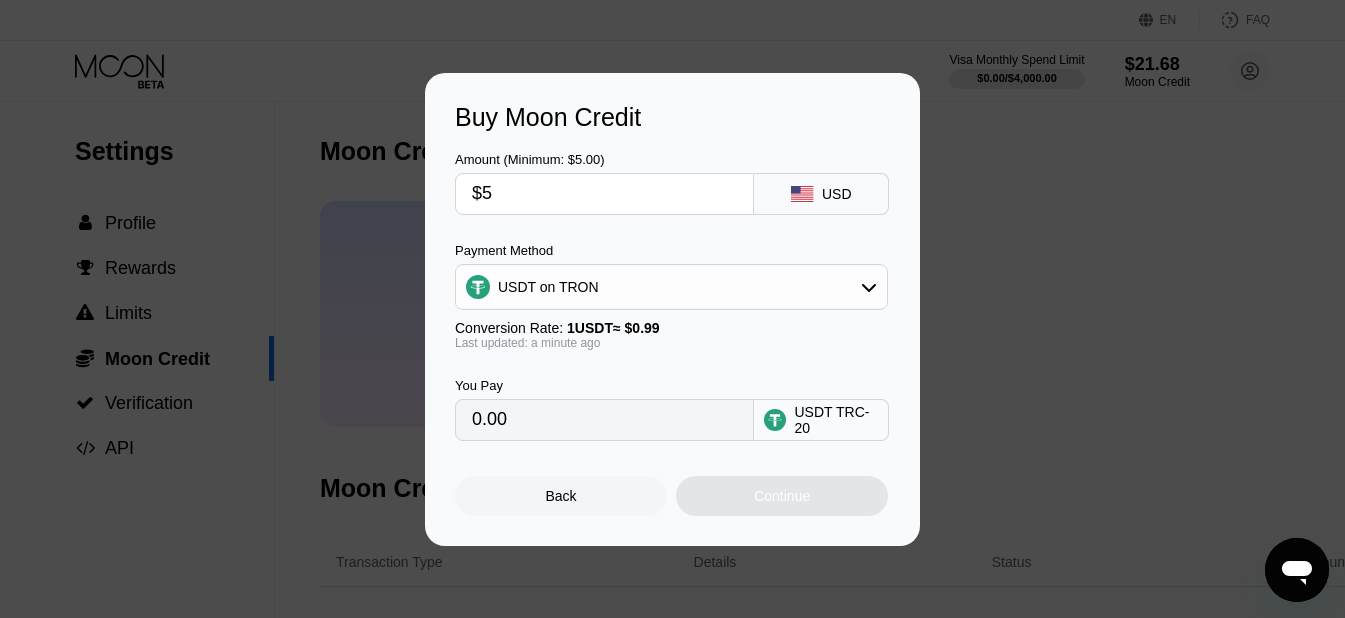 type on "5.05" 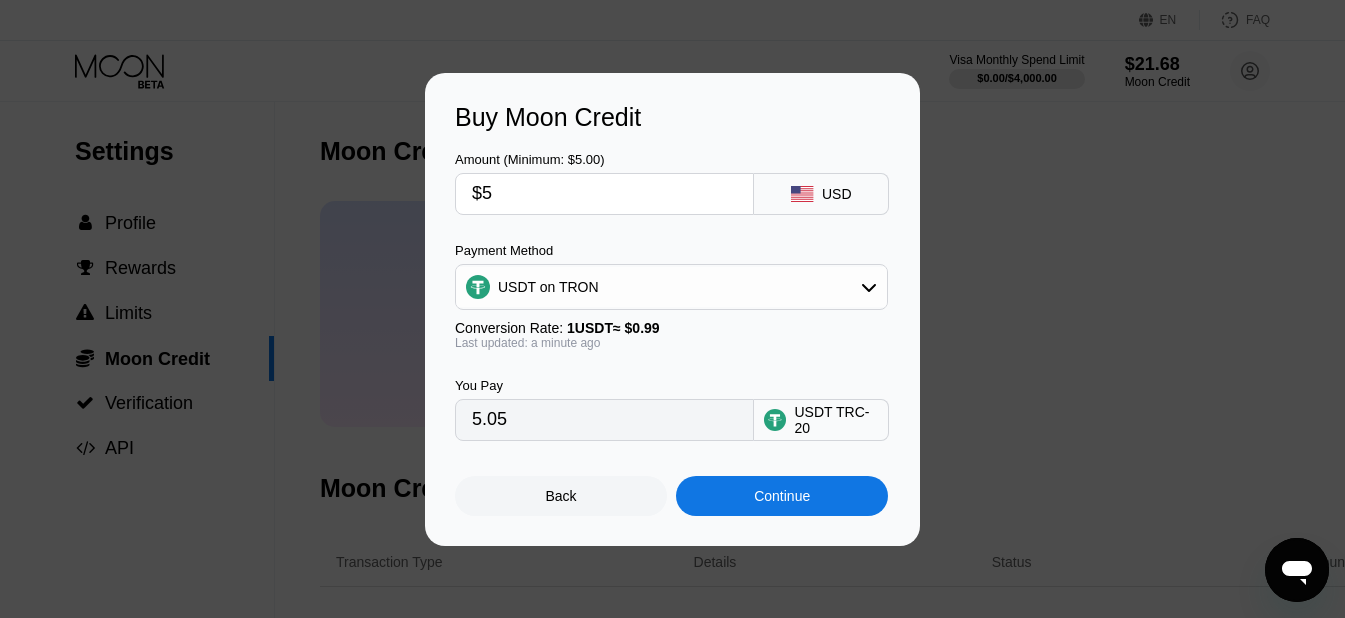 type on "$5" 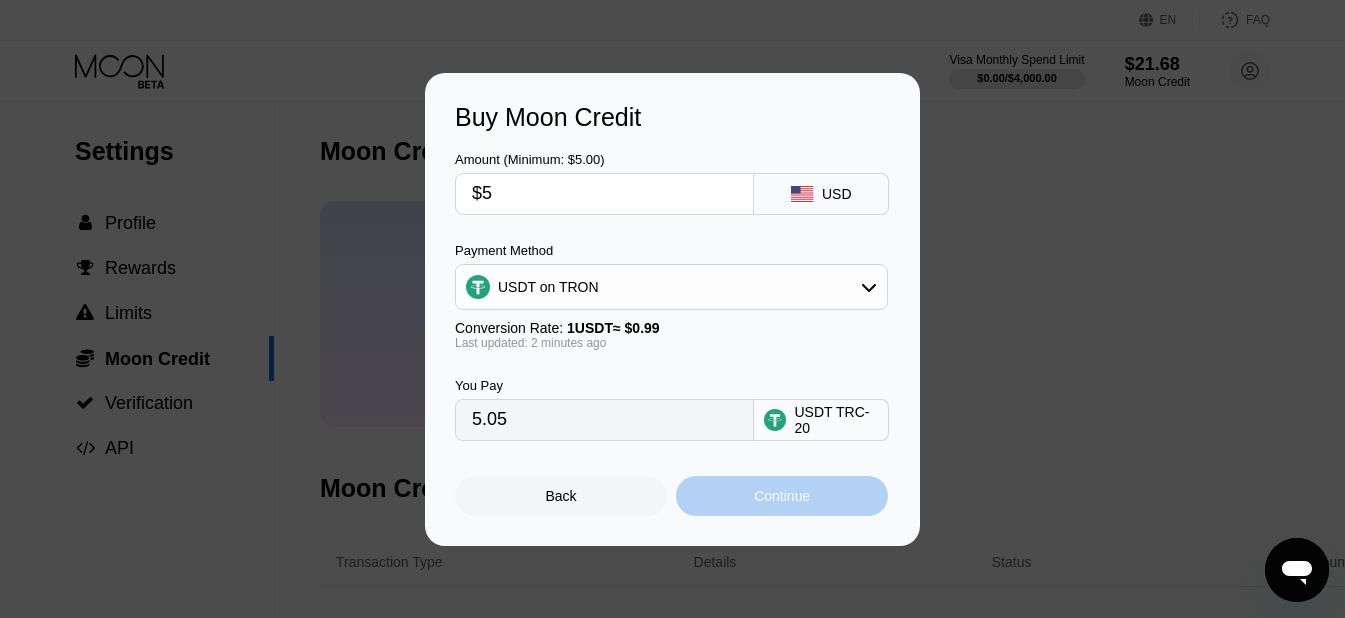 click on "Continue" at bounding box center (782, 496) 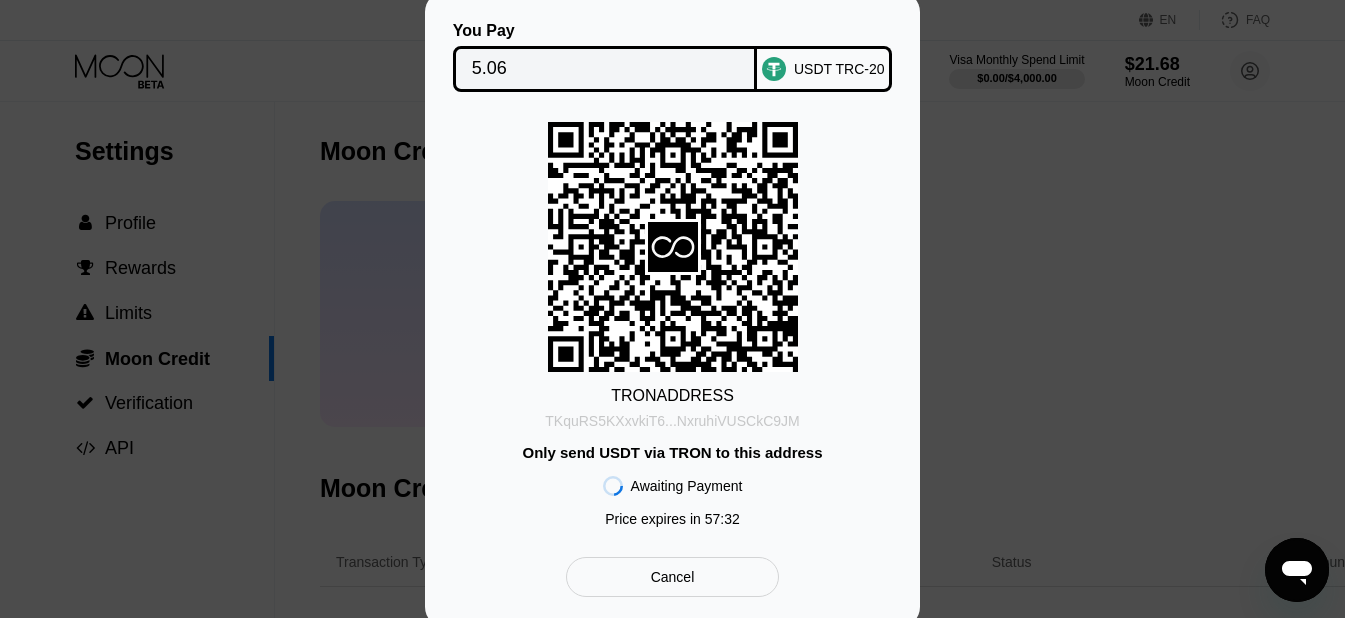click on "TKquRS5KXxvkiT6...NxruhiVUSCkC9JM" at bounding box center (672, 421) 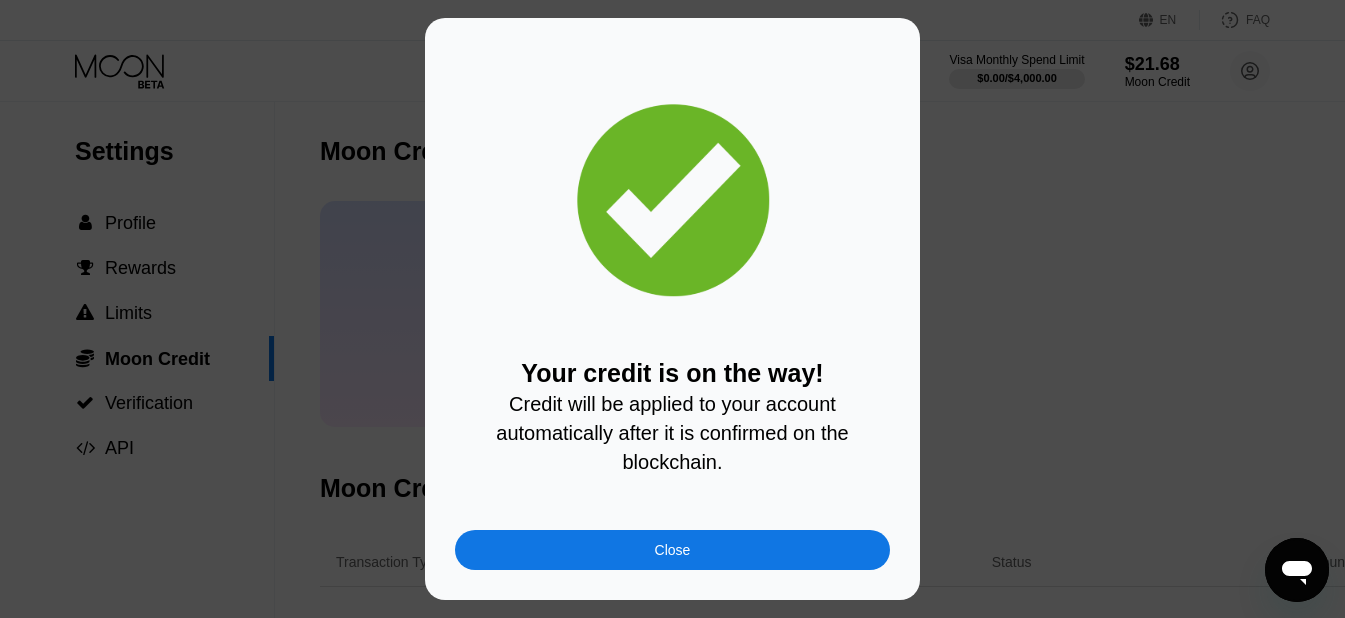 click on "Close" at bounding box center [673, 550] 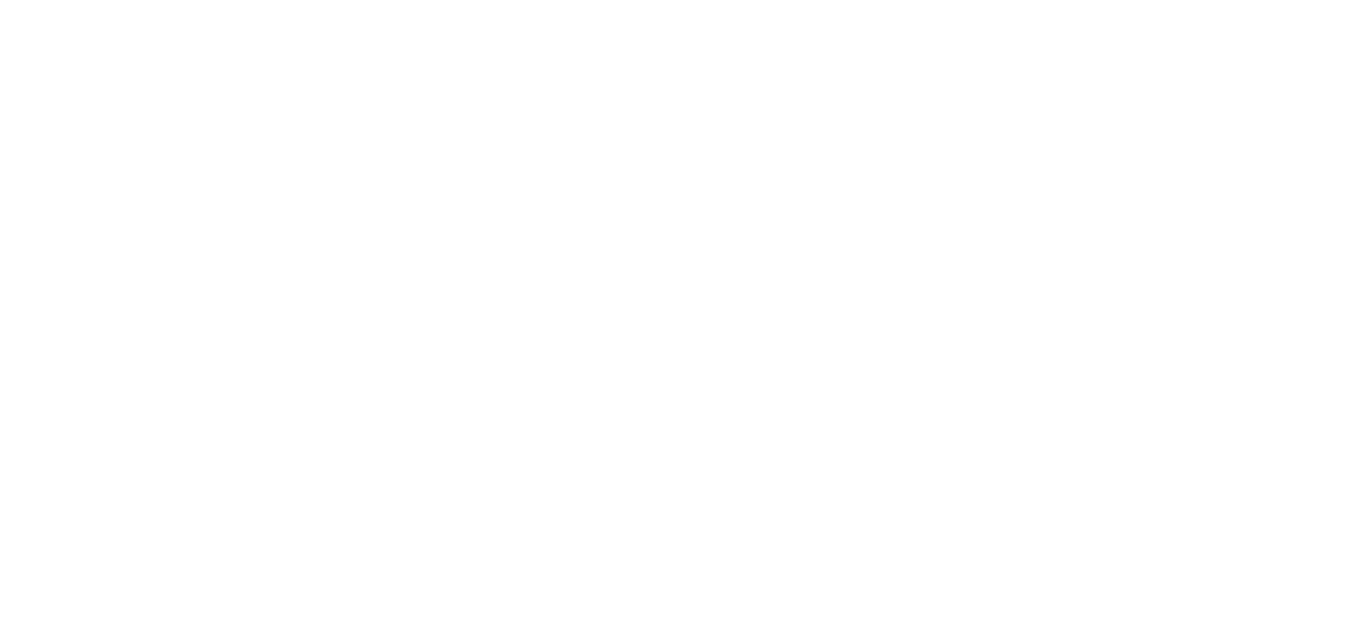 scroll, scrollTop: 0, scrollLeft: 0, axis: both 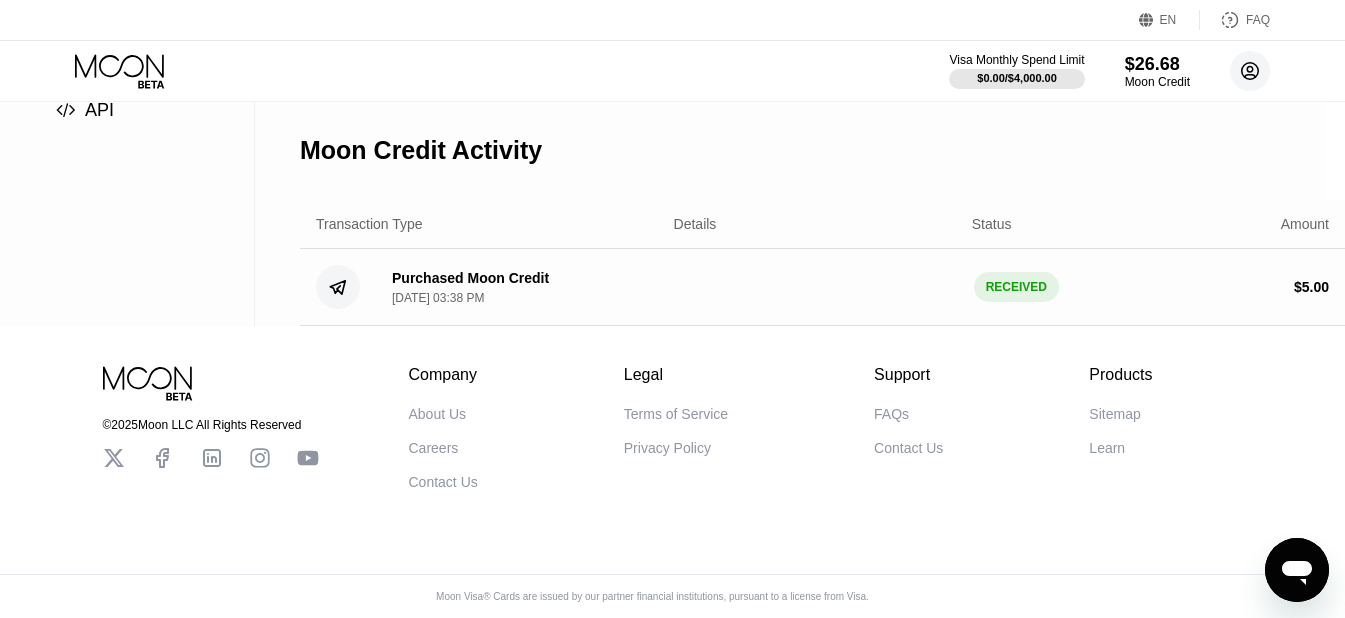 click 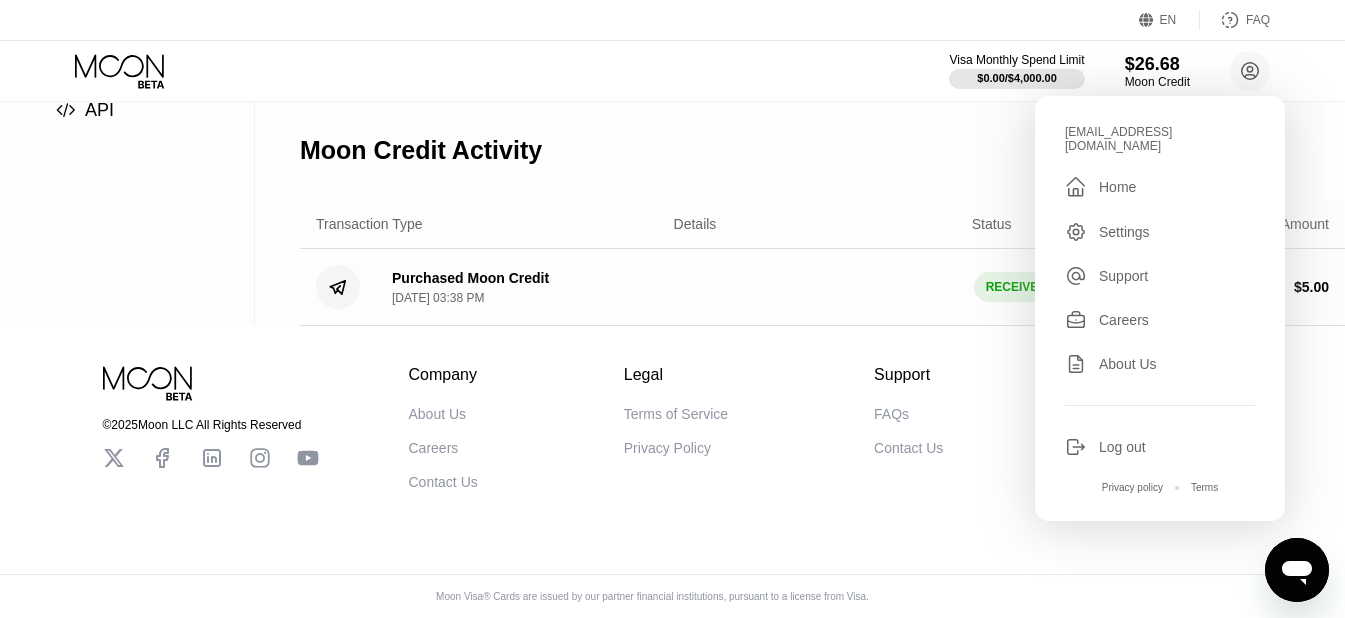 click on "Home" at bounding box center (1117, 187) 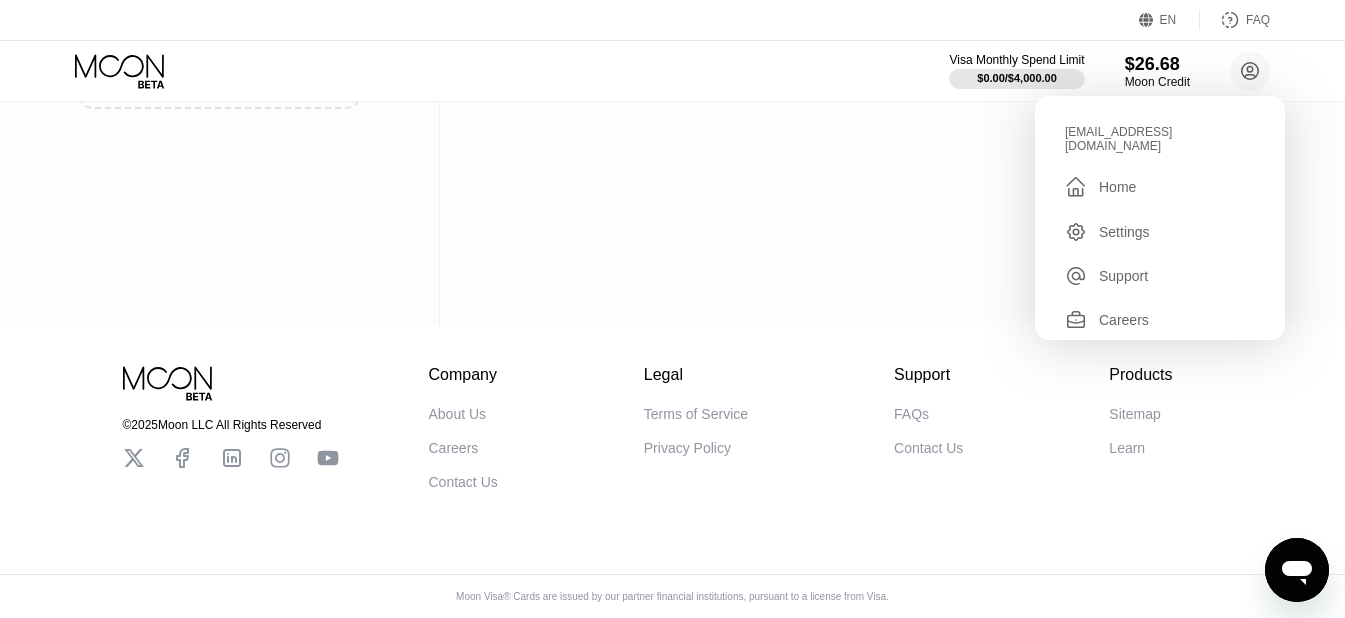 scroll, scrollTop: 0, scrollLeft: 0, axis: both 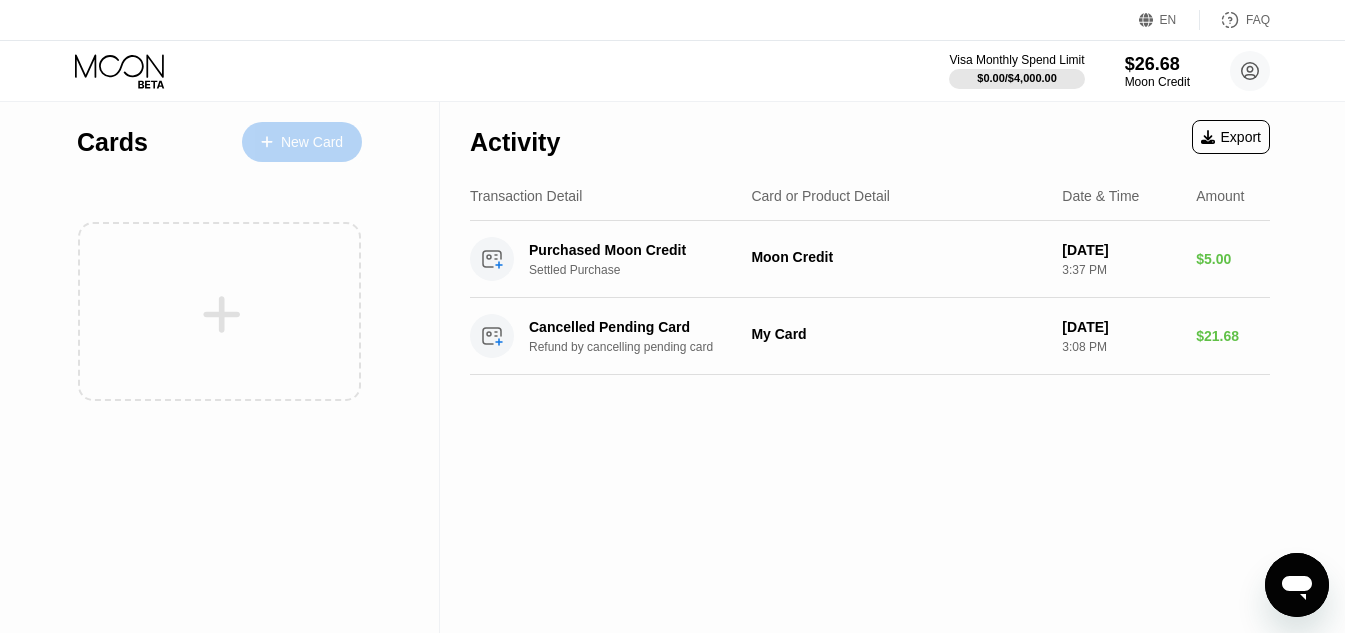click 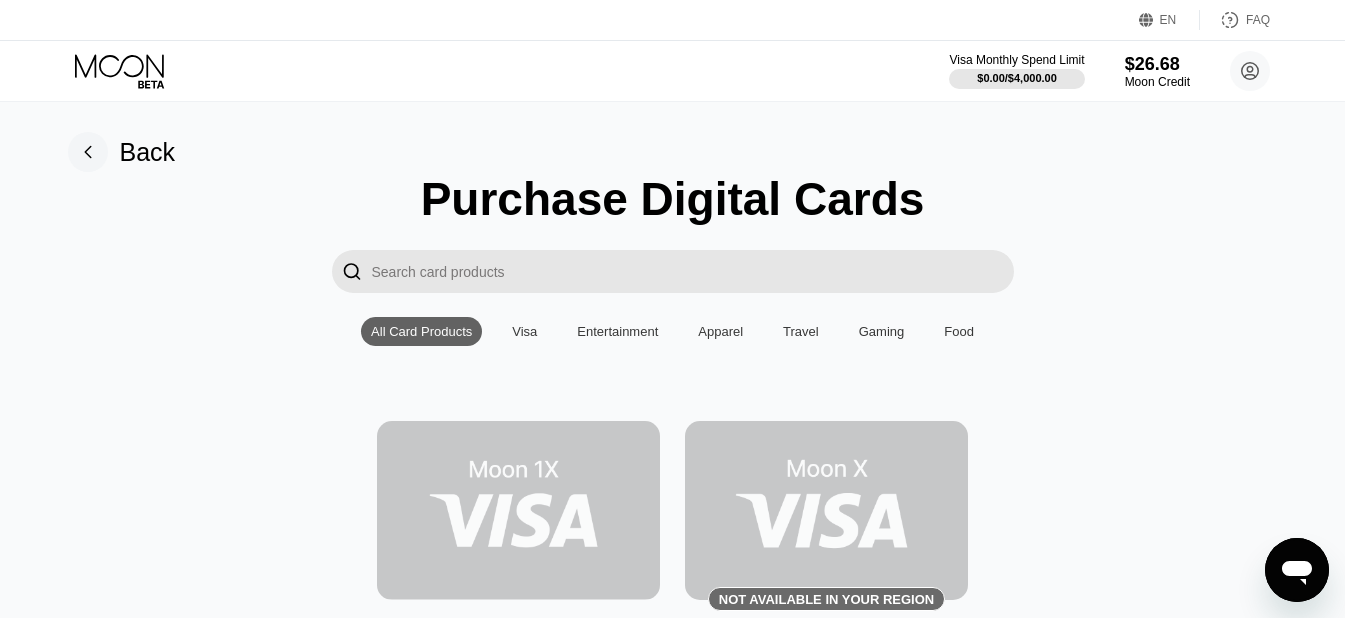 click at bounding box center [518, 510] 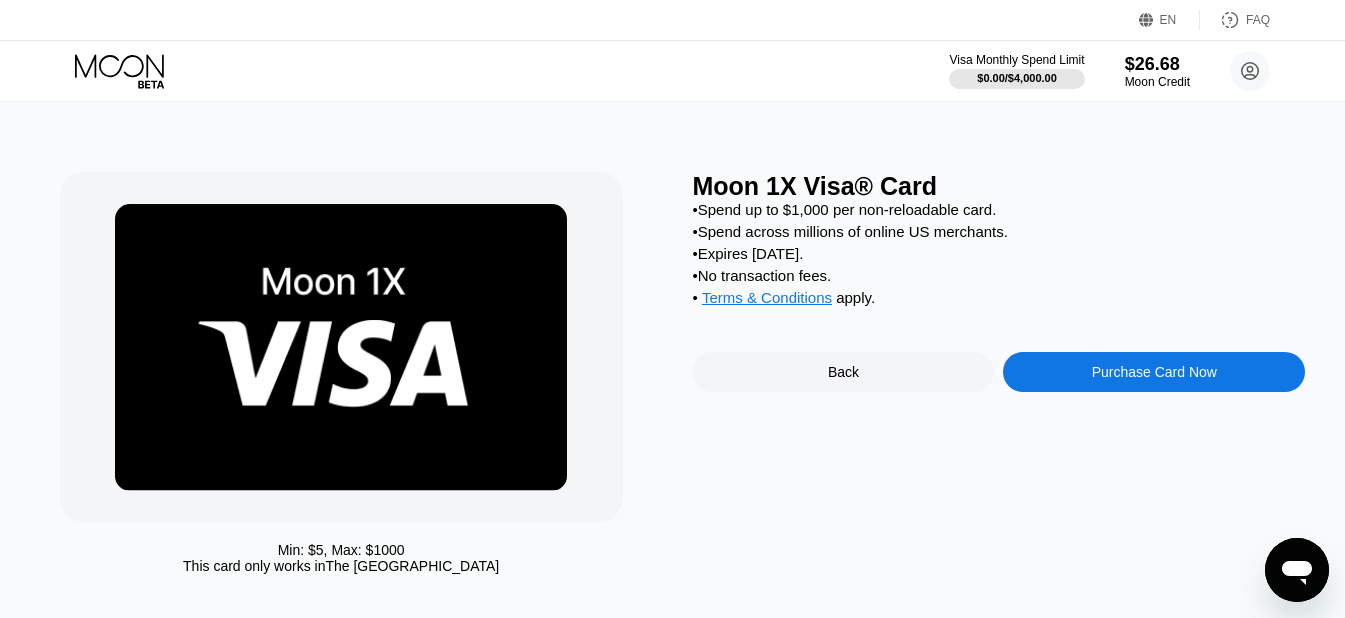 click on "Purchase Card Now" at bounding box center (1154, 372) 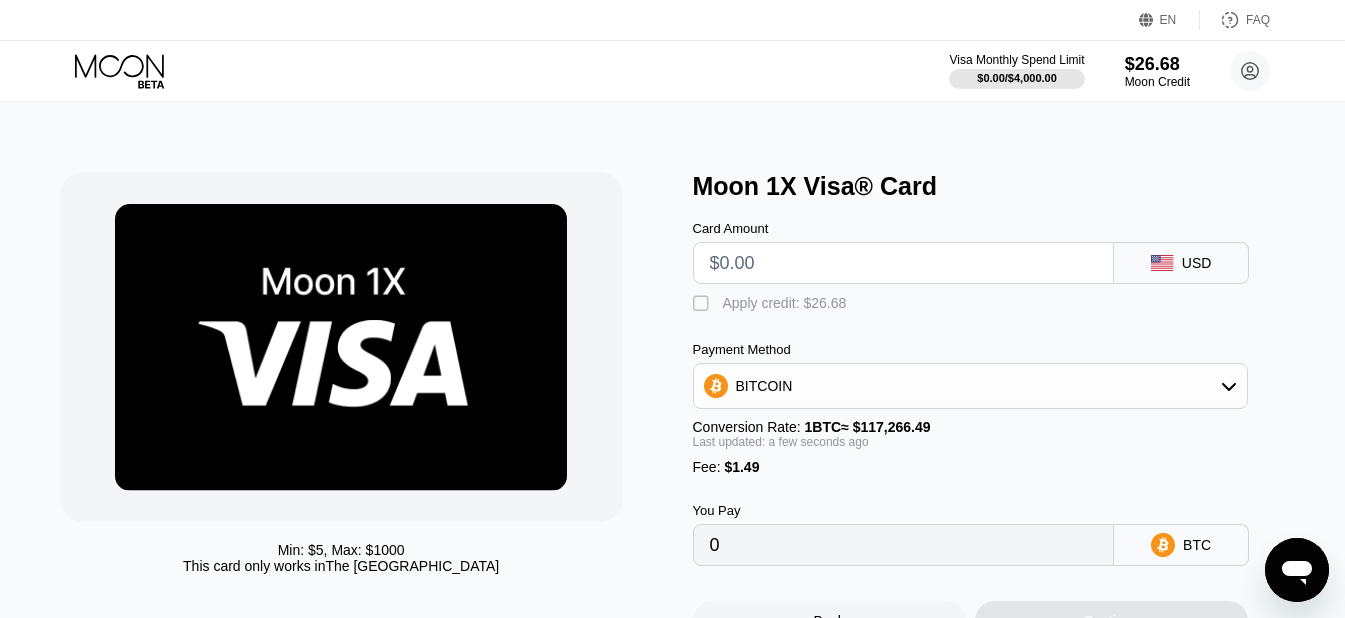 click at bounding box center (904, 263) 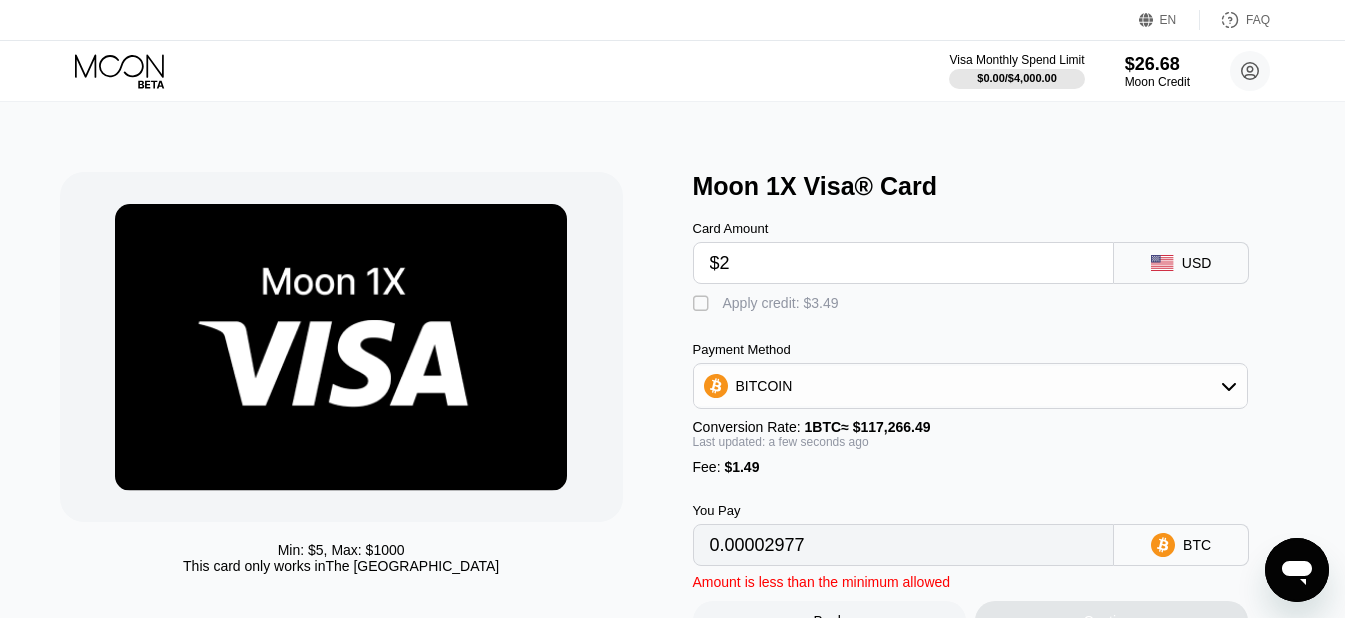 type on "0.00002977" 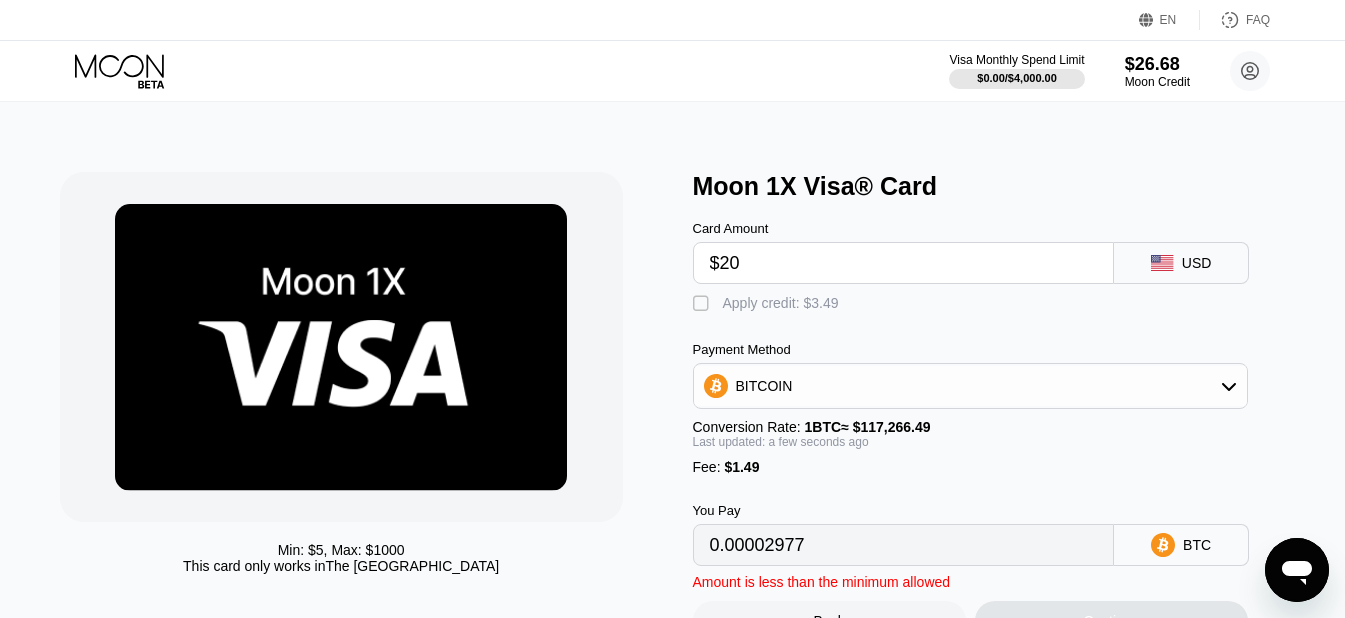 type on "0.00018326" 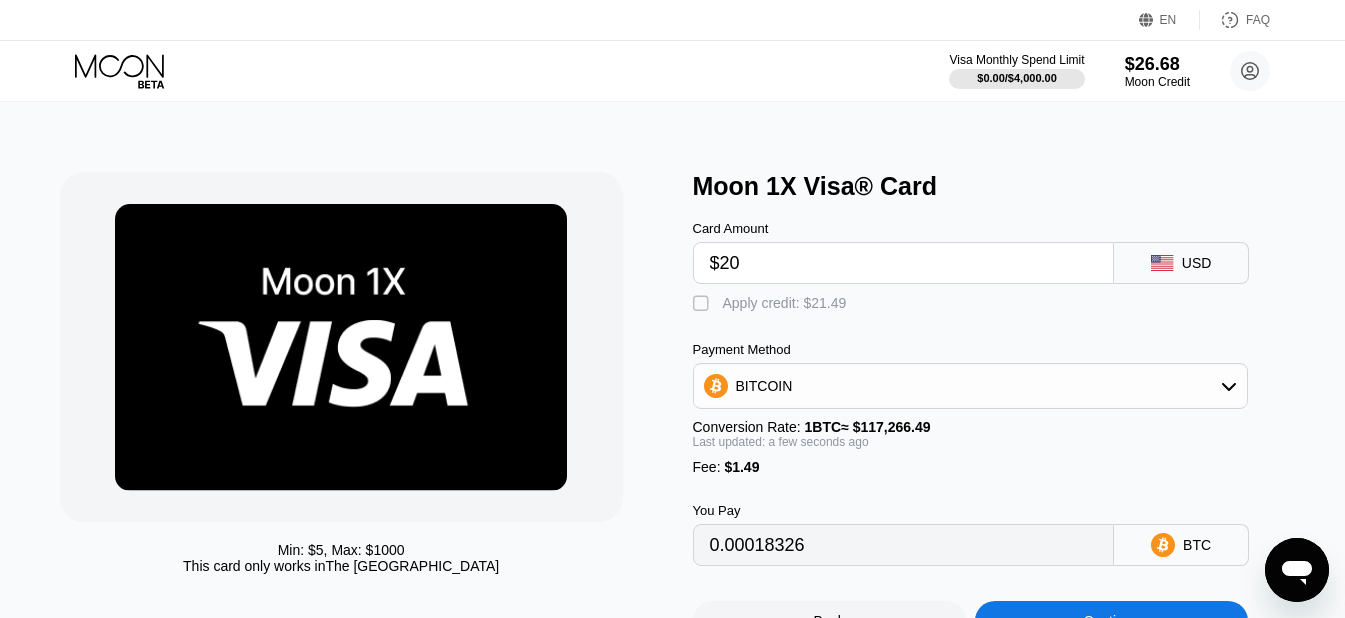 type on "$20" 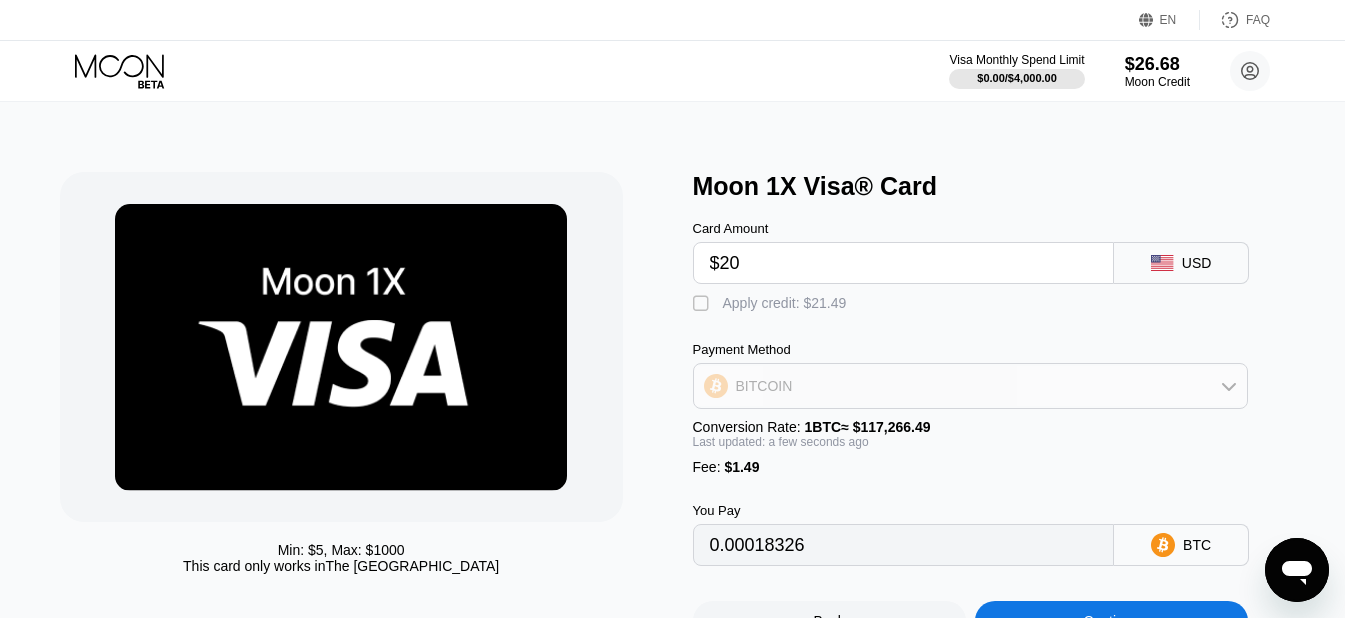 click 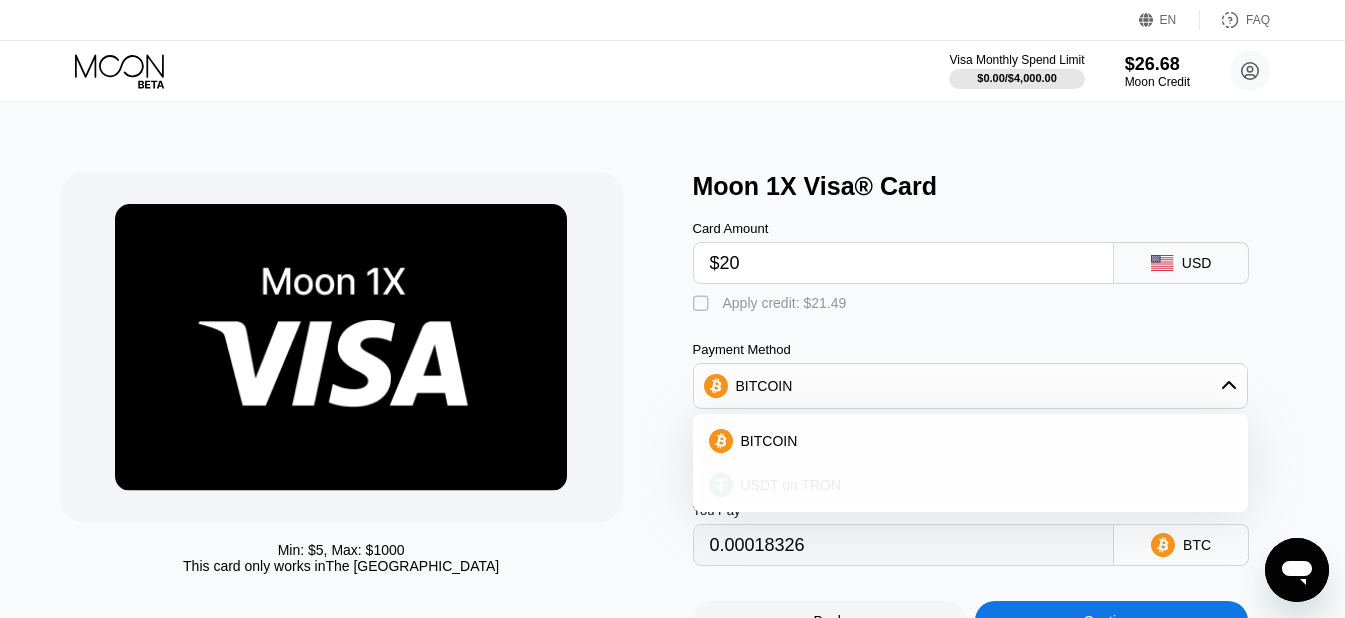 click on "USDT on TRON" at bounding box center (791, 485) 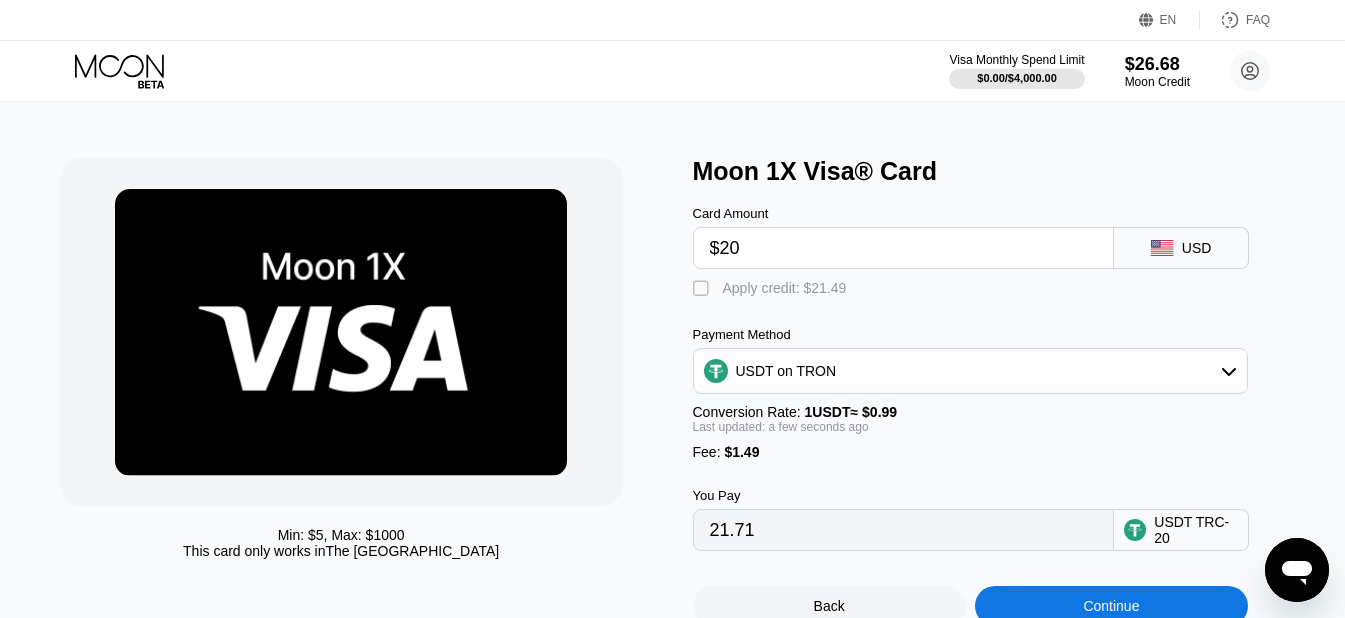 scroll, scrollTop: 0, scrollLeft: 0, axis: both 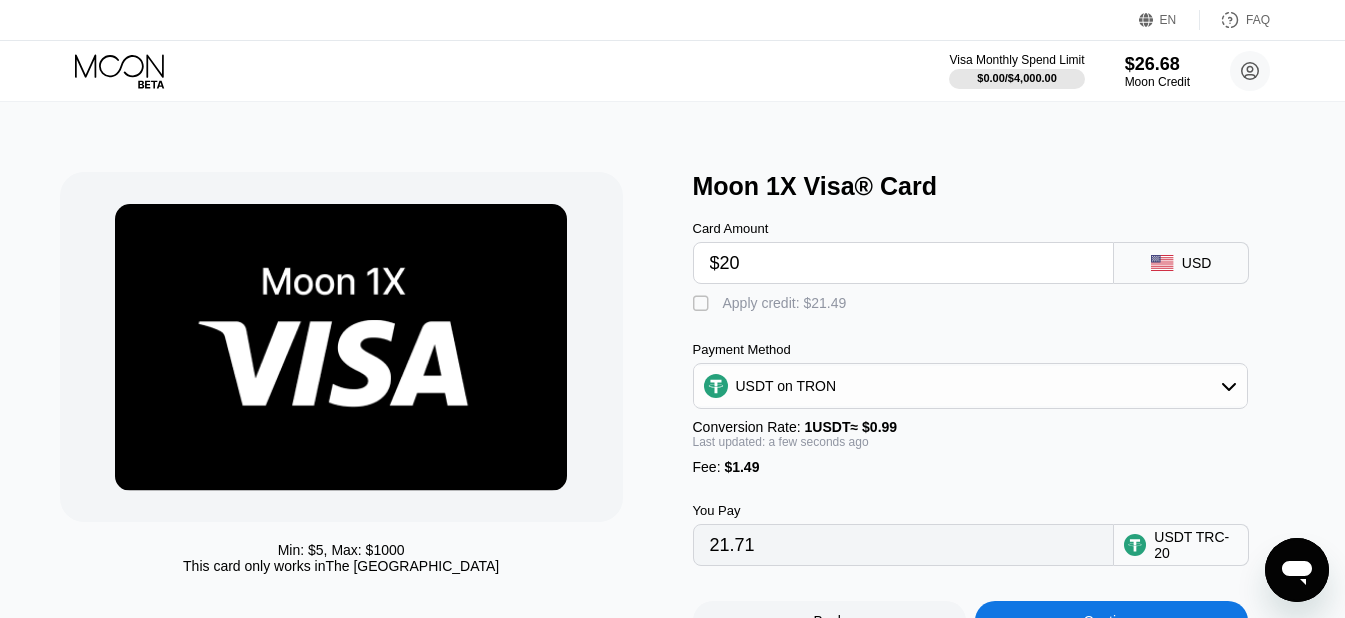click on "" at bounding box center (703, 304) 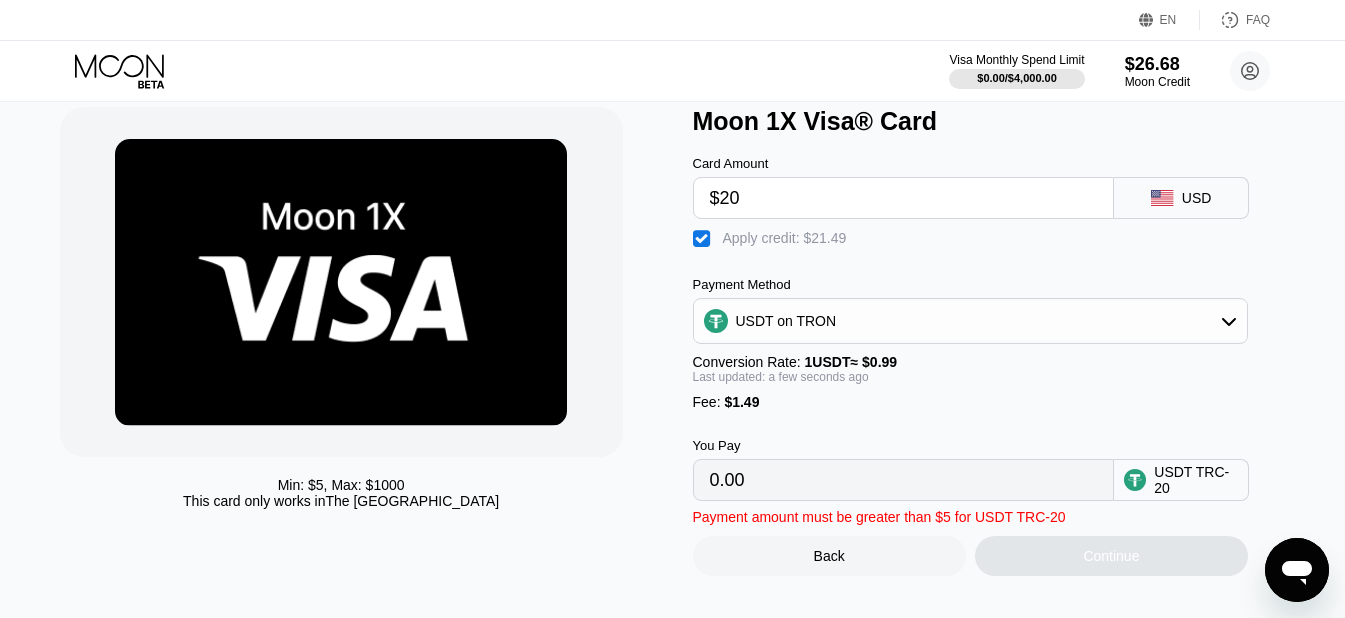 scroll, scrollTop: 100, scrollLeft: 0, axis: vertical 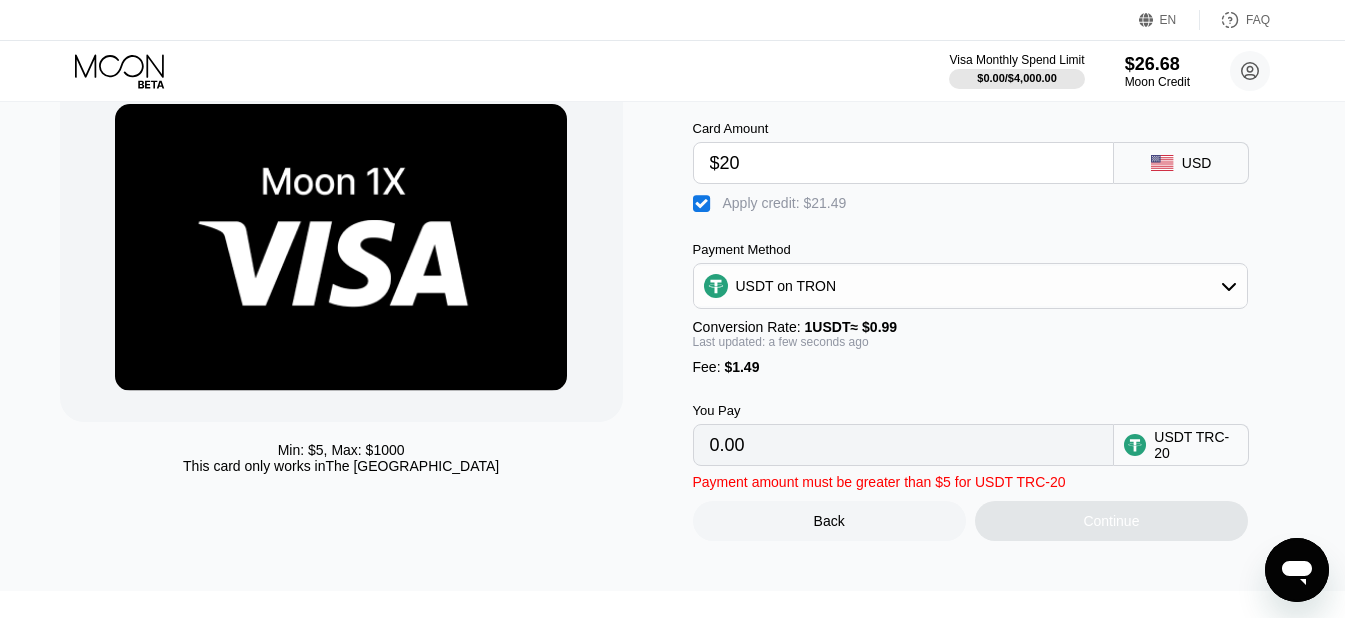 click on "0.00" at bounding box center (904, 445) 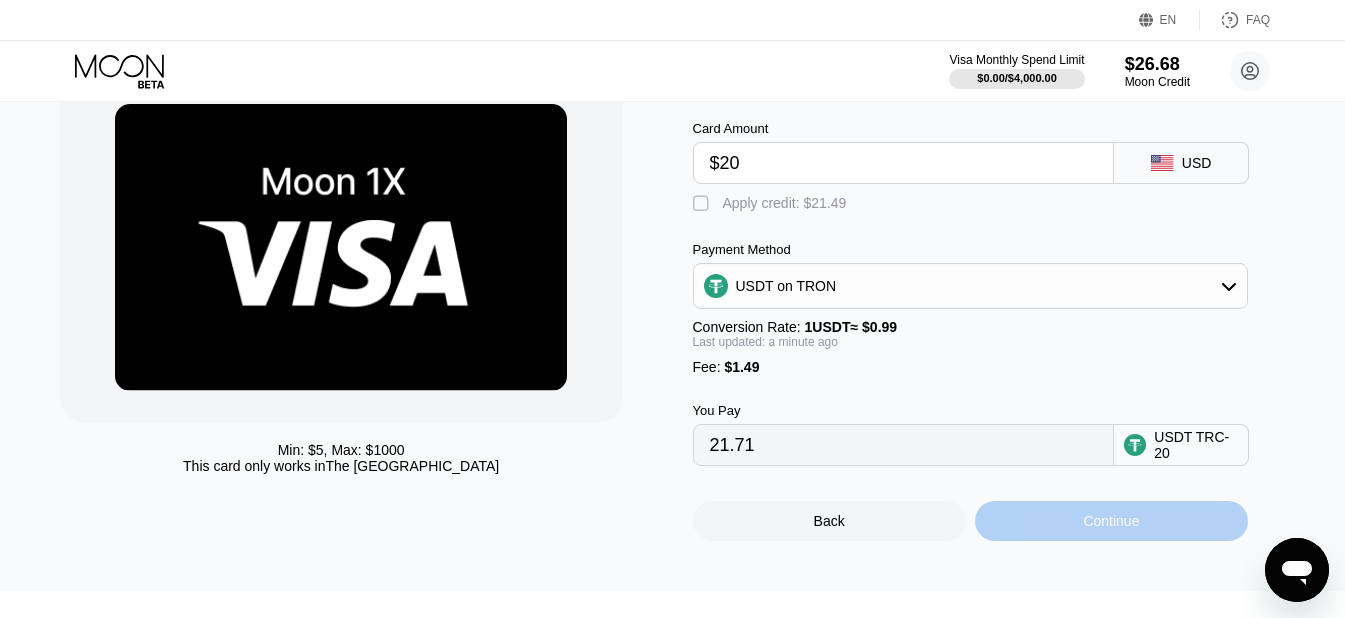 click on "Continue" at bounding box center [1111, 521] 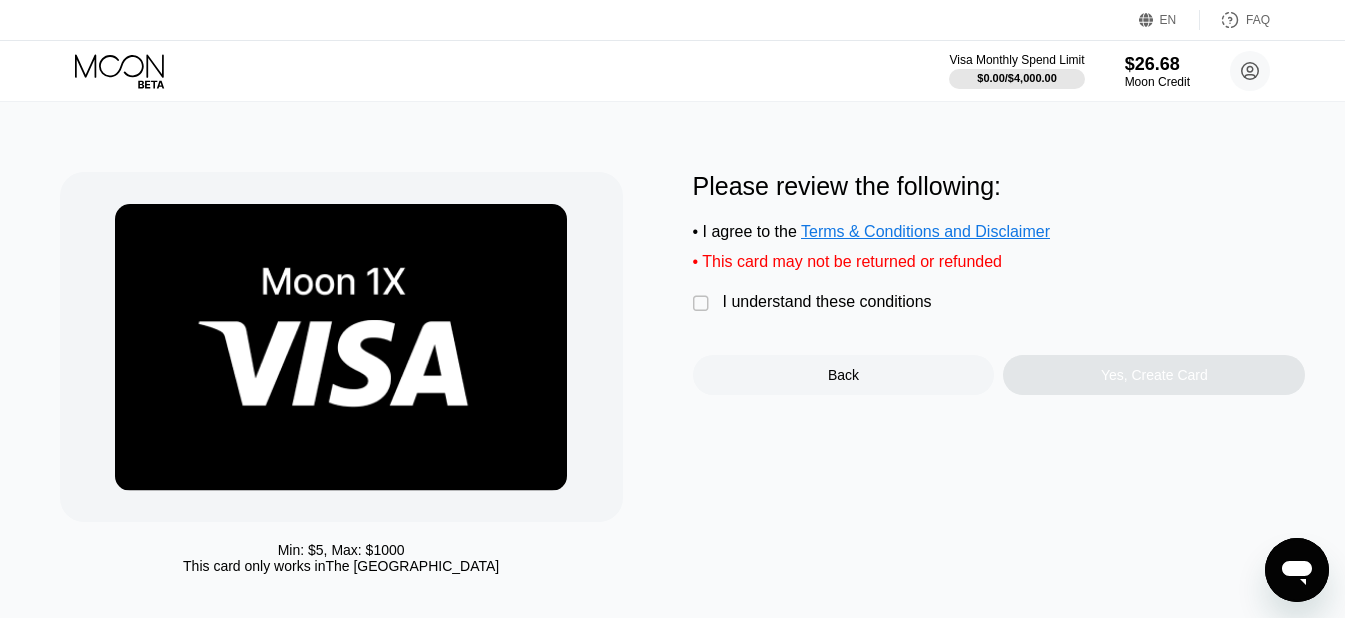click on "" at bounding box center (703, 304) 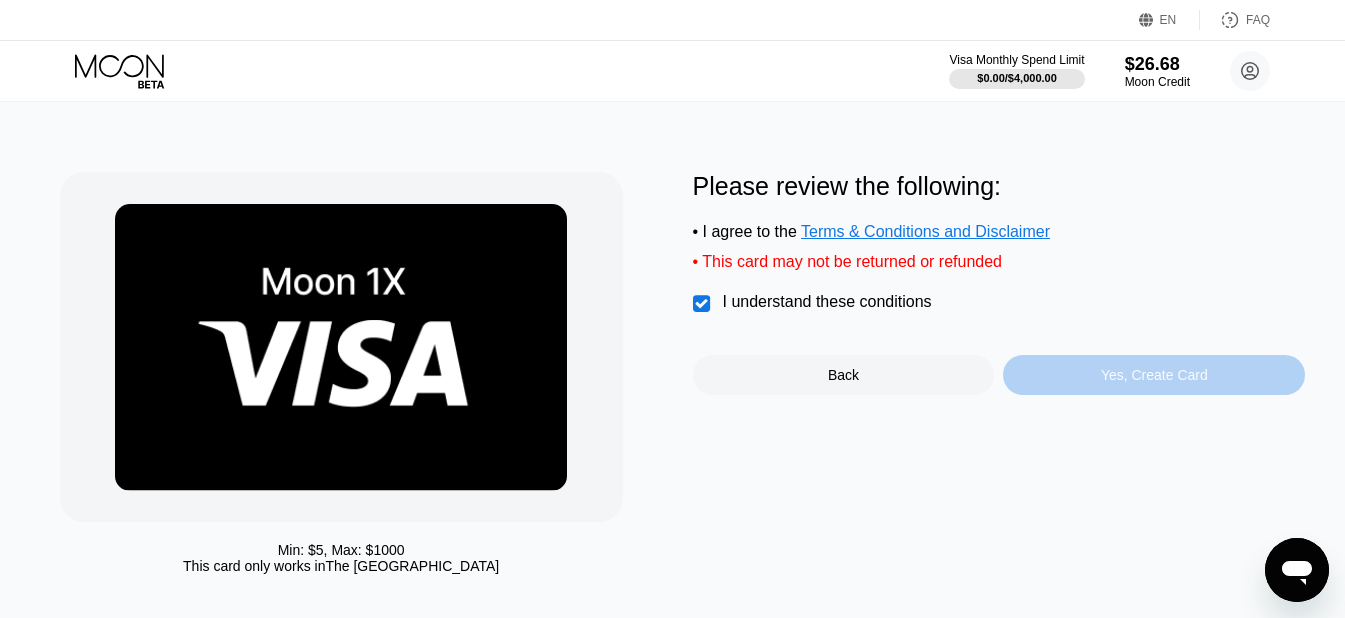 click on "Yes, Create Card" at bounding box center [1154, 375] 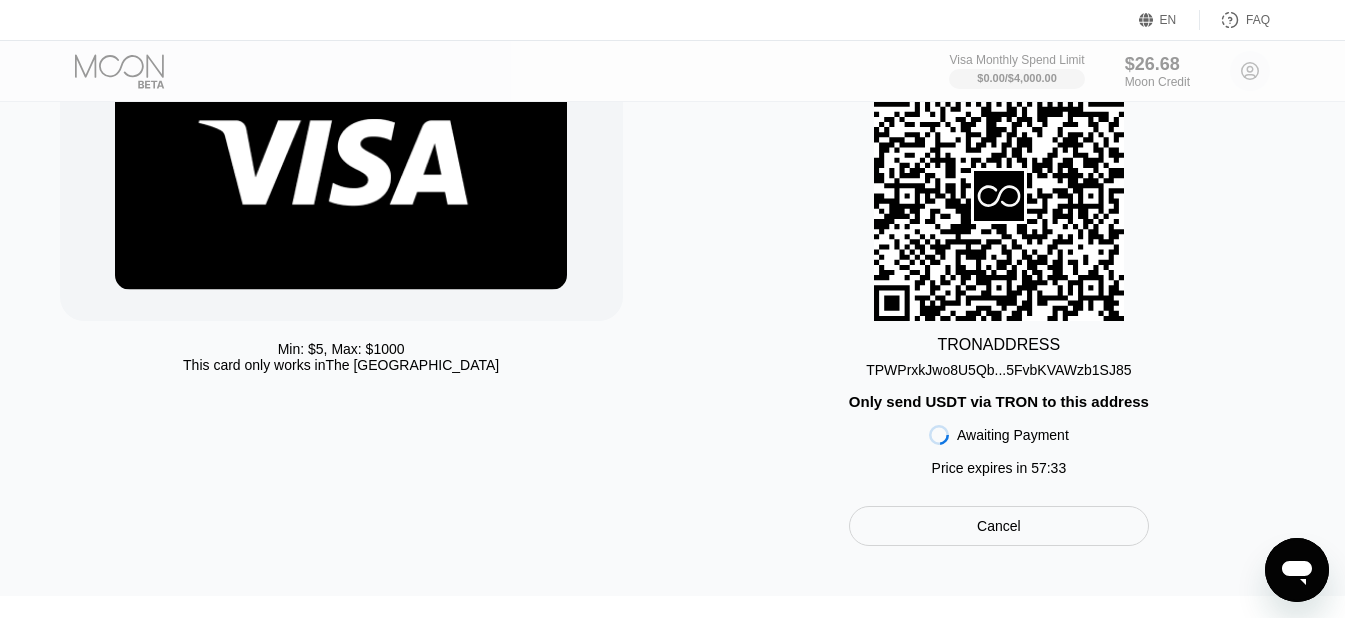 scroll, scrollTop: 400, scrollLeft: 0, axis: vertical 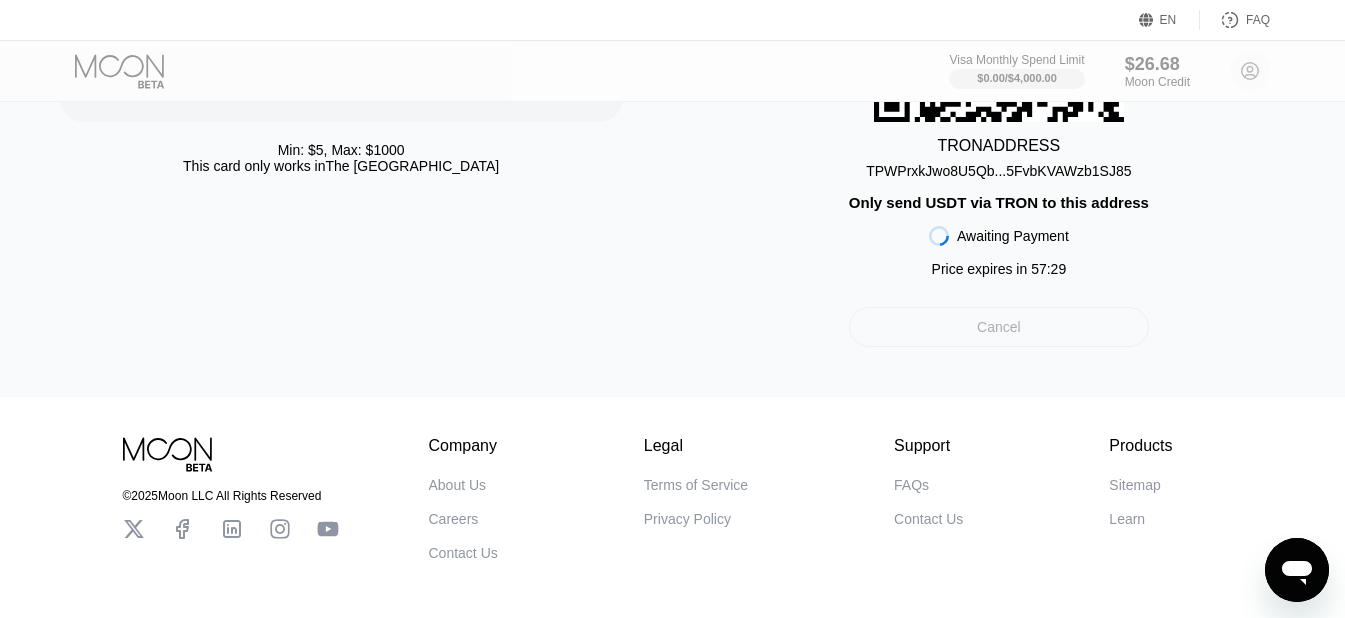 click on "Cancel" at bounding box center (999, 327) 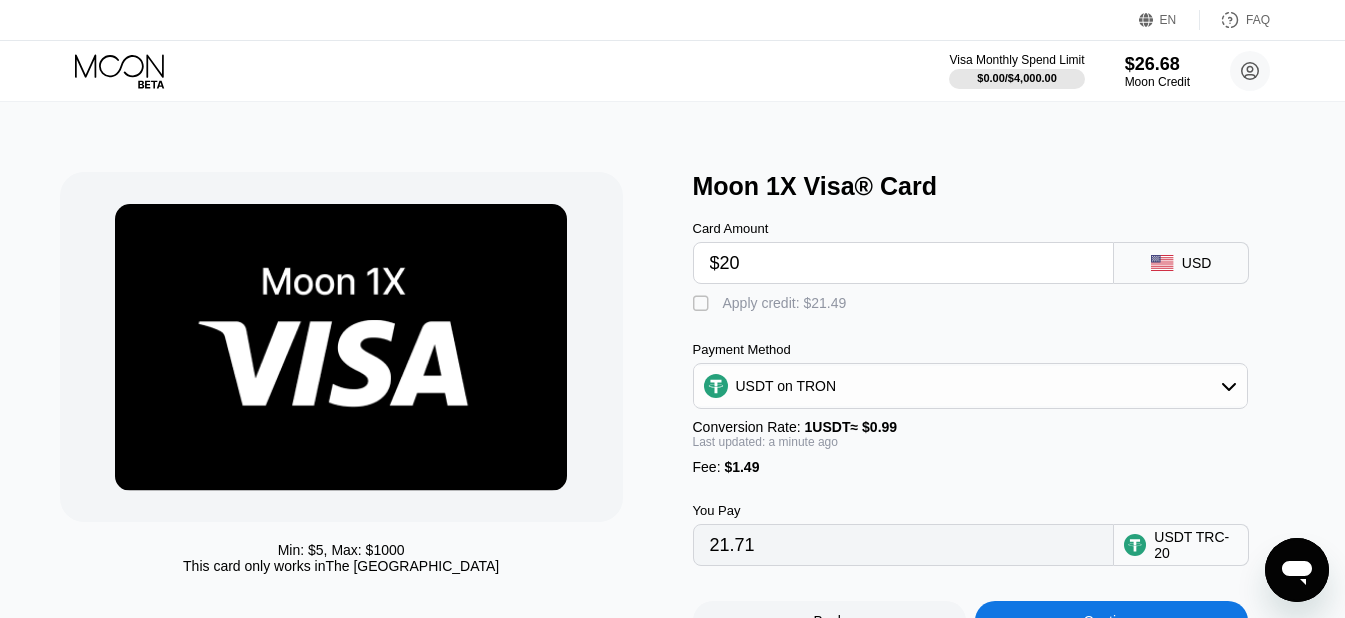 scroll, scrollTop: 0, scrollLeft: 0, axis: both 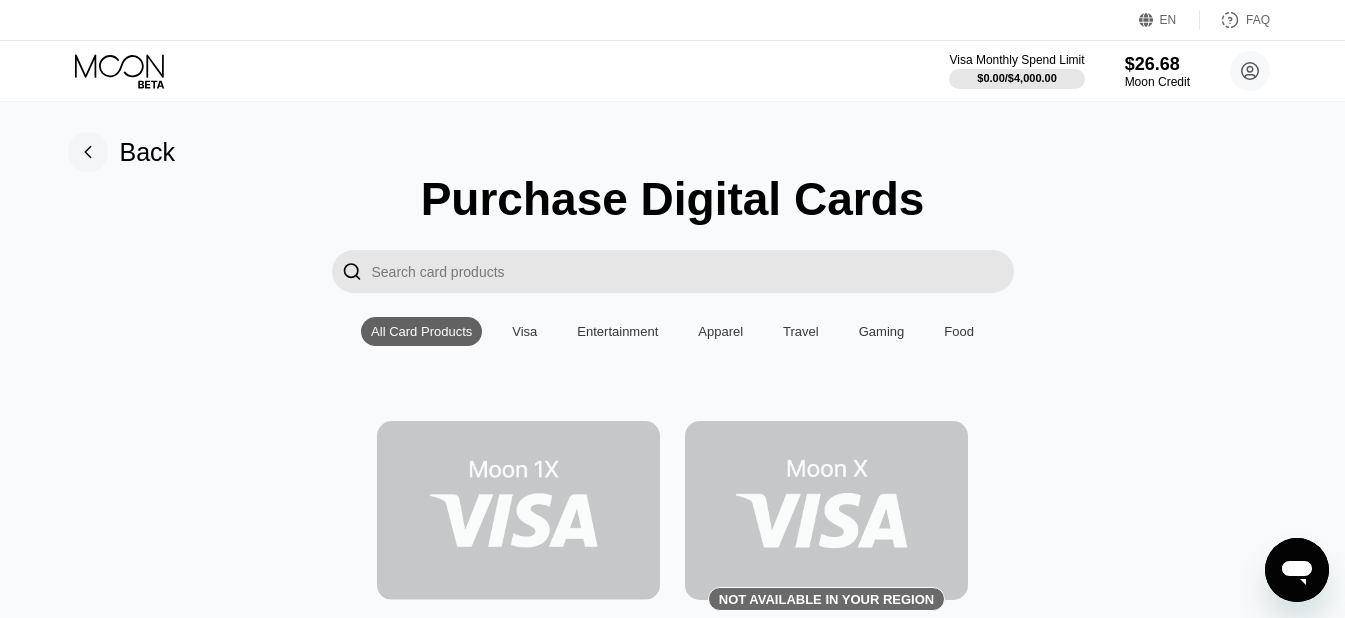 click at bounding box center (518, 510) 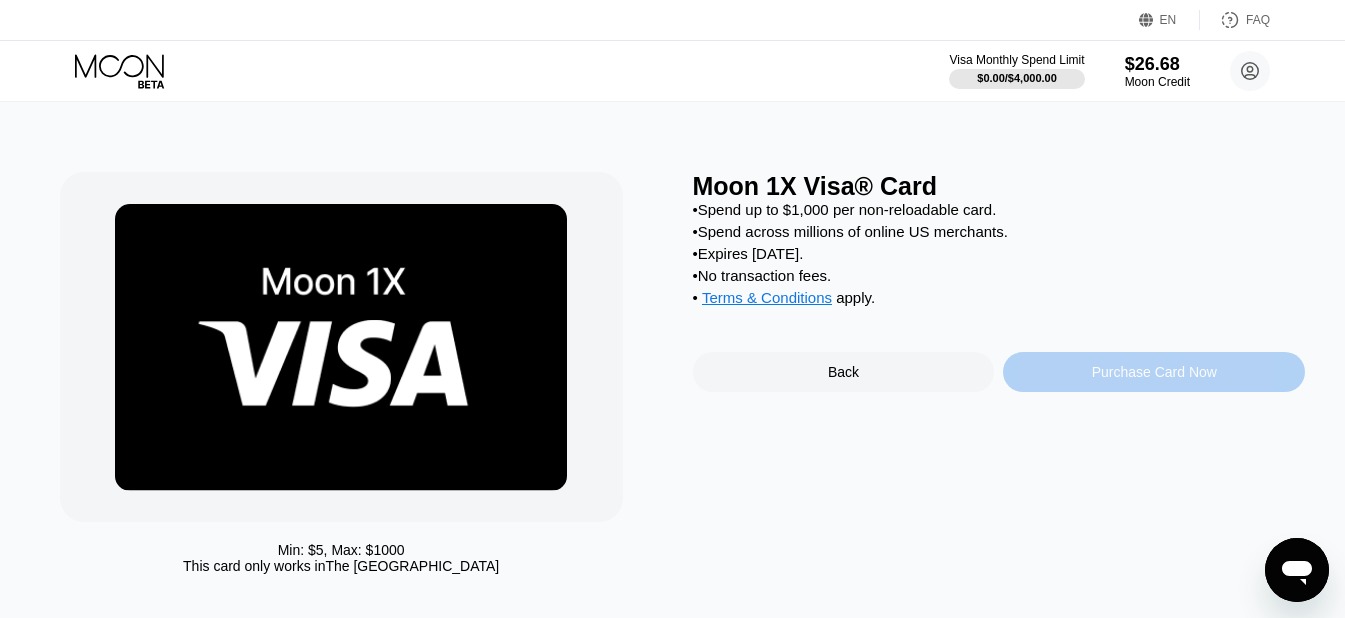 click on "Purchase Card Now" at bounding box center (1154, 372) 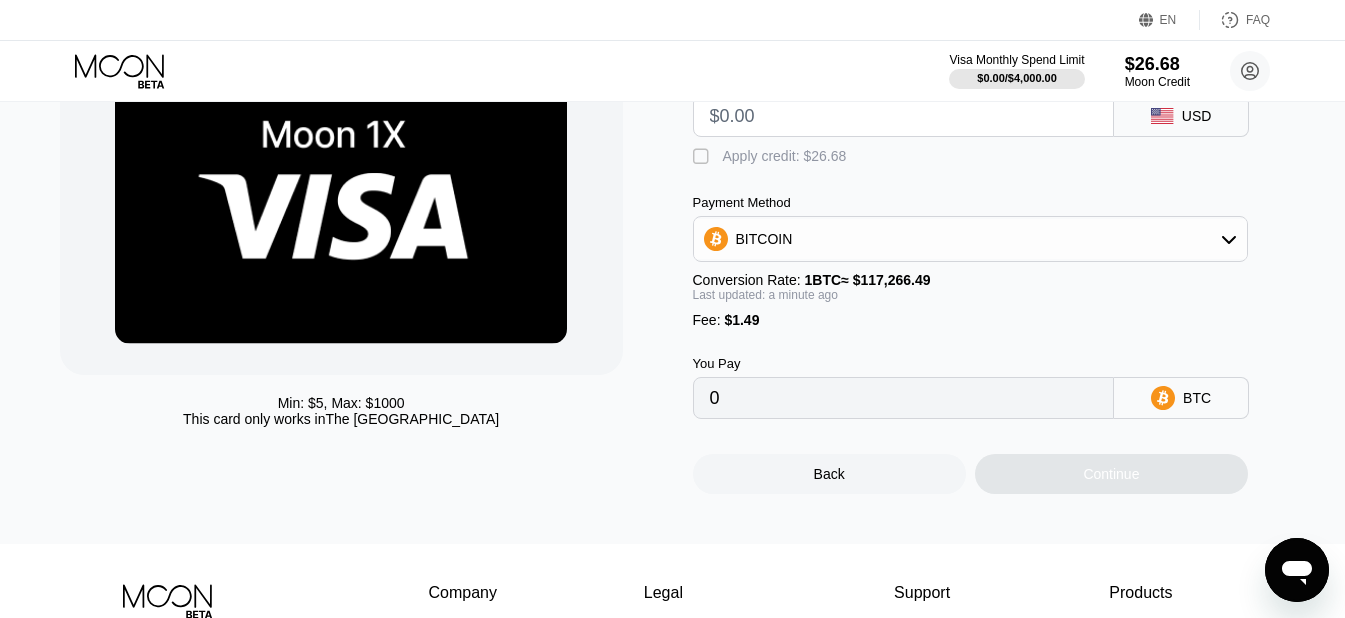 scroll, scrollTop: 100, scrollLeft: 0, axis: vertical 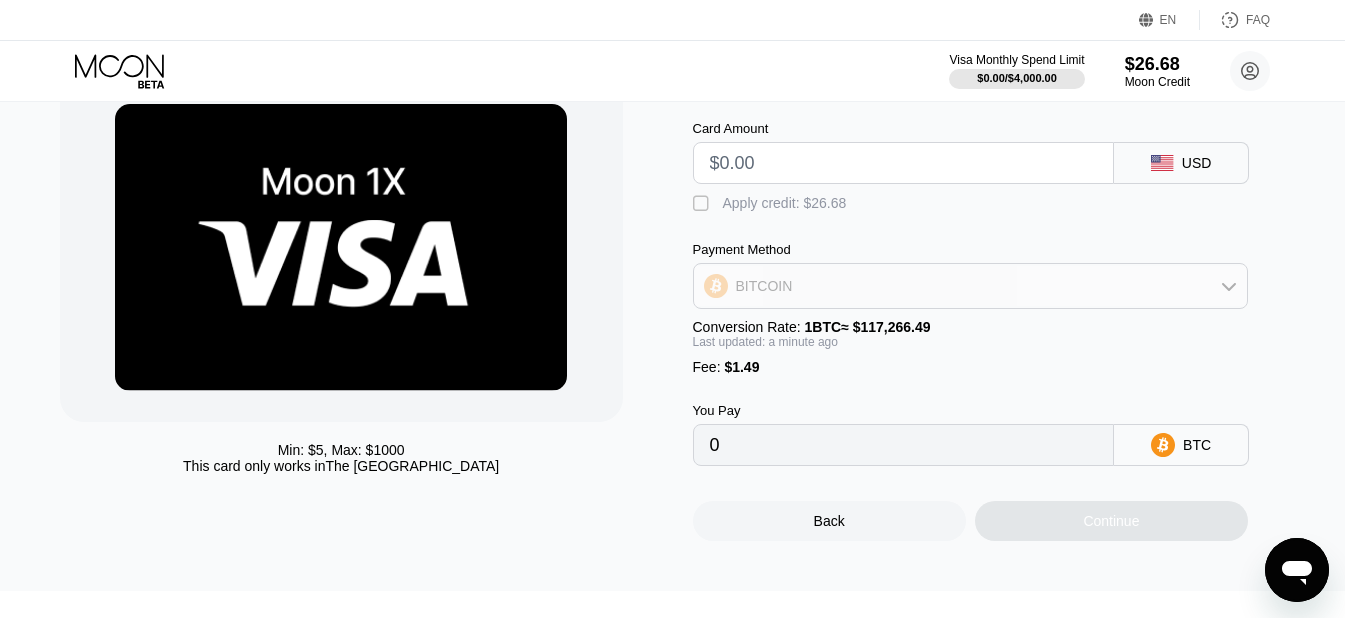 click 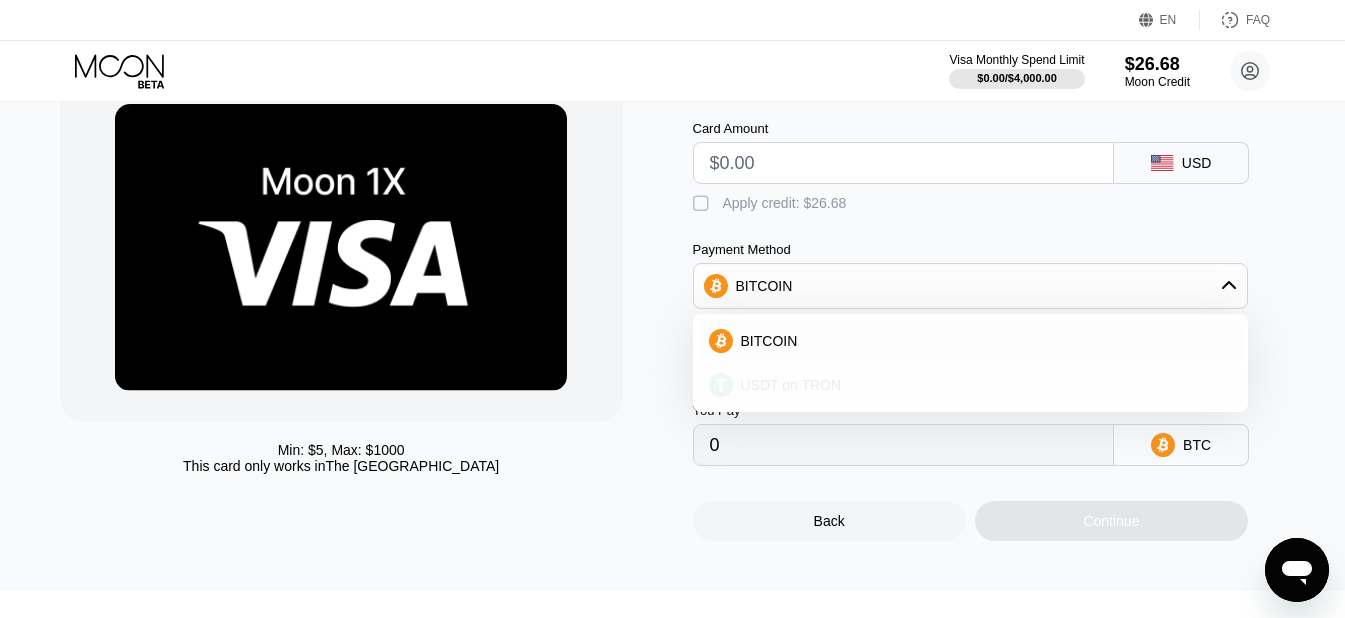 click on "USDT on TRON" at bounding box center [791, 385] 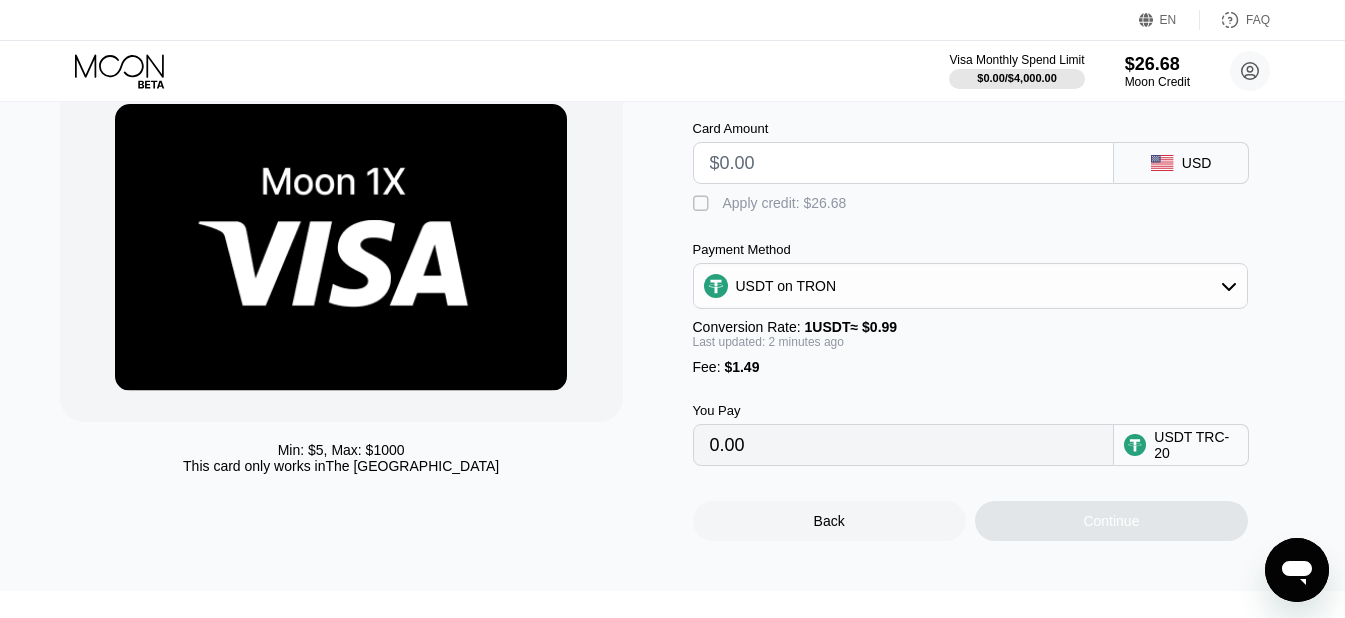 click at bounding box center (904, 163) 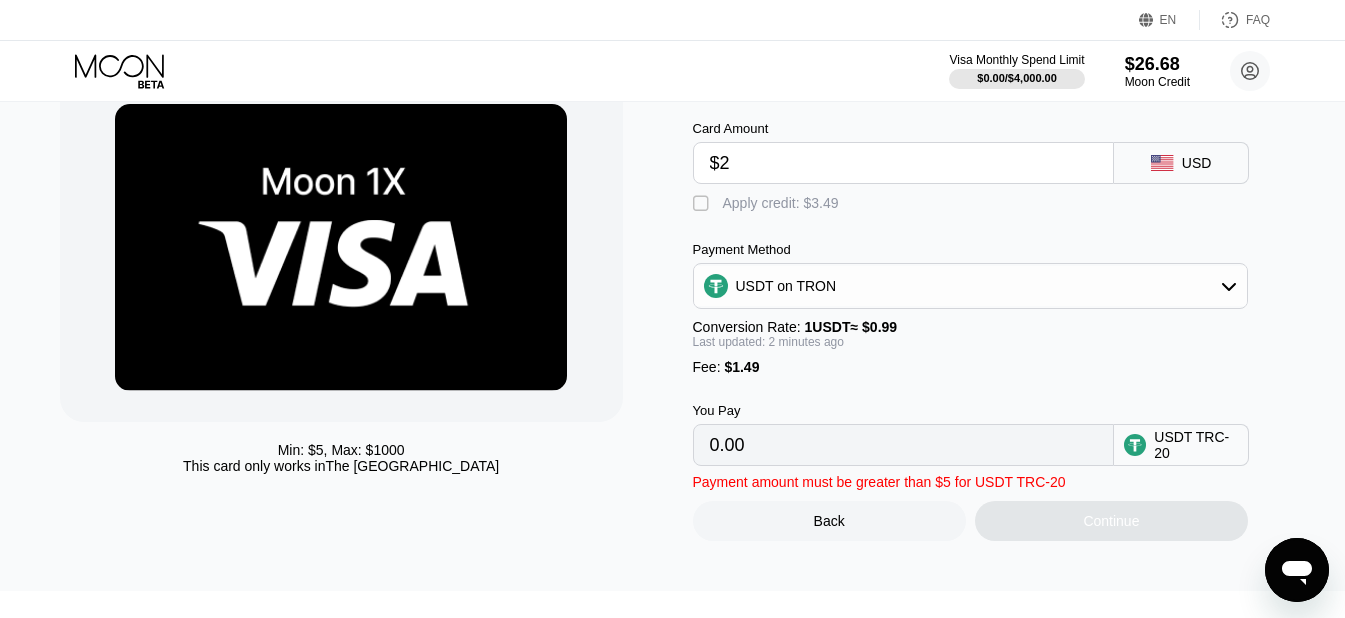 type on "3.53" 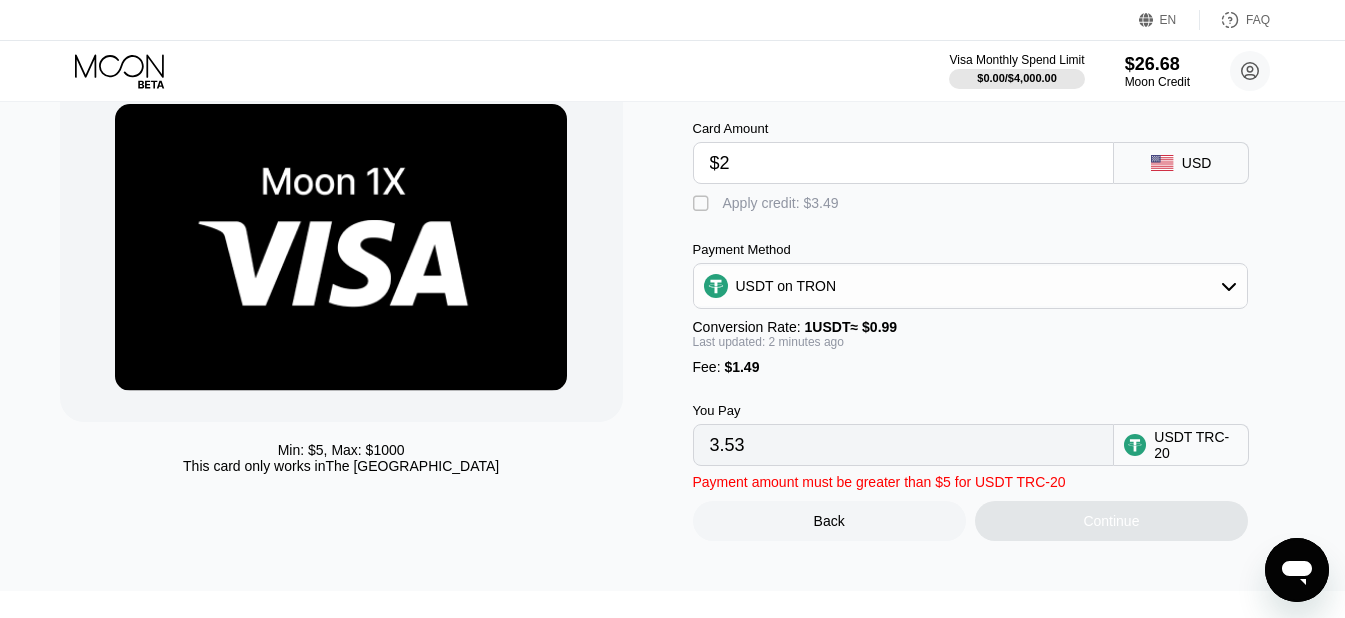 type on "$20" 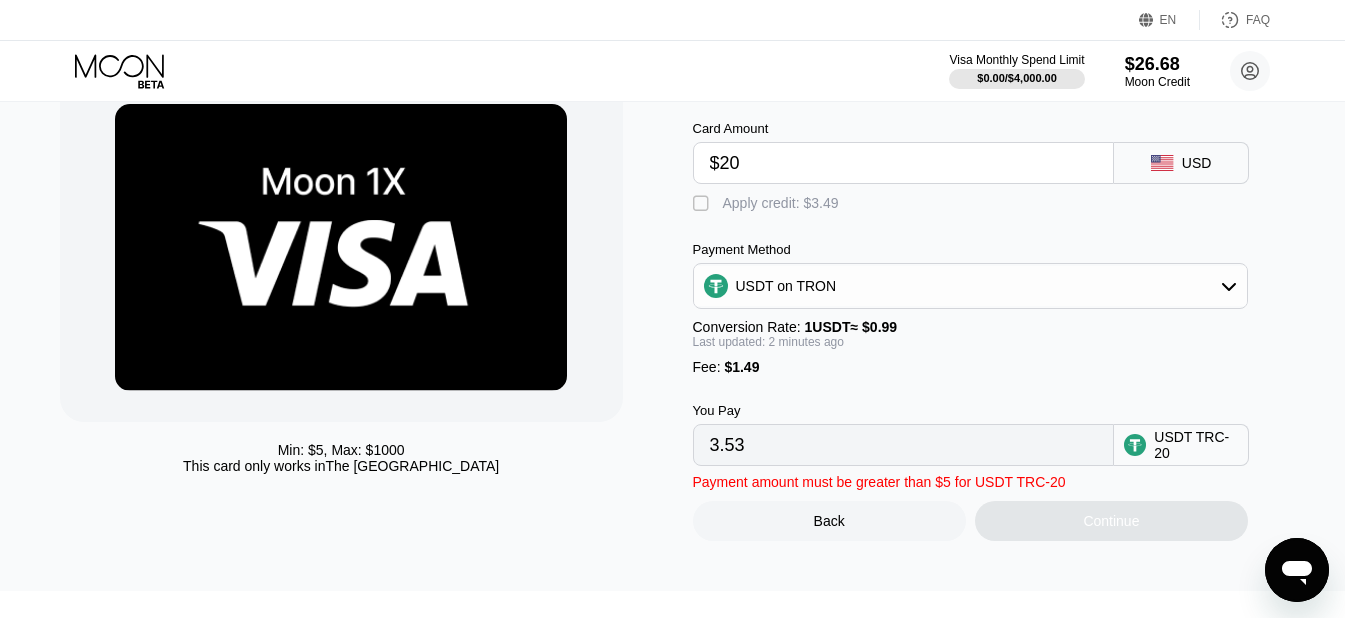 type on "21.71" 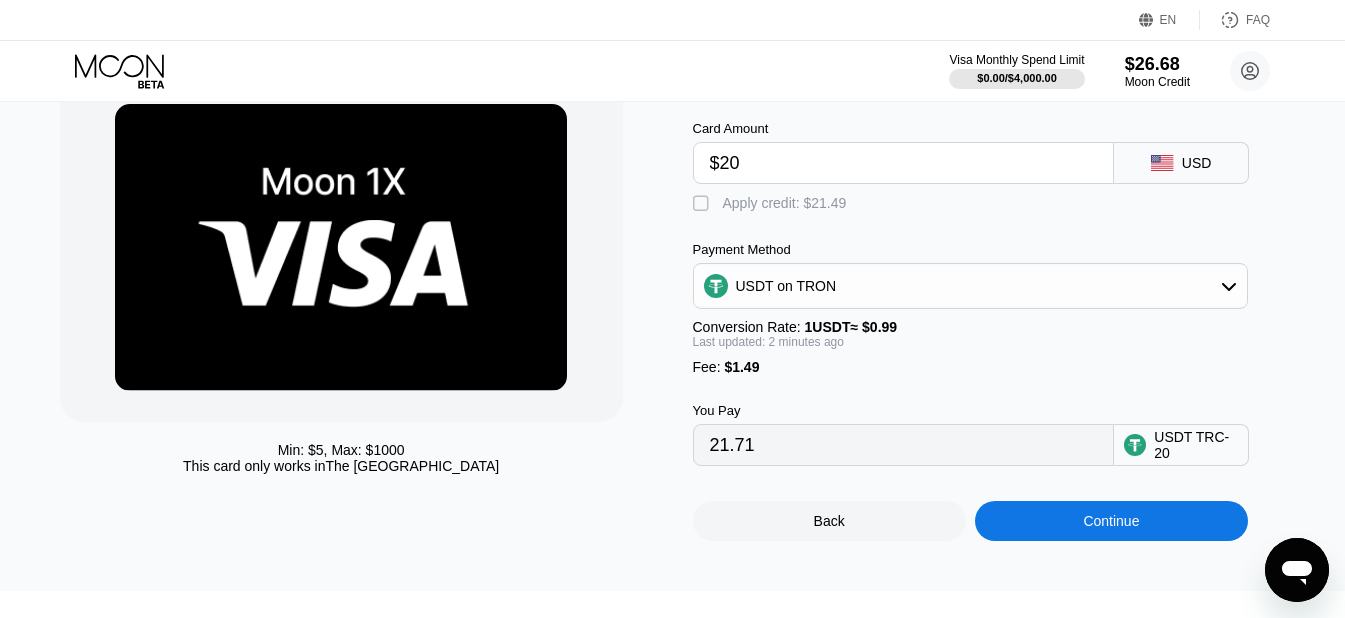 type on "$20" 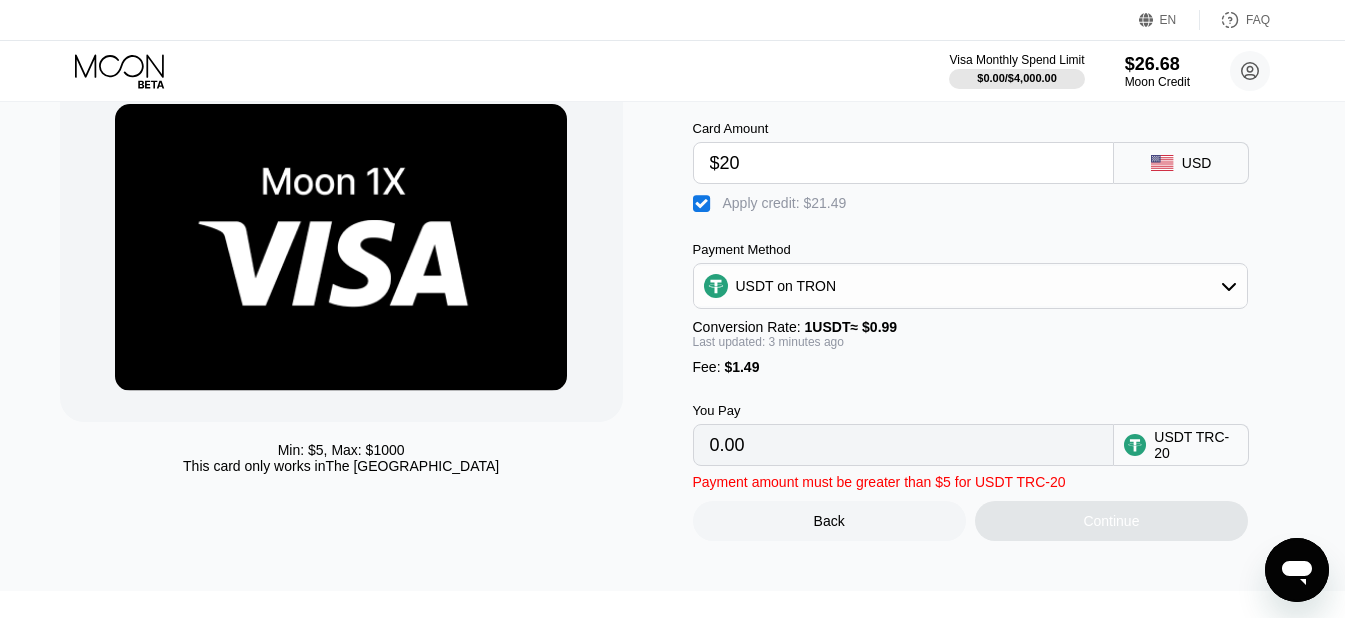 scroll, scrollTop: 0, scrollLeft: 0, axis: both 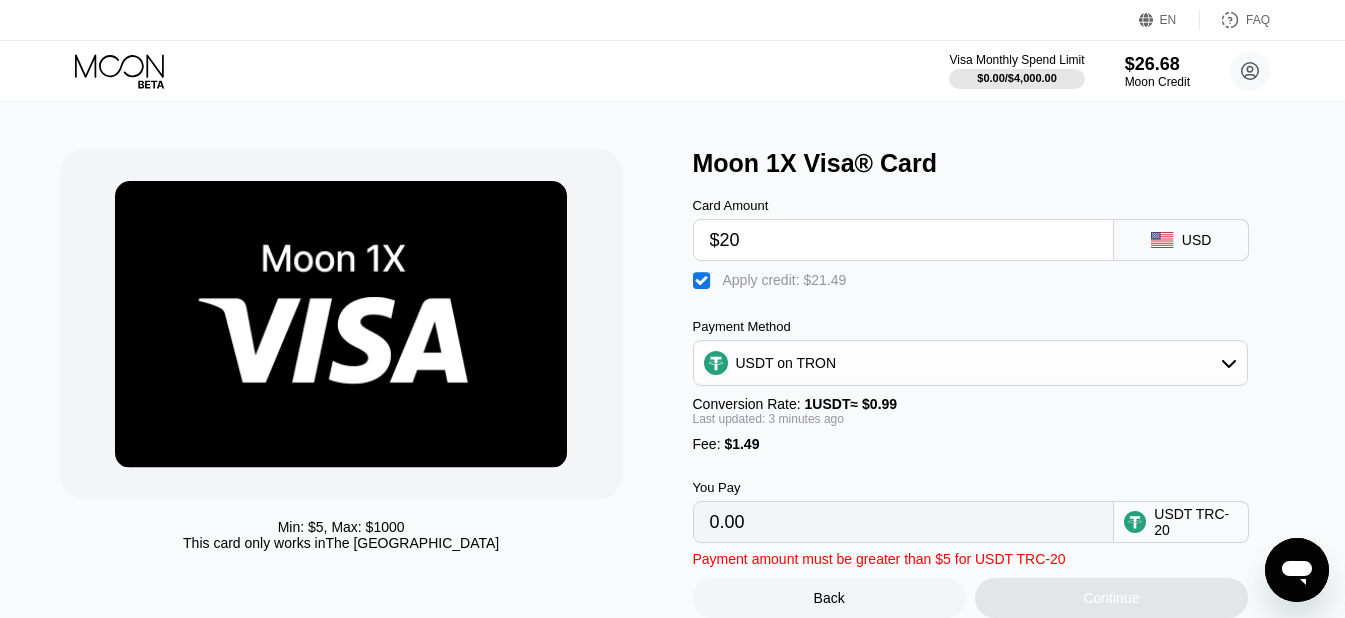 click on "USDT on TRON" at bounding box center [971, 363] 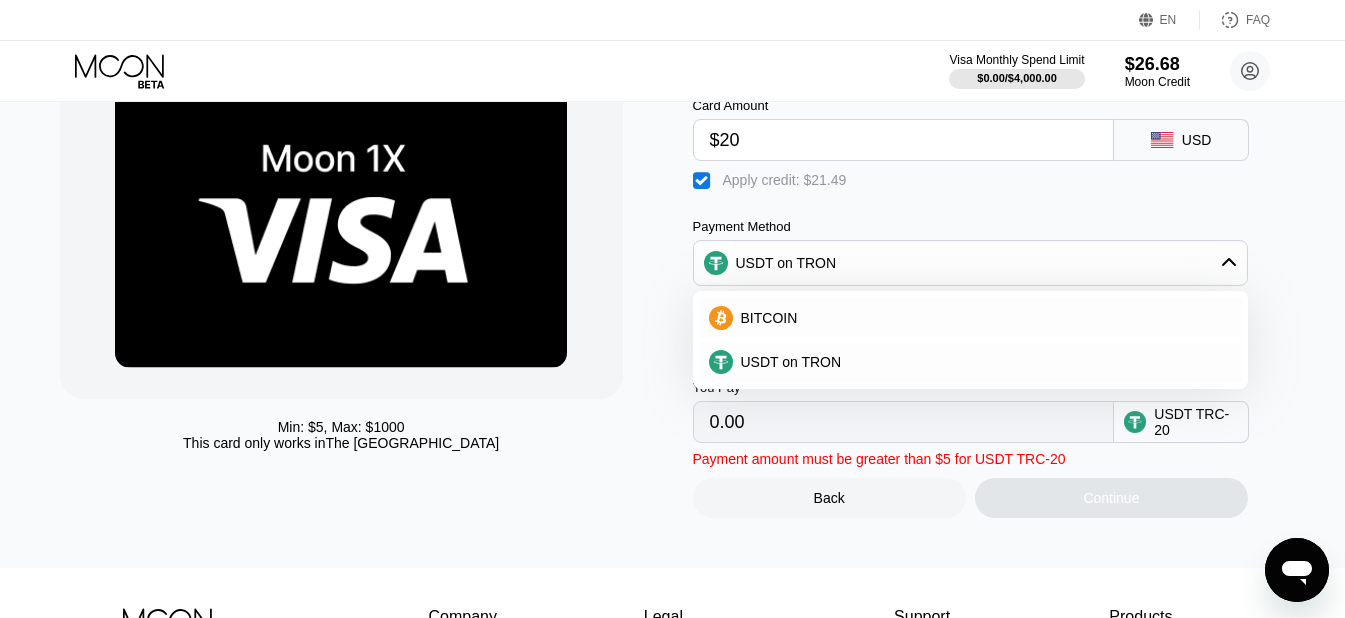 scroll, scrollTop: 23, scrollLeft: 0, axis: vertical 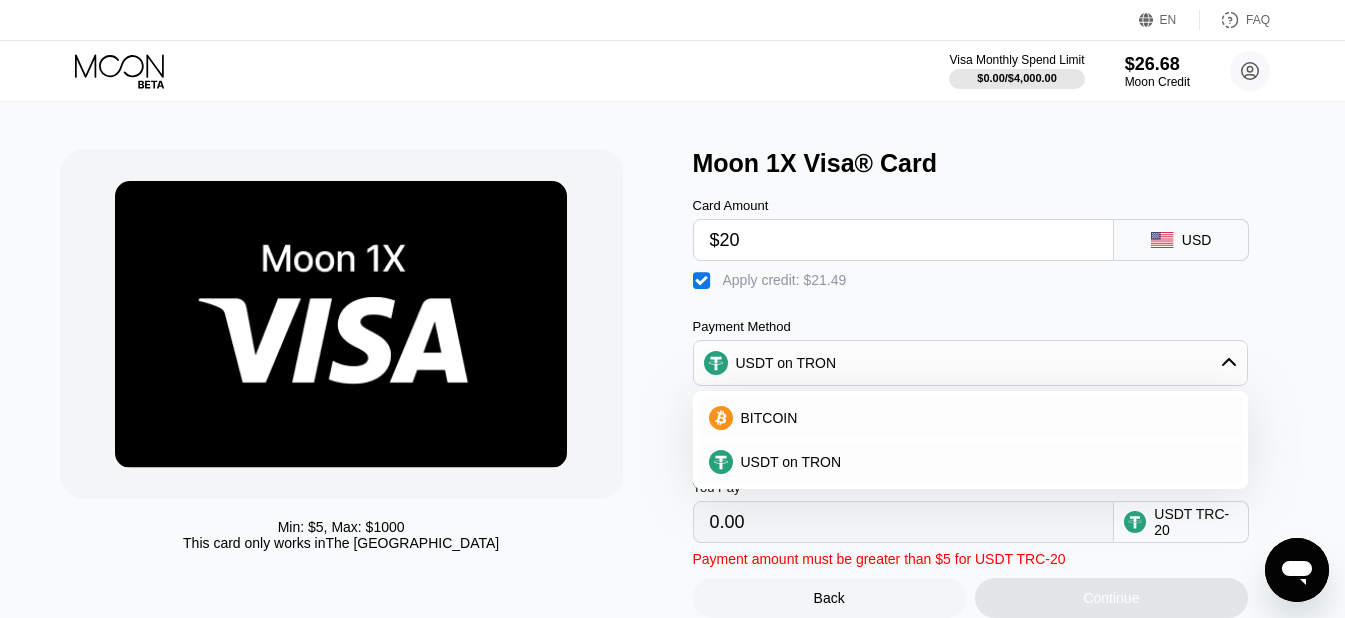 click 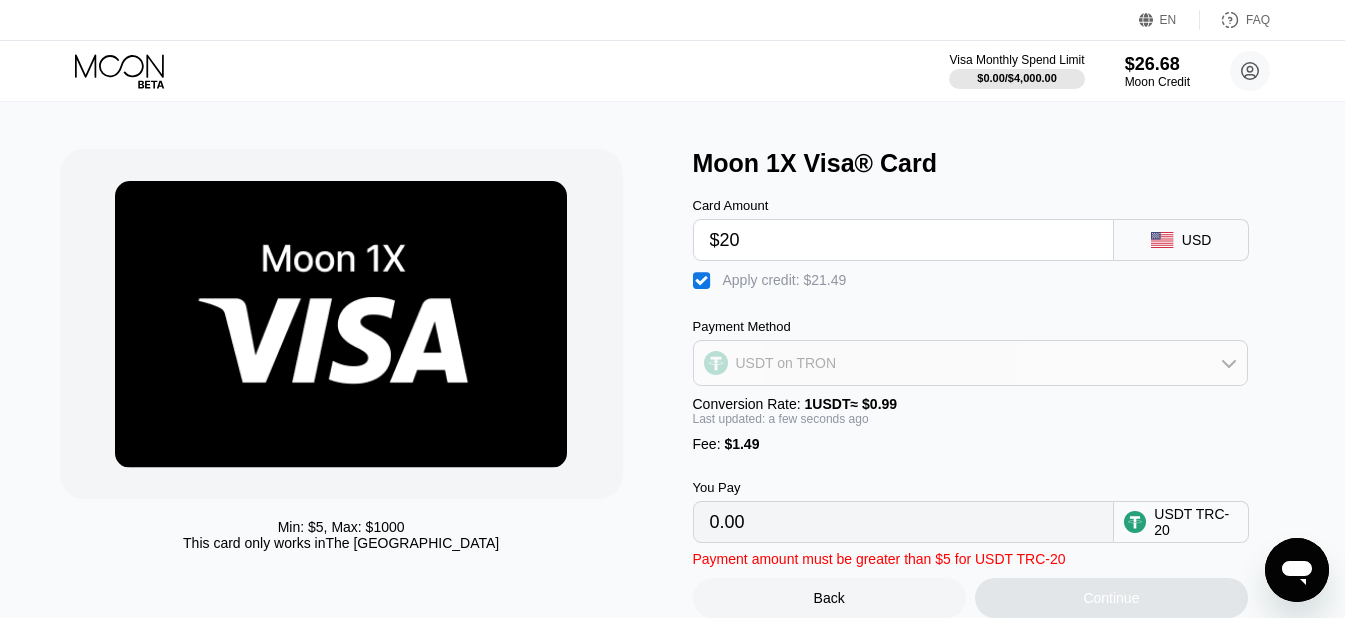 click 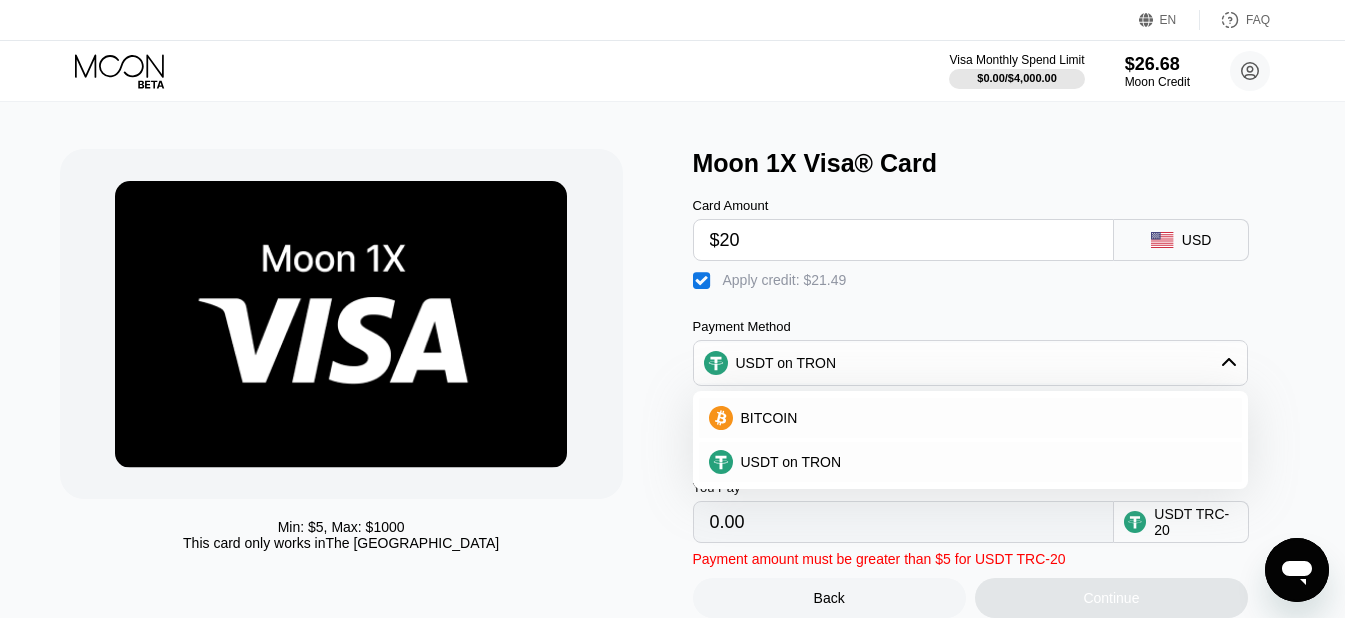 drag, startPoint x: 760, startPoint y: 244, endPoint x: 739, endPoint y: 238, distance: 21.84033 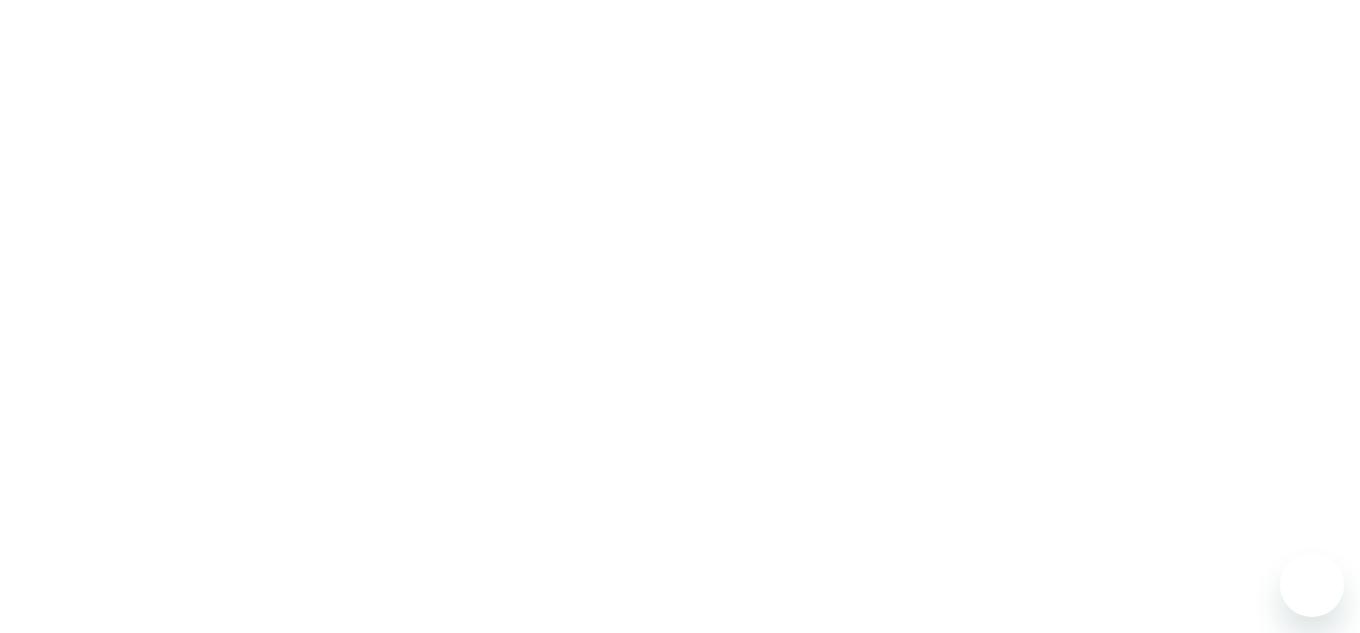 scroll, scrollTop: 0, scrollLeft: 0, axis: both 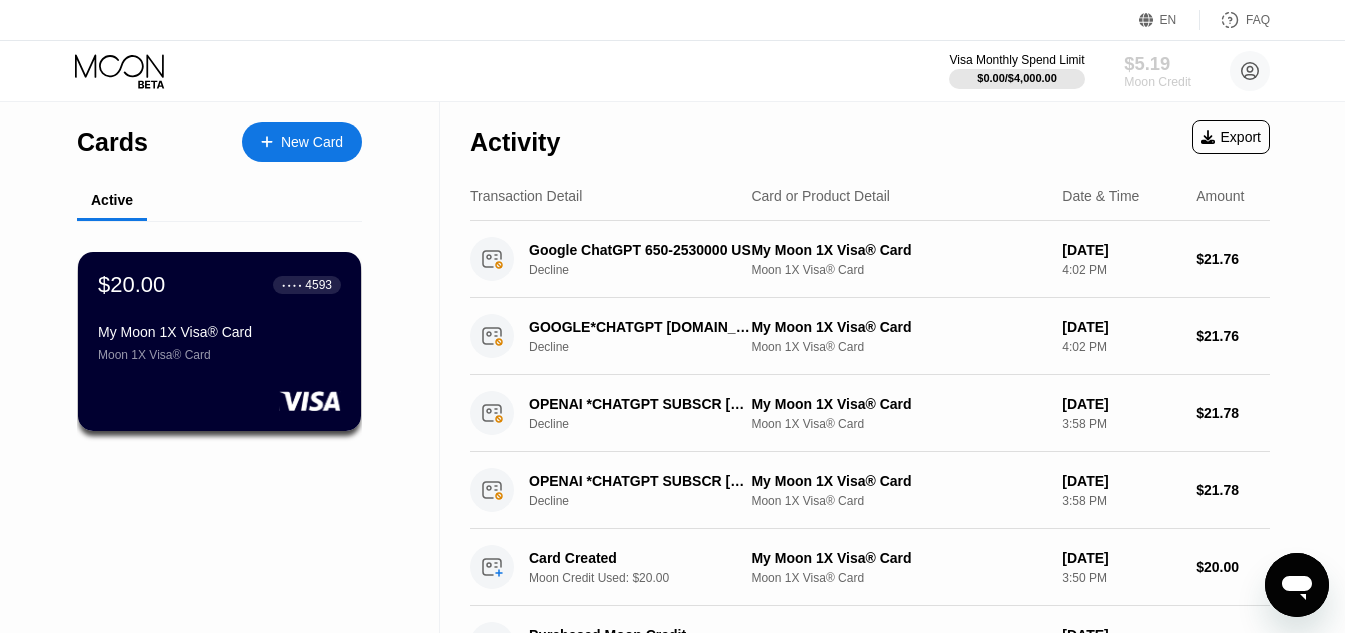 click on "$5.19" at bounding box center [1157, 63] 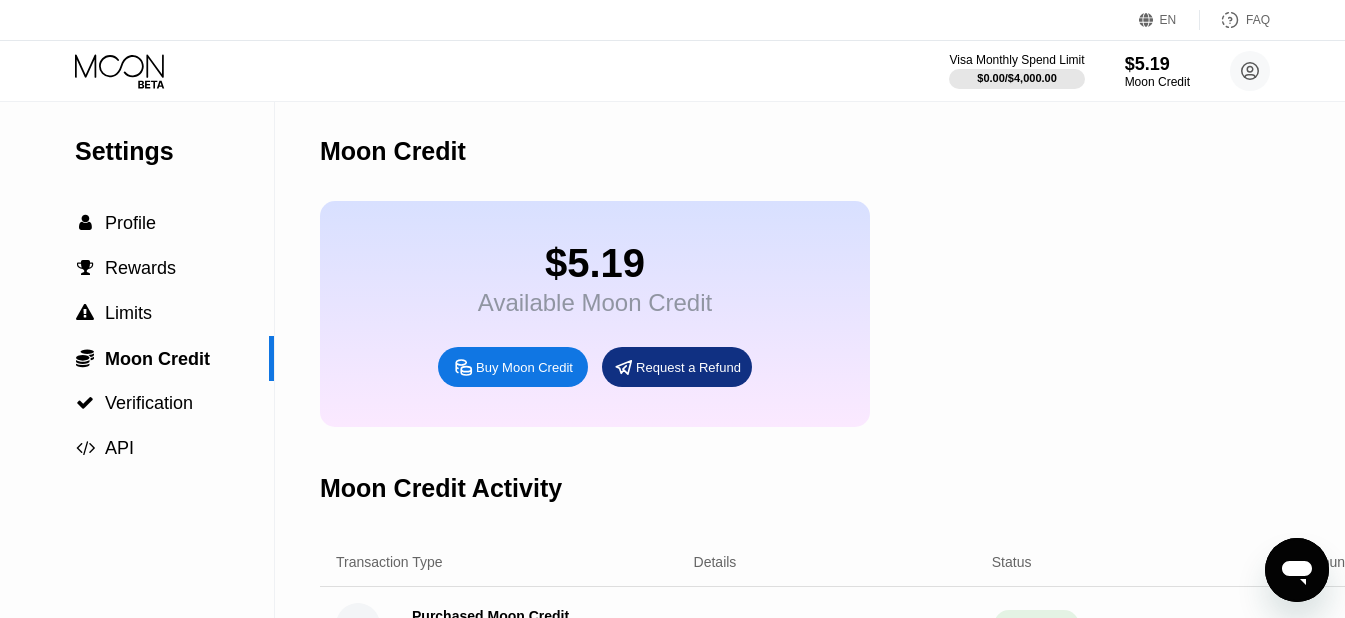 click on "Moon Credit Activity" at bounding box center [441, 488] 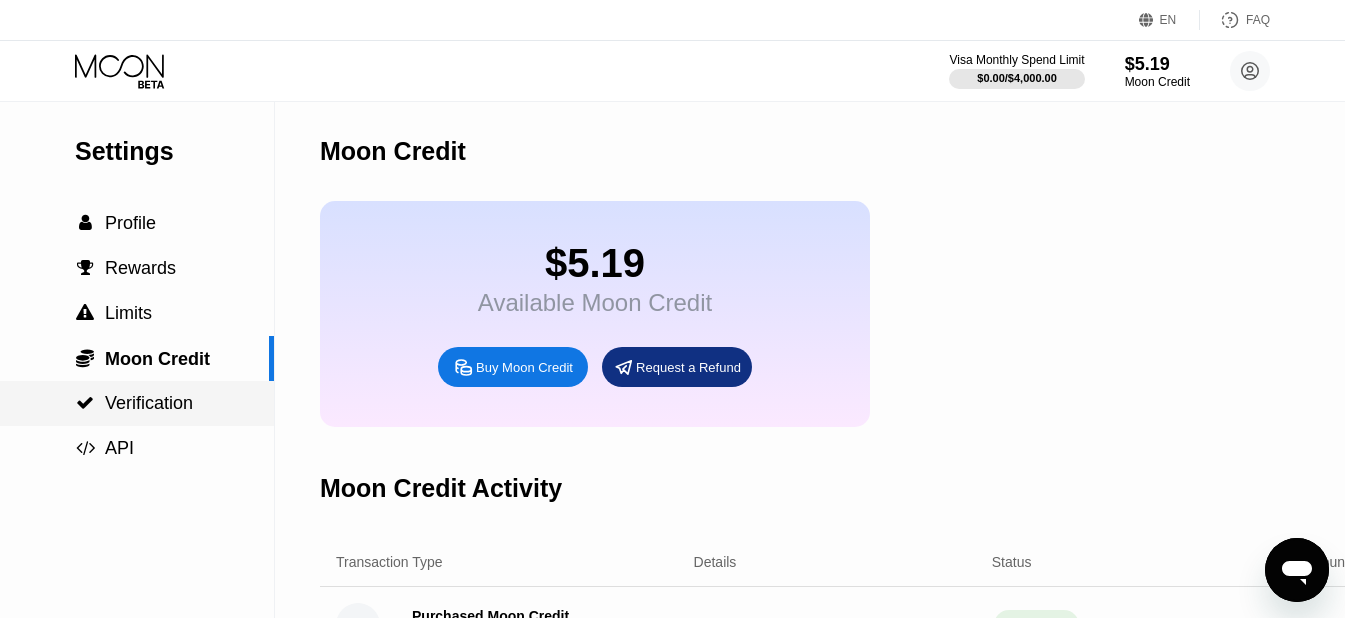 click on "Verification" at bounding box center [149, 403] 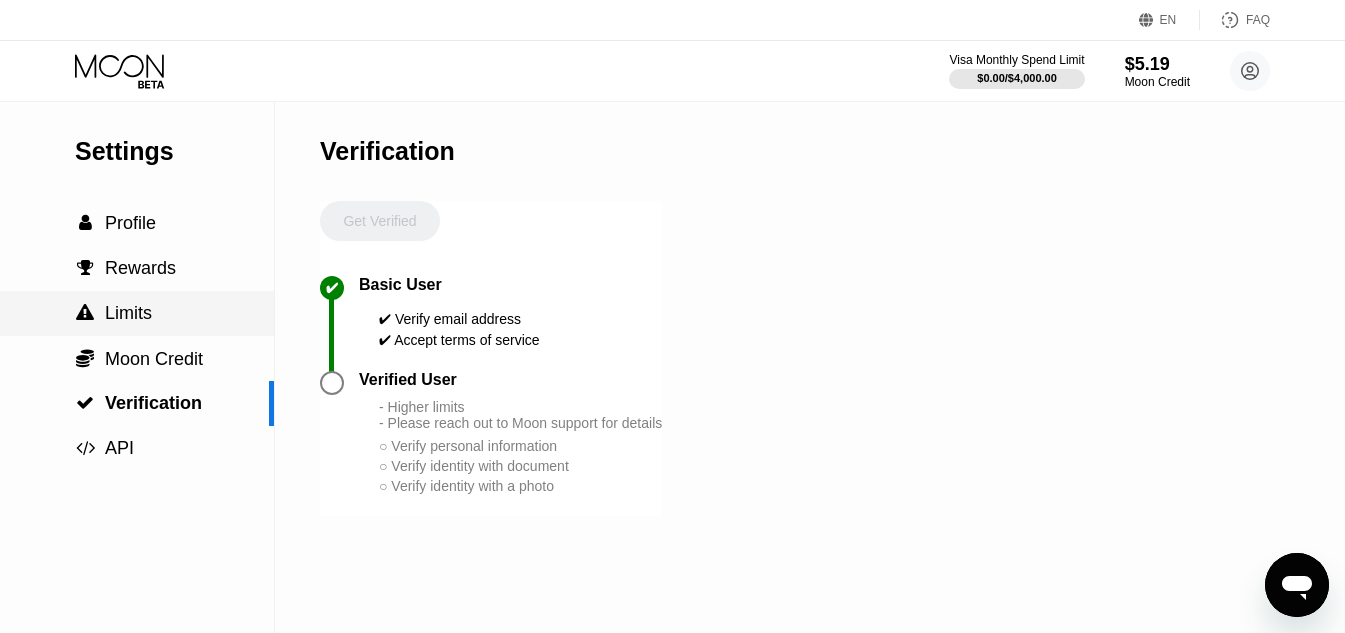 click on "Limits" at bounding box center [128, 313] 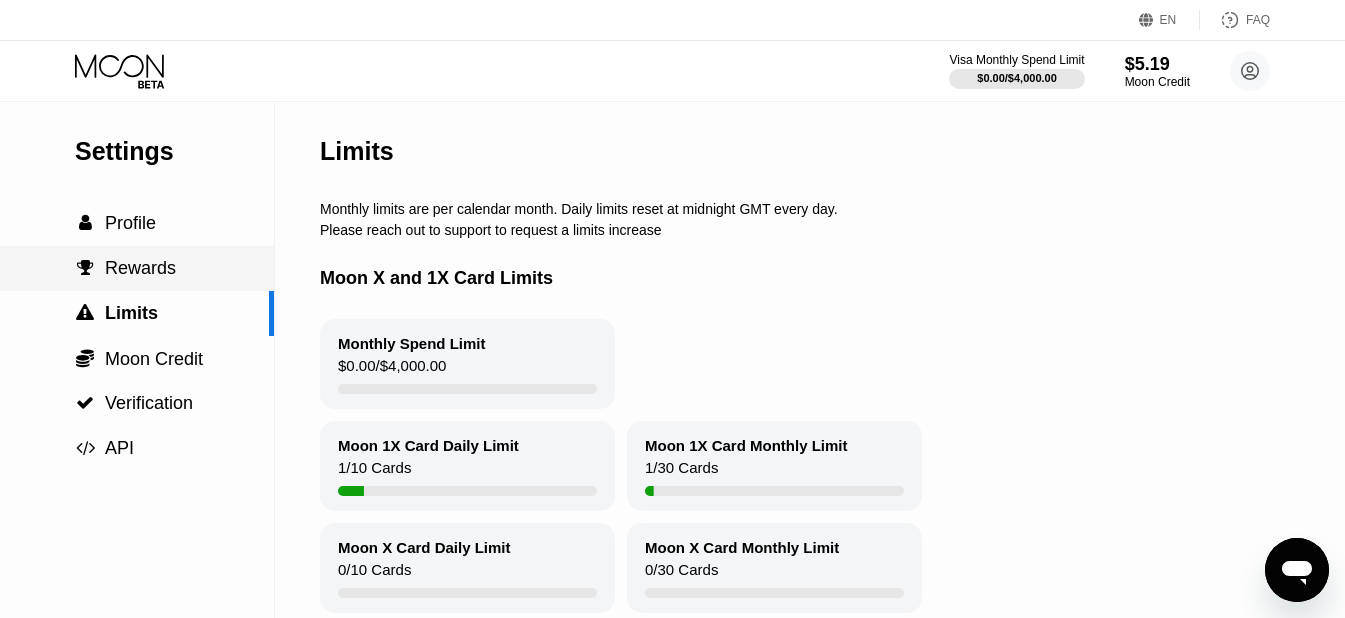 click on "Rewards" at bounding box center (140, 268) 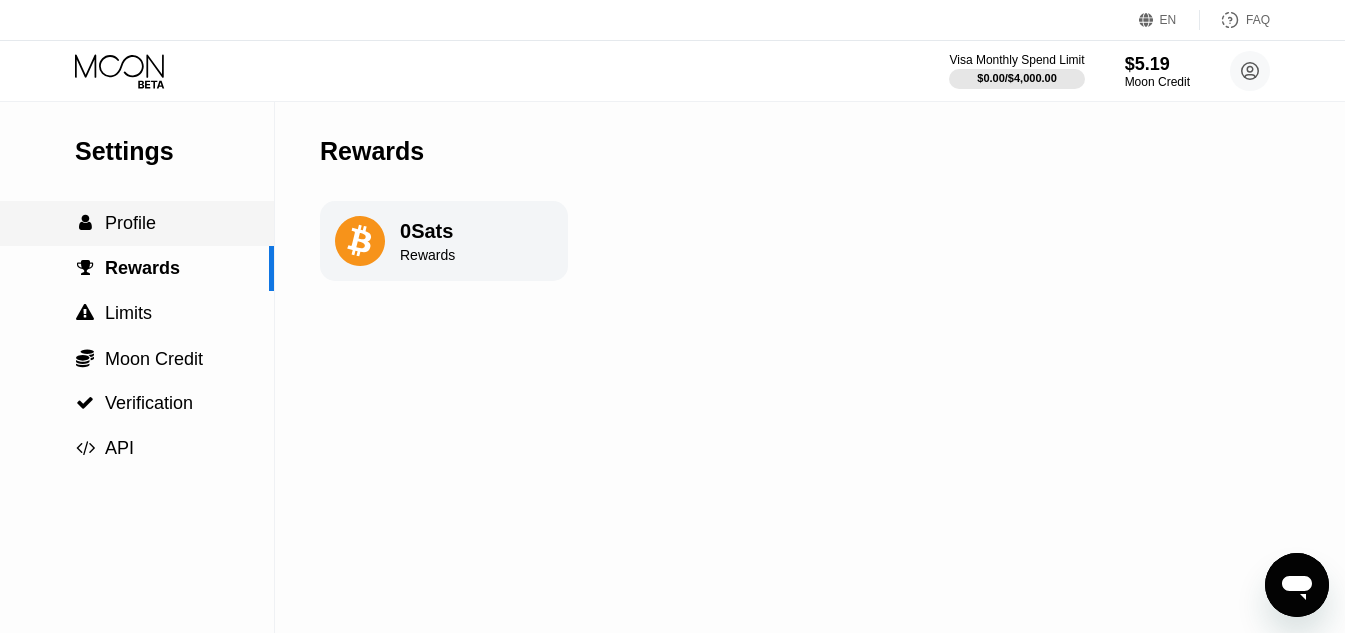 click on "Profile" at bounding box center [130, 223] 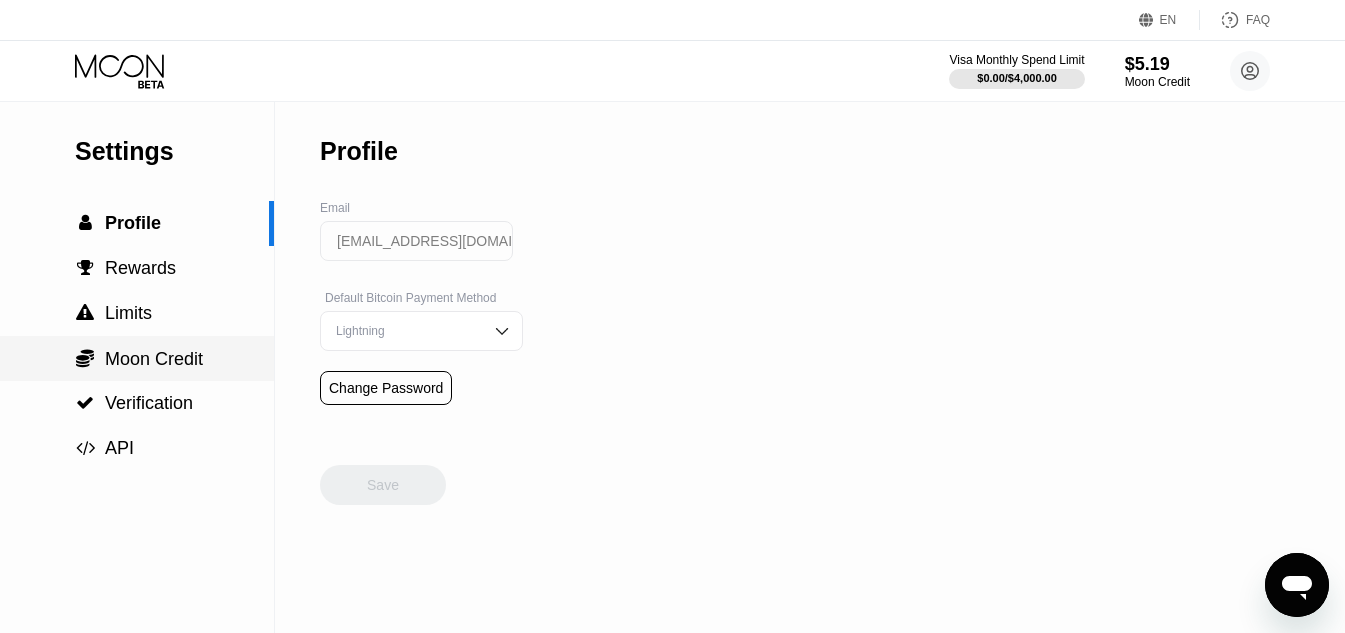 click on "Moon Credit" at bounding box center (154, 359) 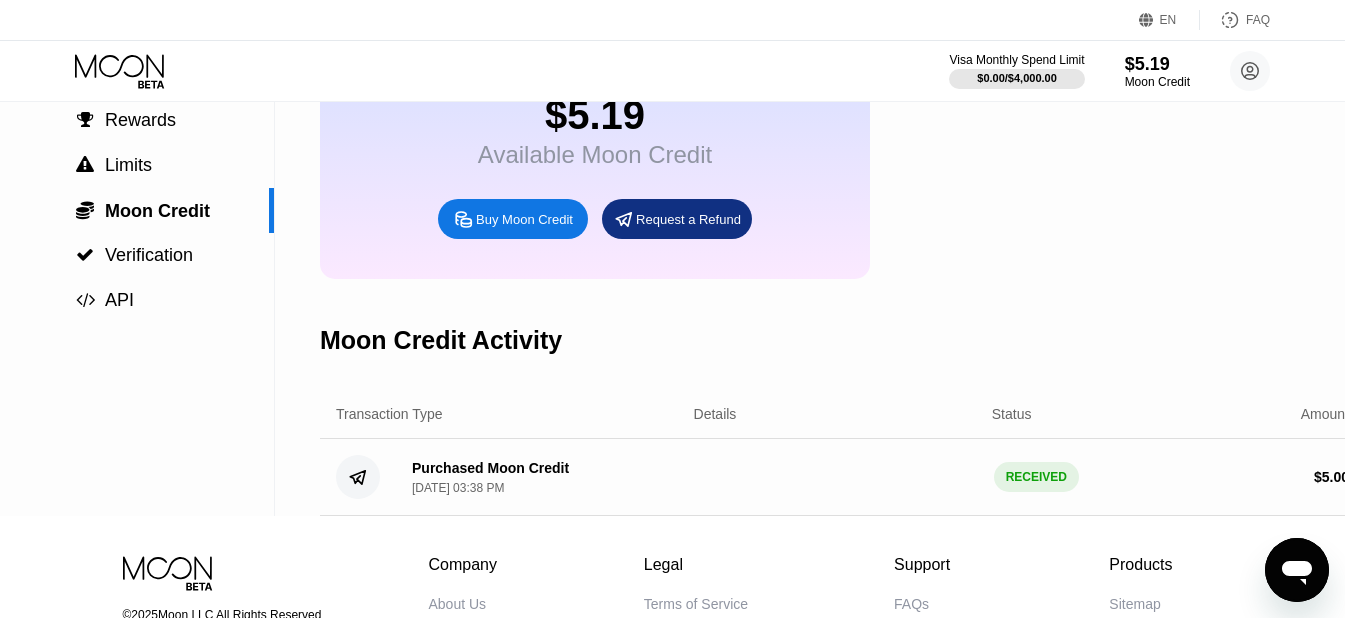 scroll, scrollTop: 100, scrollLeft: 0, axis: vertical 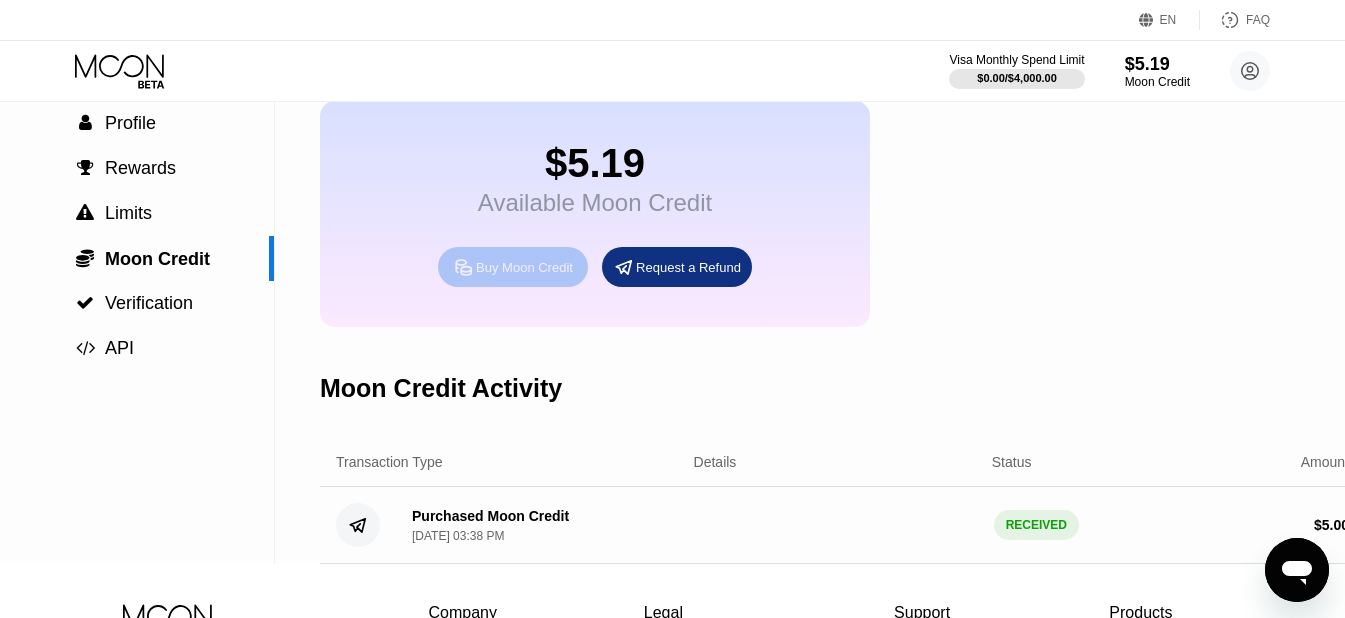 click on "Buy Moon Credit" at bounding box center (524, 267) 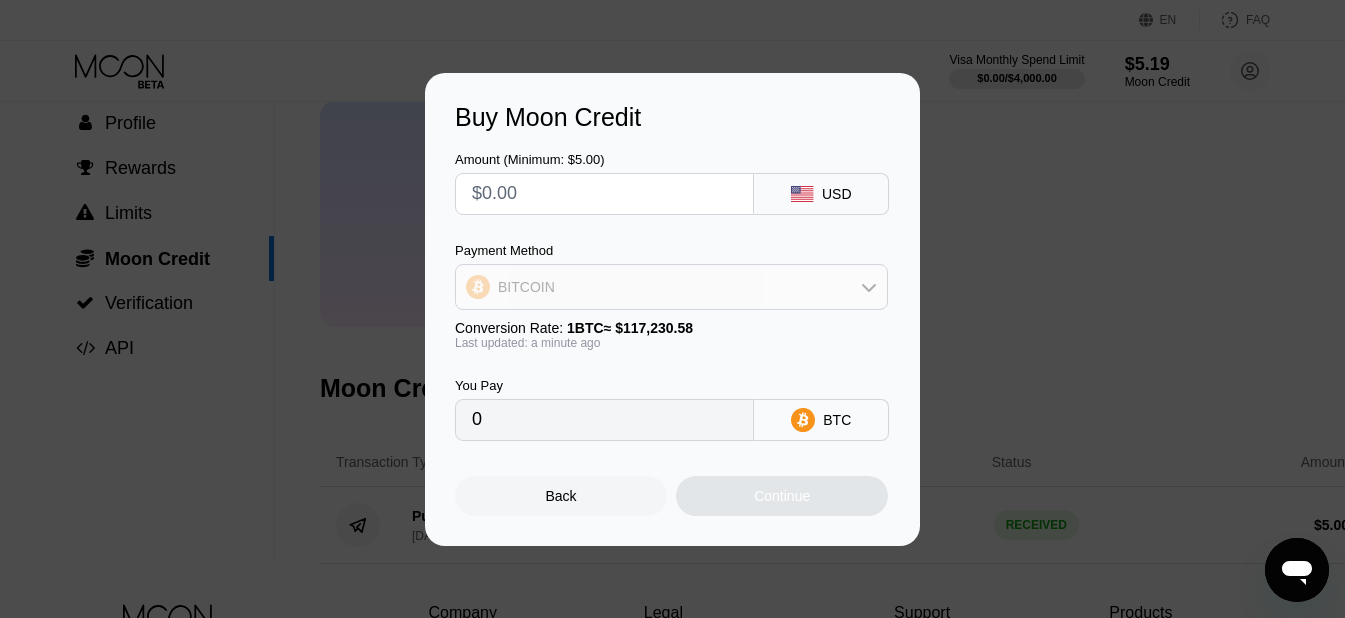 click on "BITCOIN" at bounding box center (671, 287) 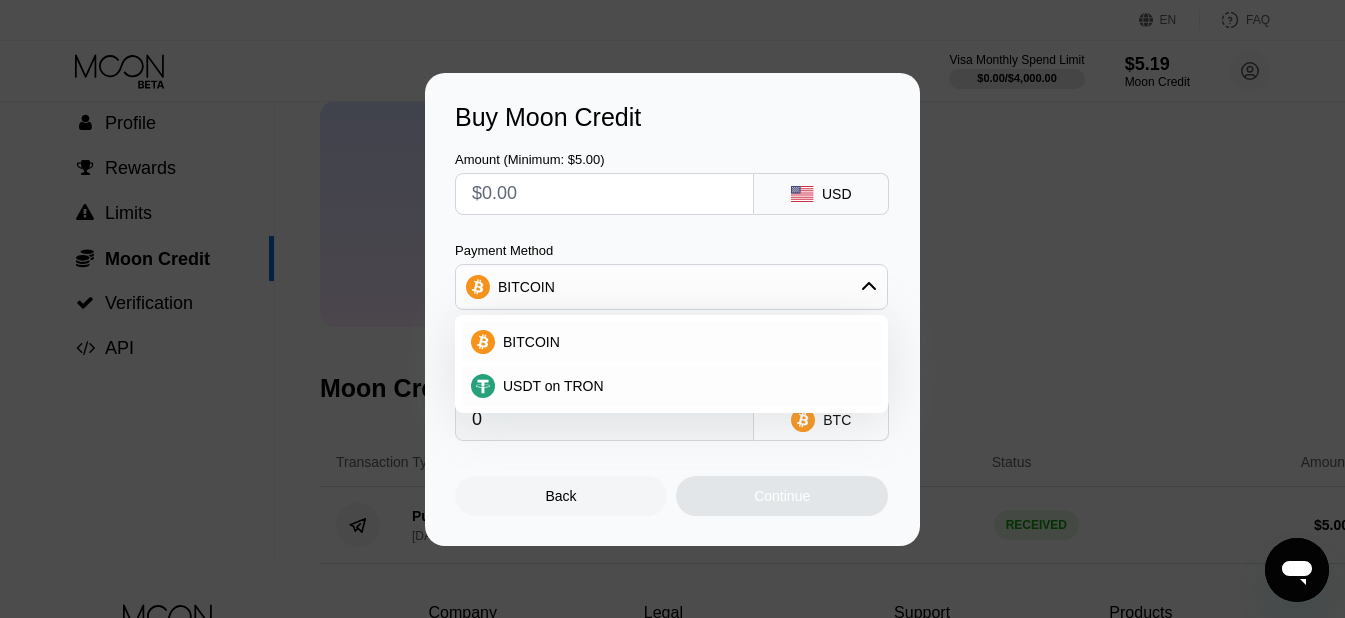 click on "BITCOIN" at bounding box center (671, 287) 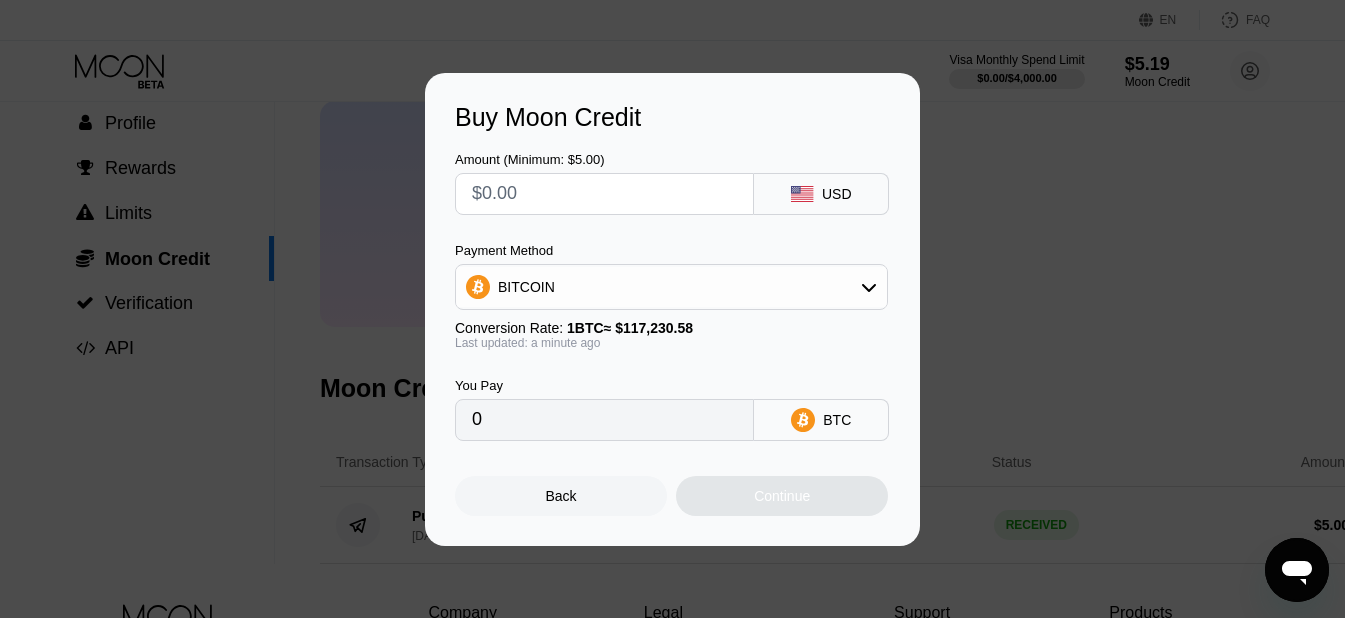 click on "Back" at bounding box center [561, 496] 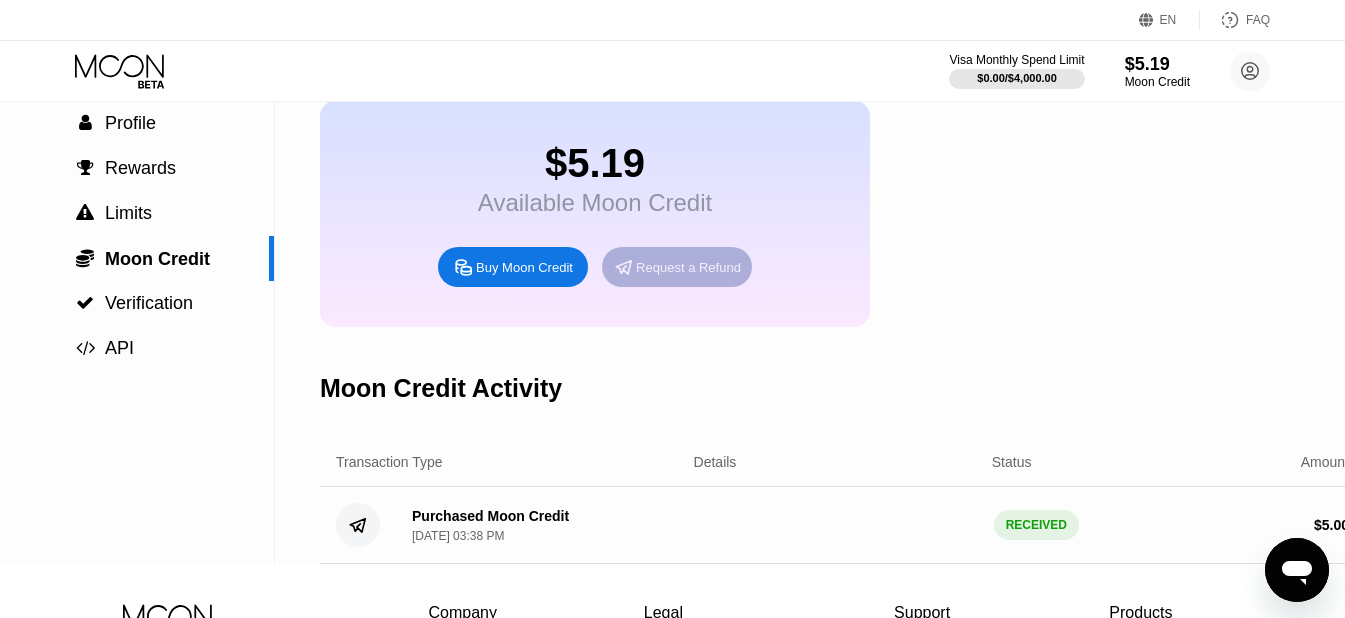 click on "Request a Refund" at bounding box center [688, 267] 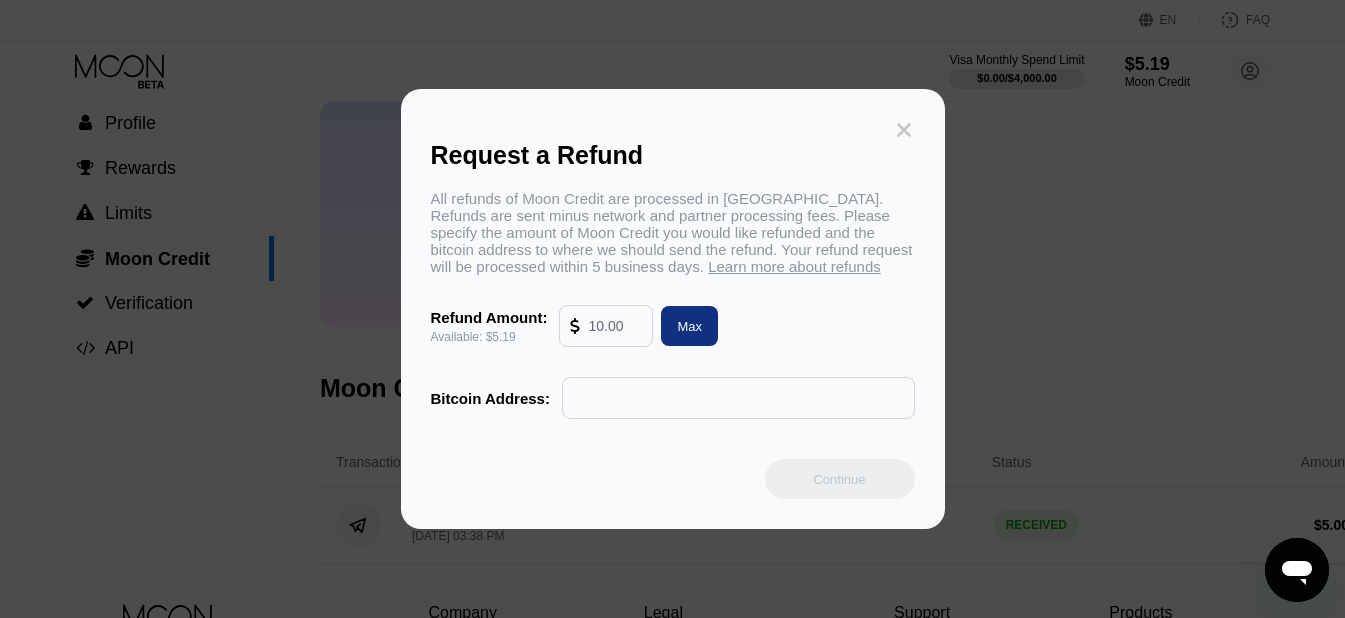 click 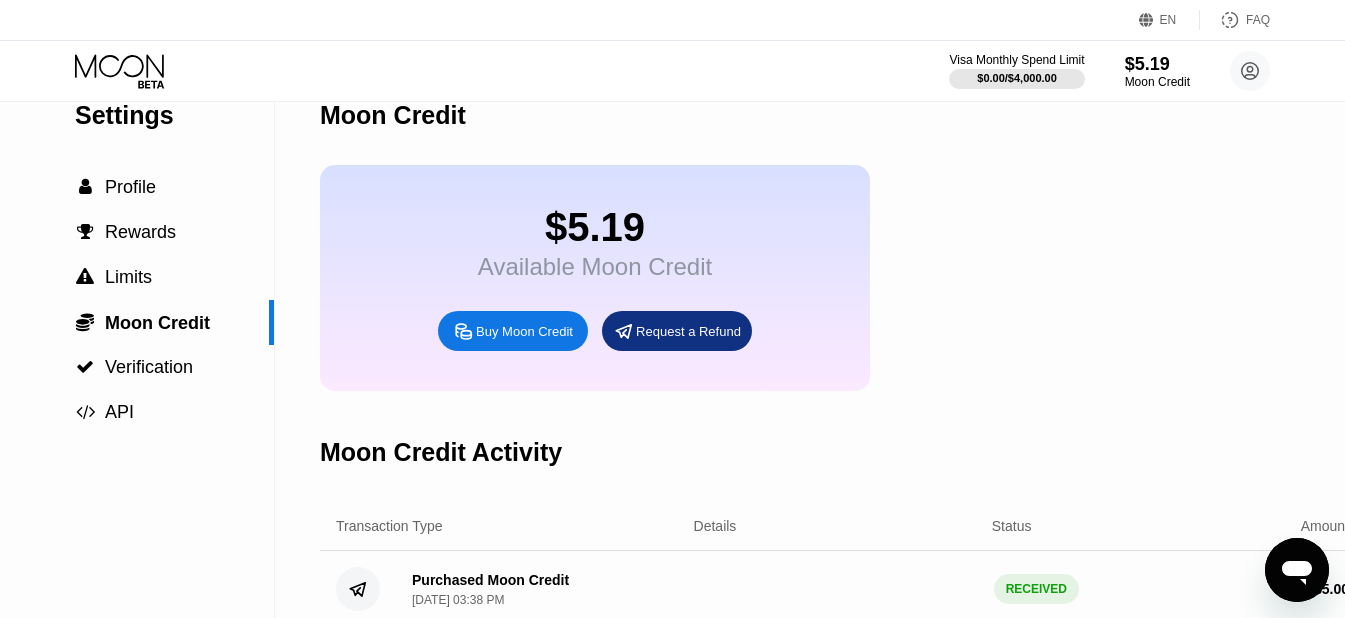 scroll, scrollTop: 0, scrollLeft: 0, axis: both 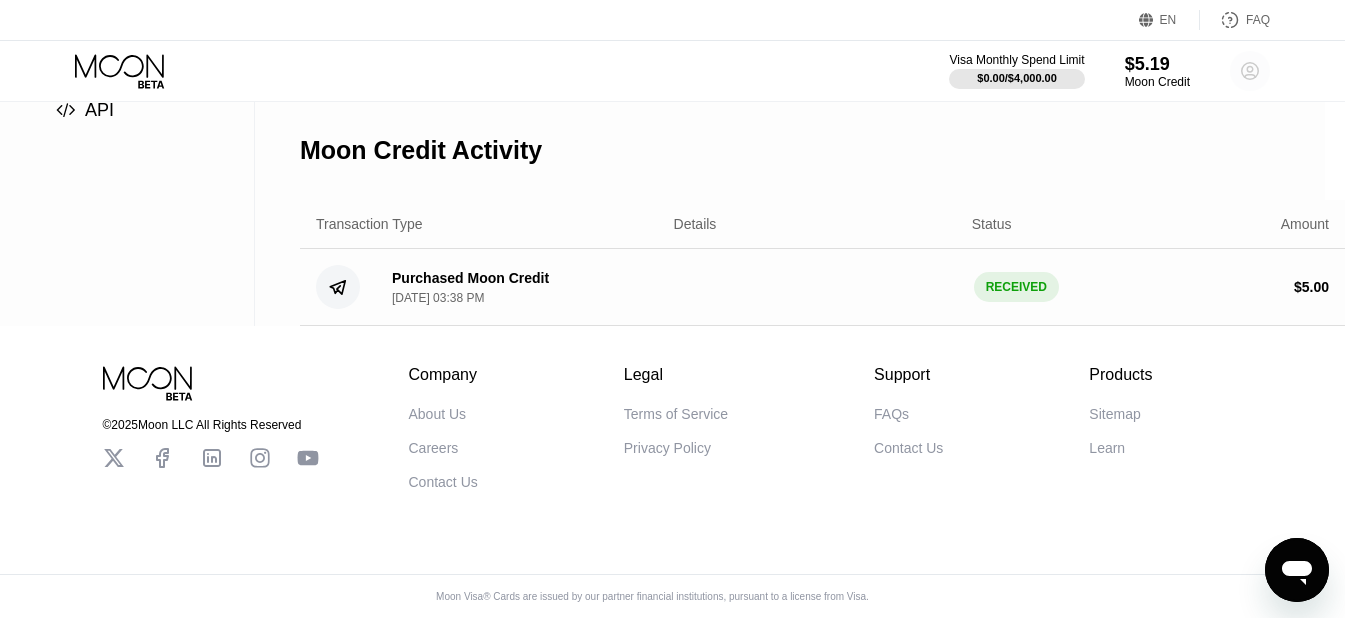 click 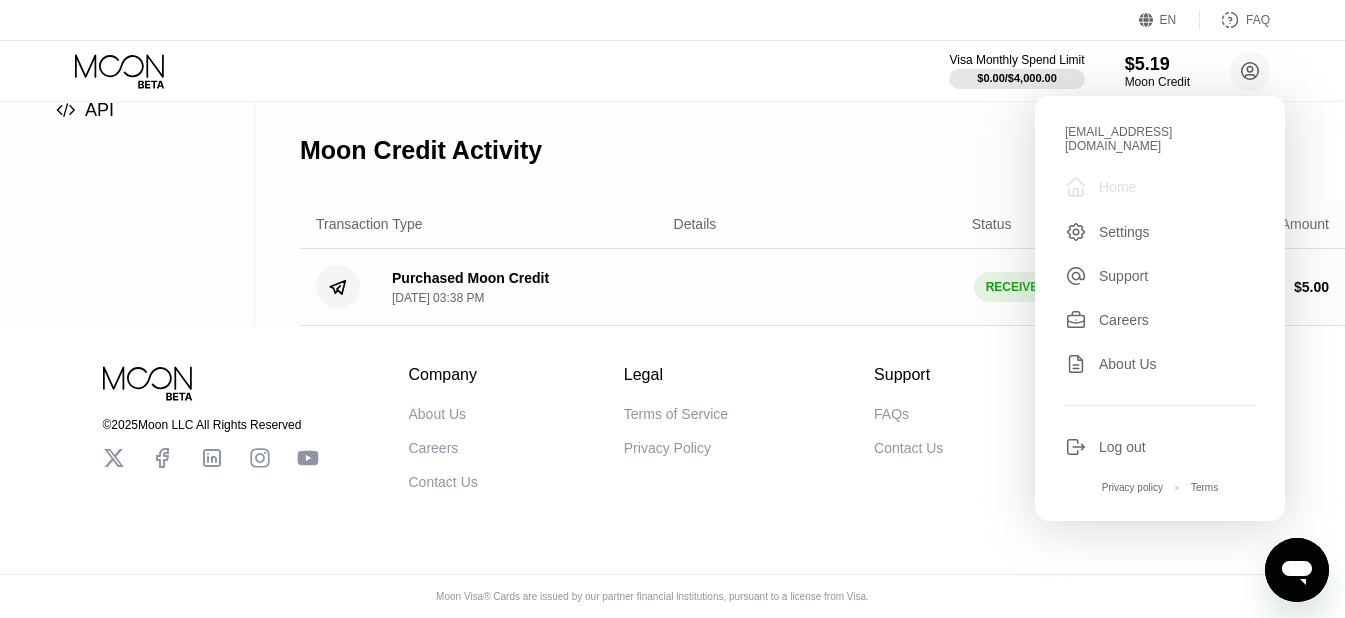 click on "Home" at bounding box center (1117, 187) 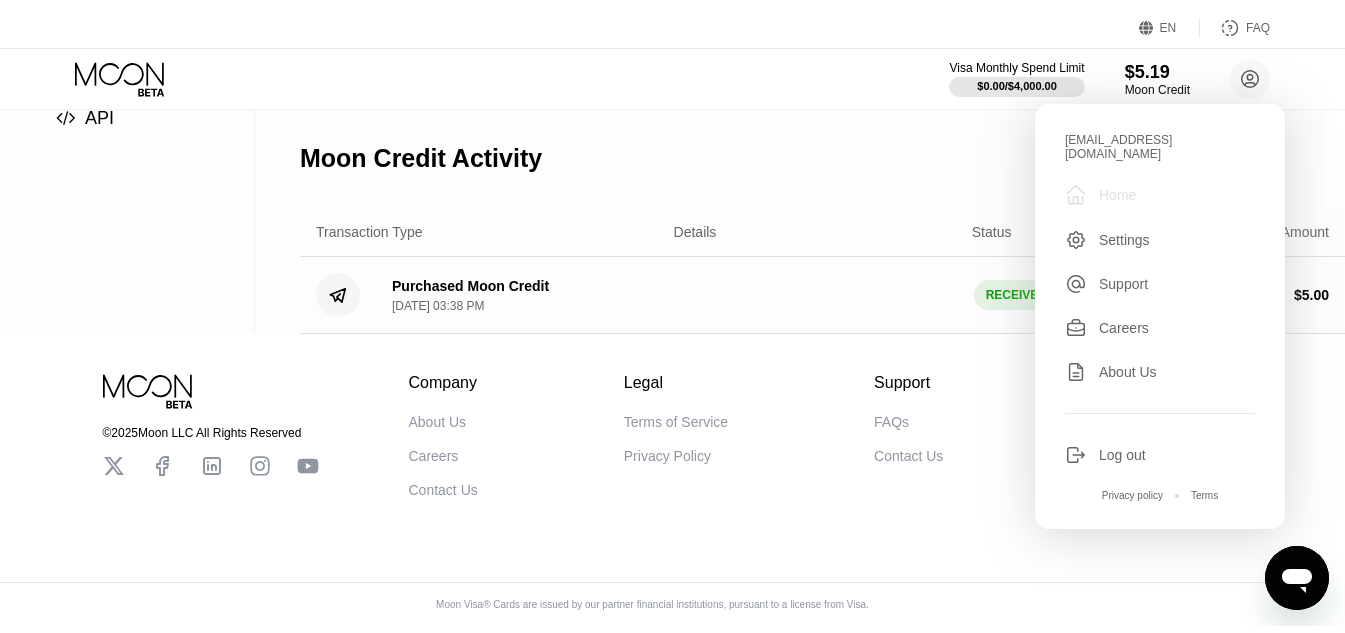 scroll, scrollTop: 0, scrollLeft: 0, axis: both 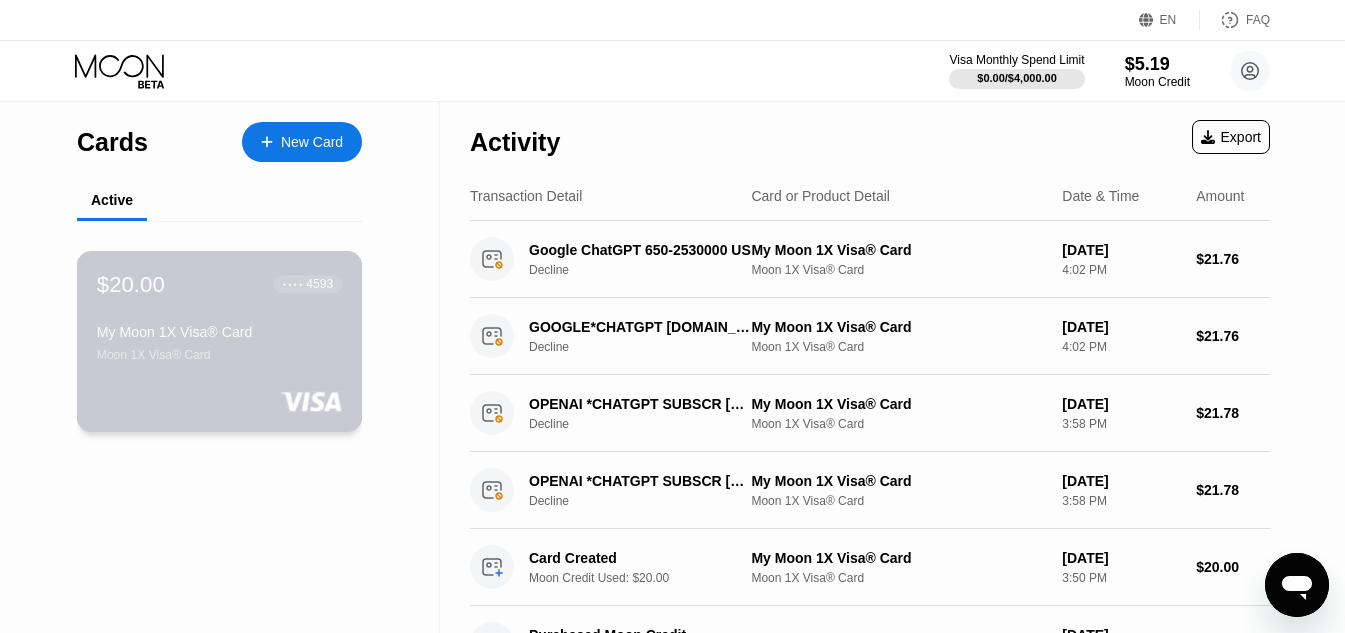click on "$20.00 ● ● ● ● 4593 My Moon 1X Visa® Card Moon 1X Visa® Card" at bounding box center [219, 316] 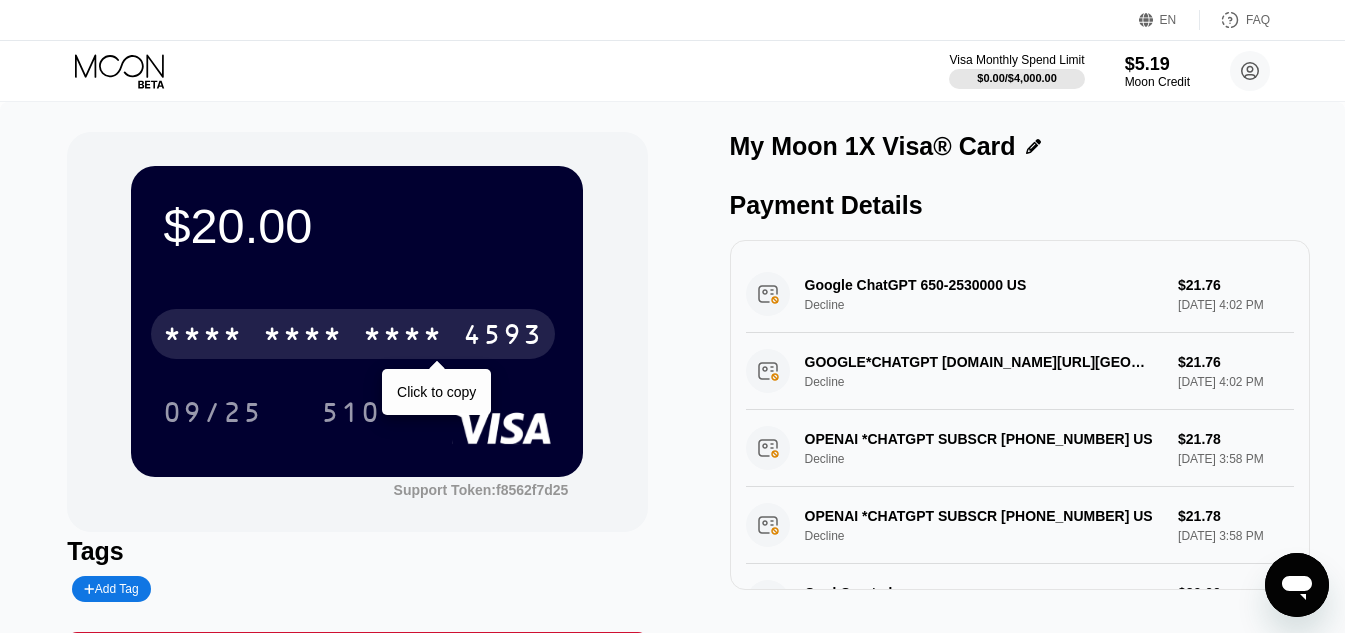 click on "* * * * * * * * * * * * 4593" at bounding box center [353, 334] 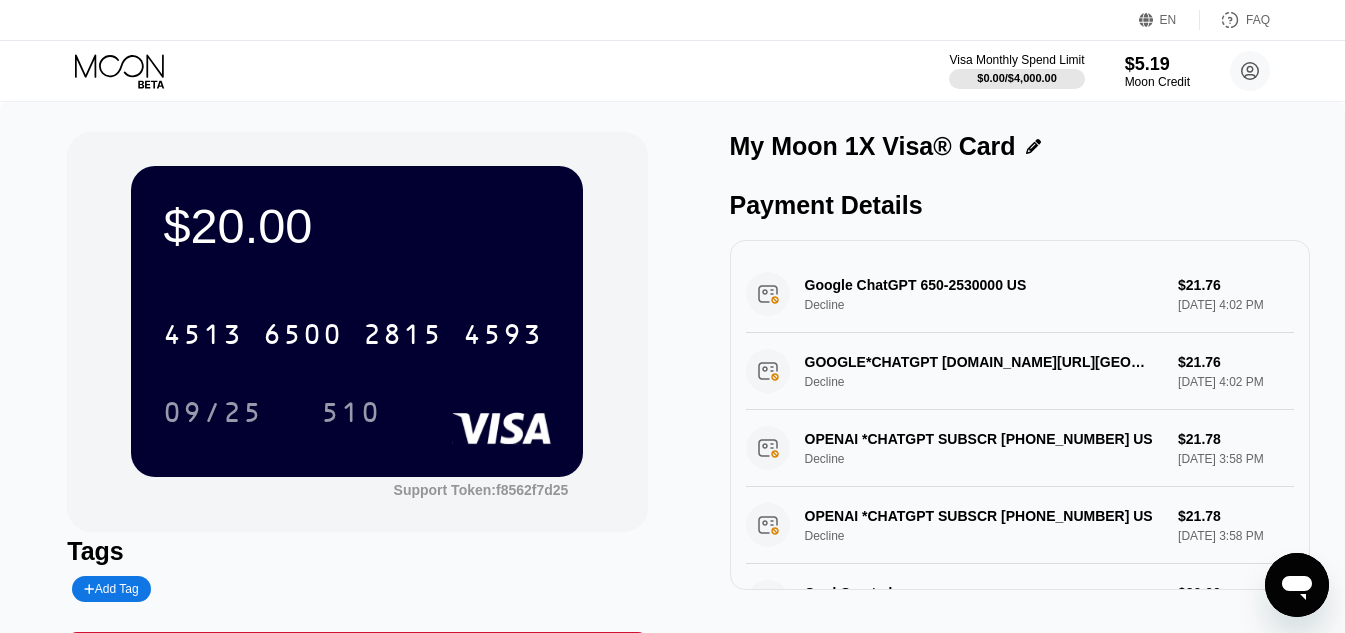 click on "Payment Details" at bounding box center (1020, 205) 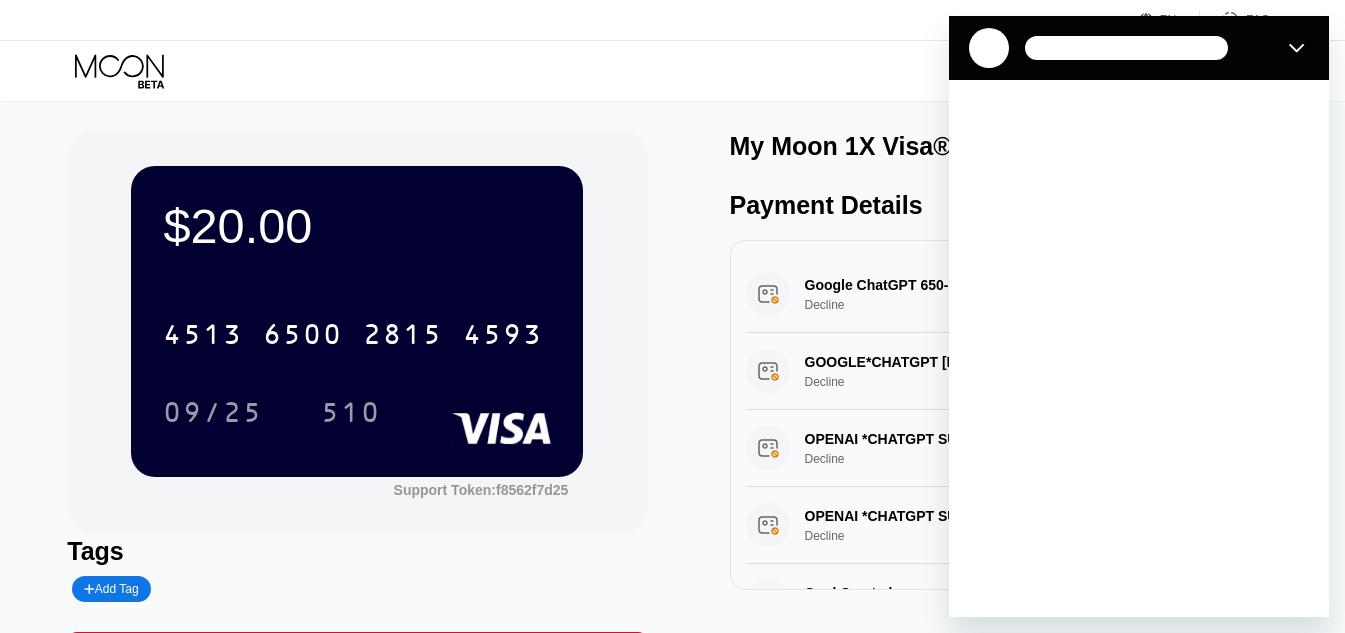 scroll, scrollTop: 0, scrollLeft: 0, axis: both 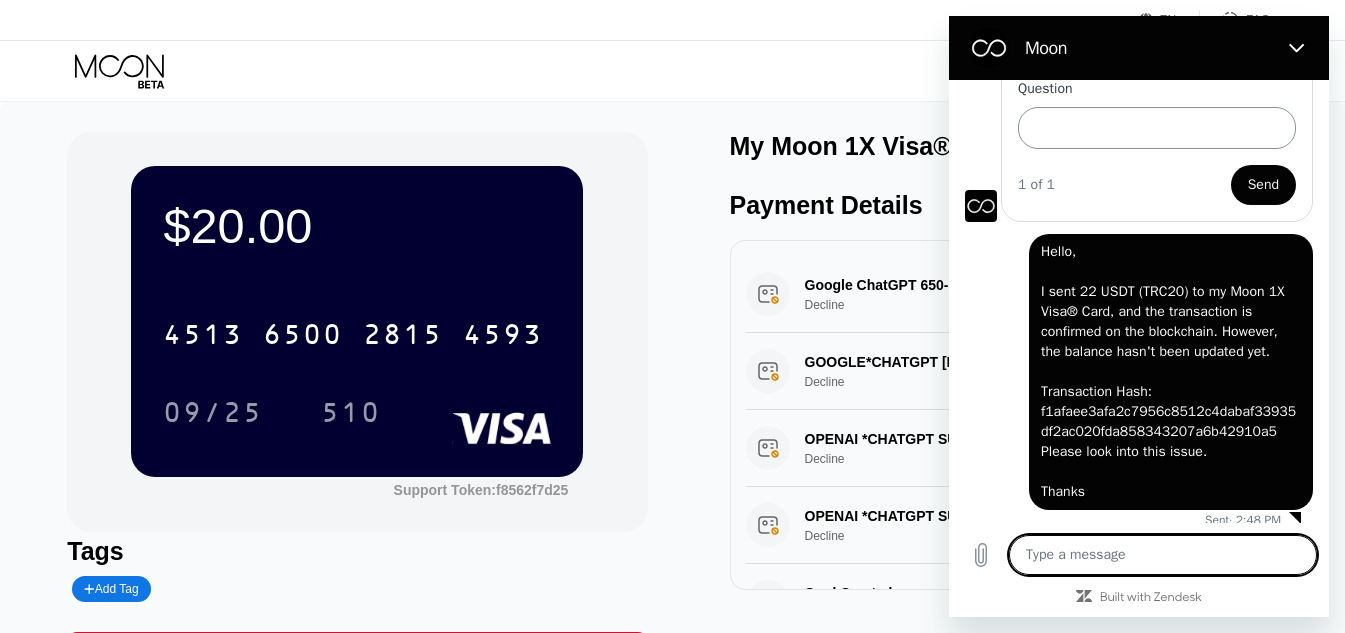 click on "Question" at bounding box center (1157, 128) 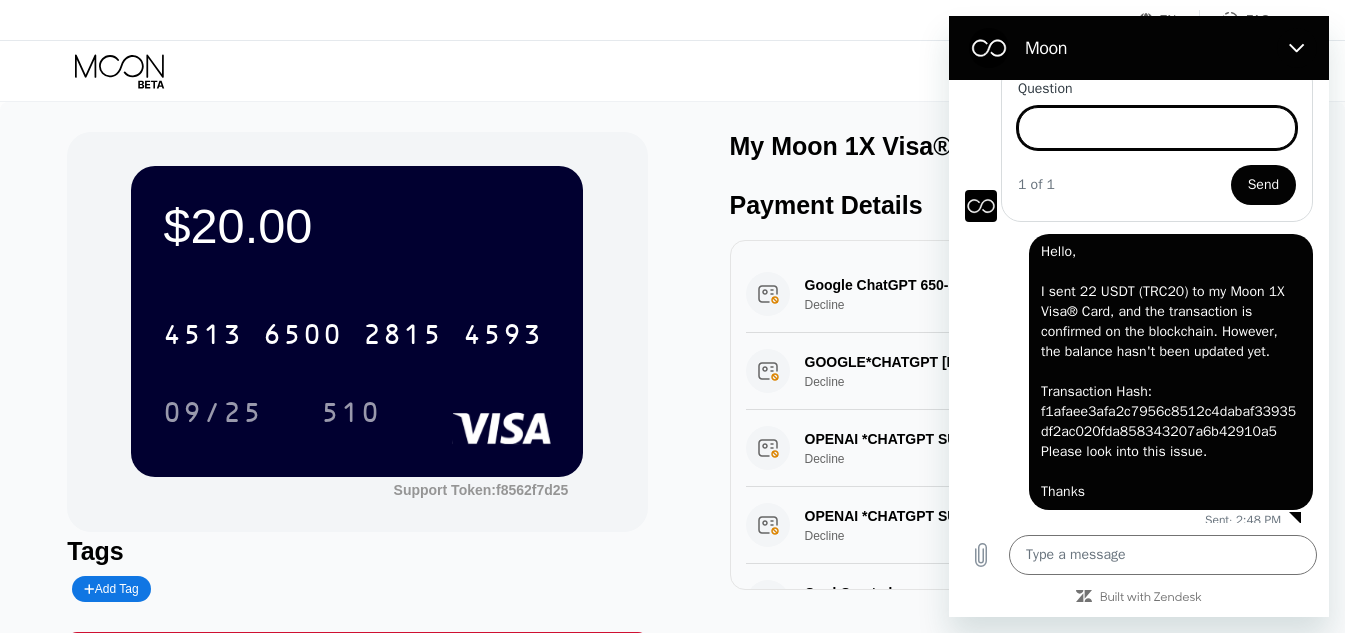scroll, scrollTop: 218, scrollLeft: 0, axis: vertical 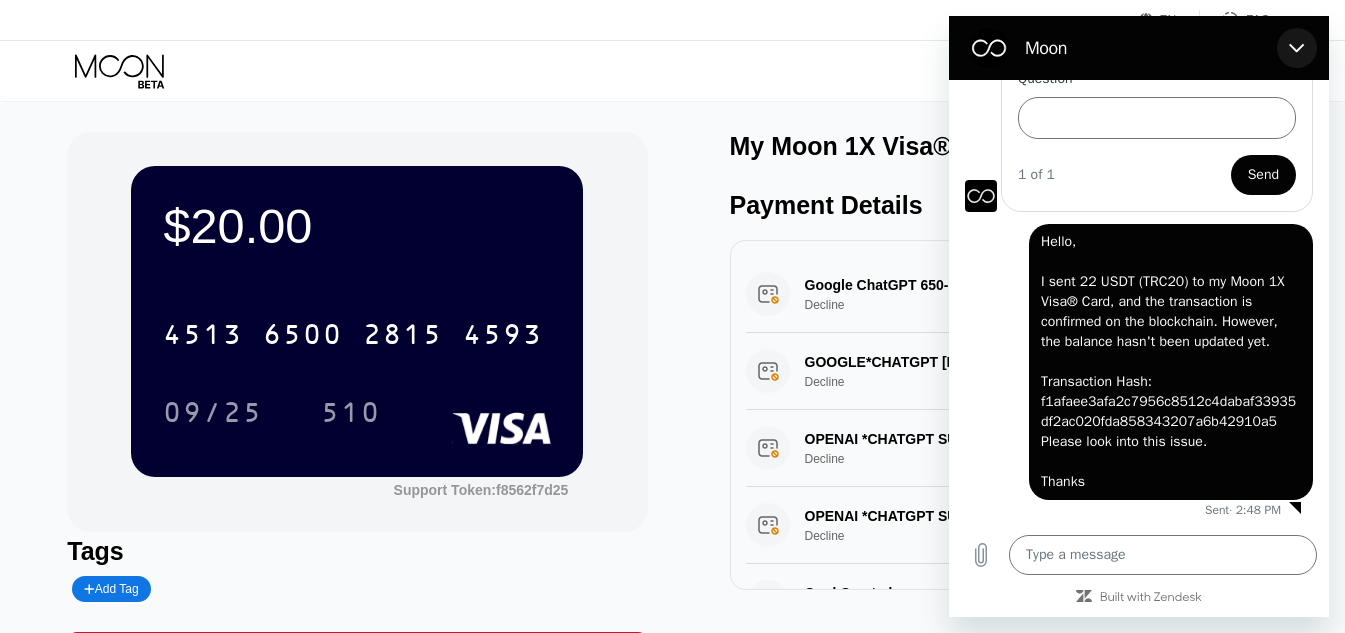 click 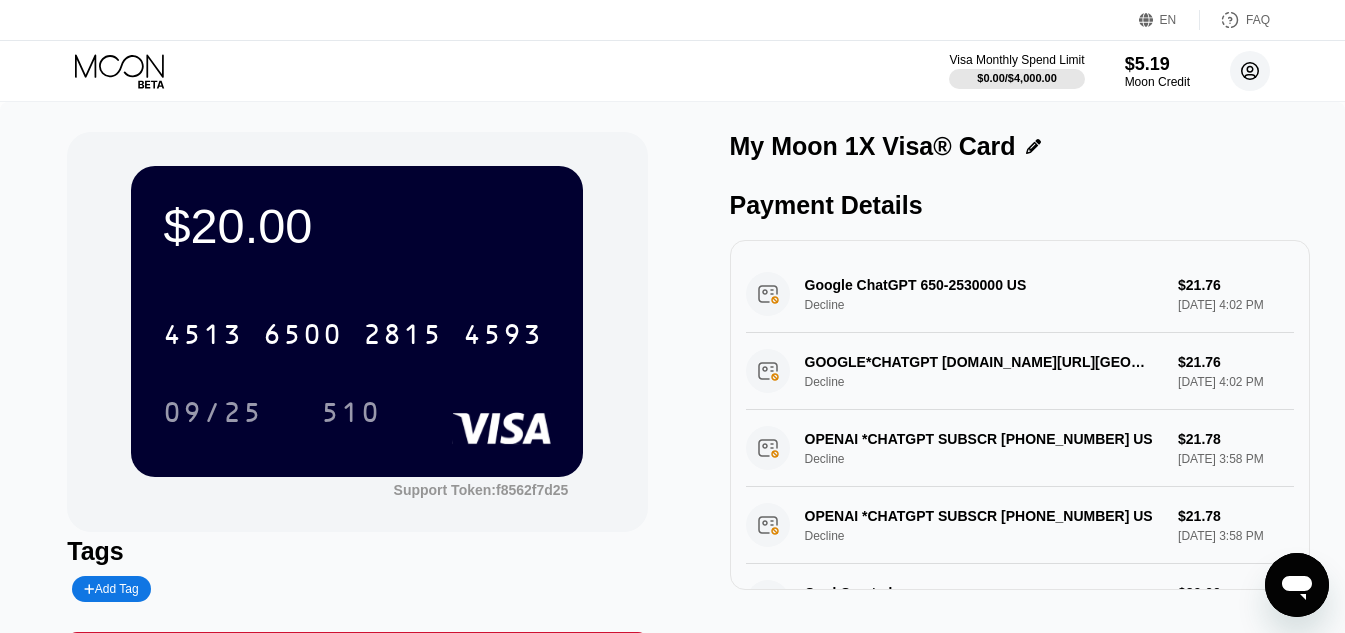 click 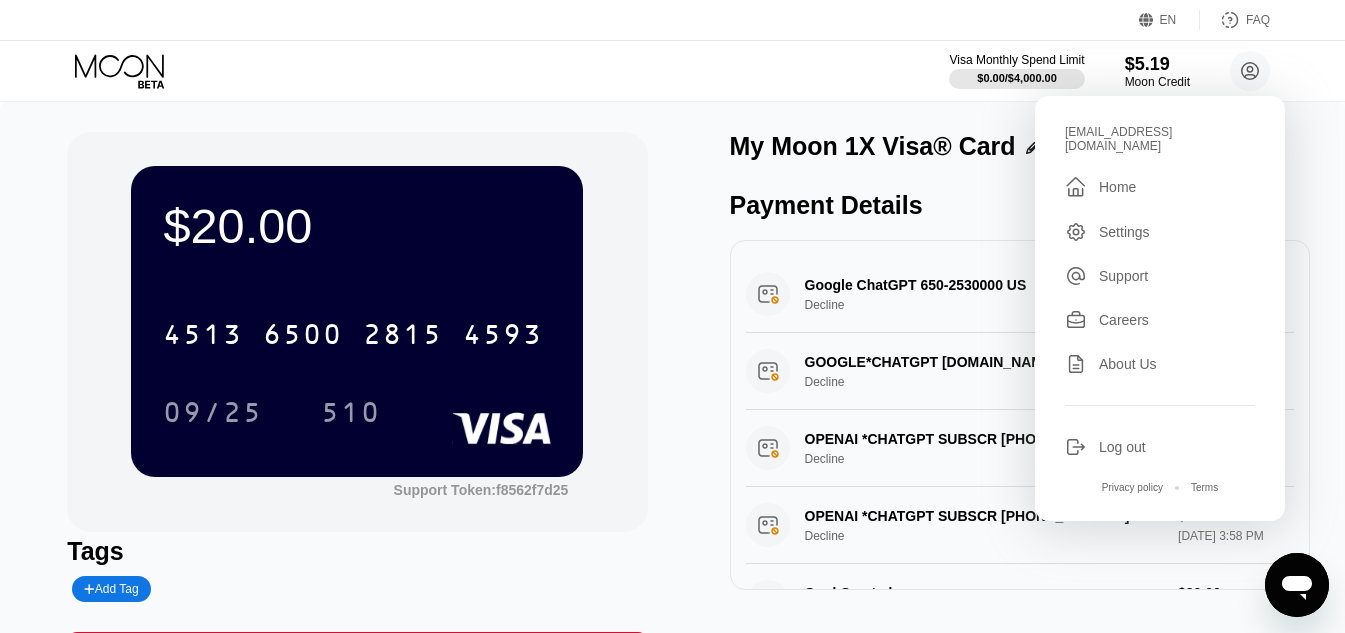 click on "Home" at bounding box center [1117, 187] 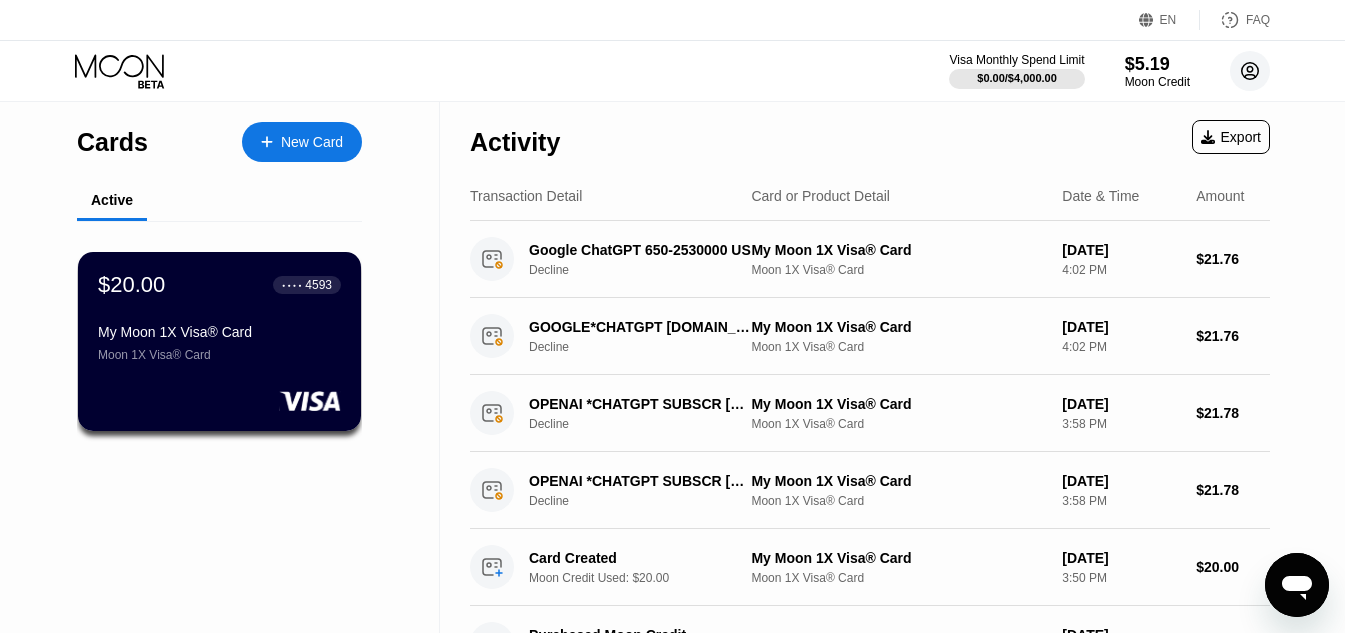 click 